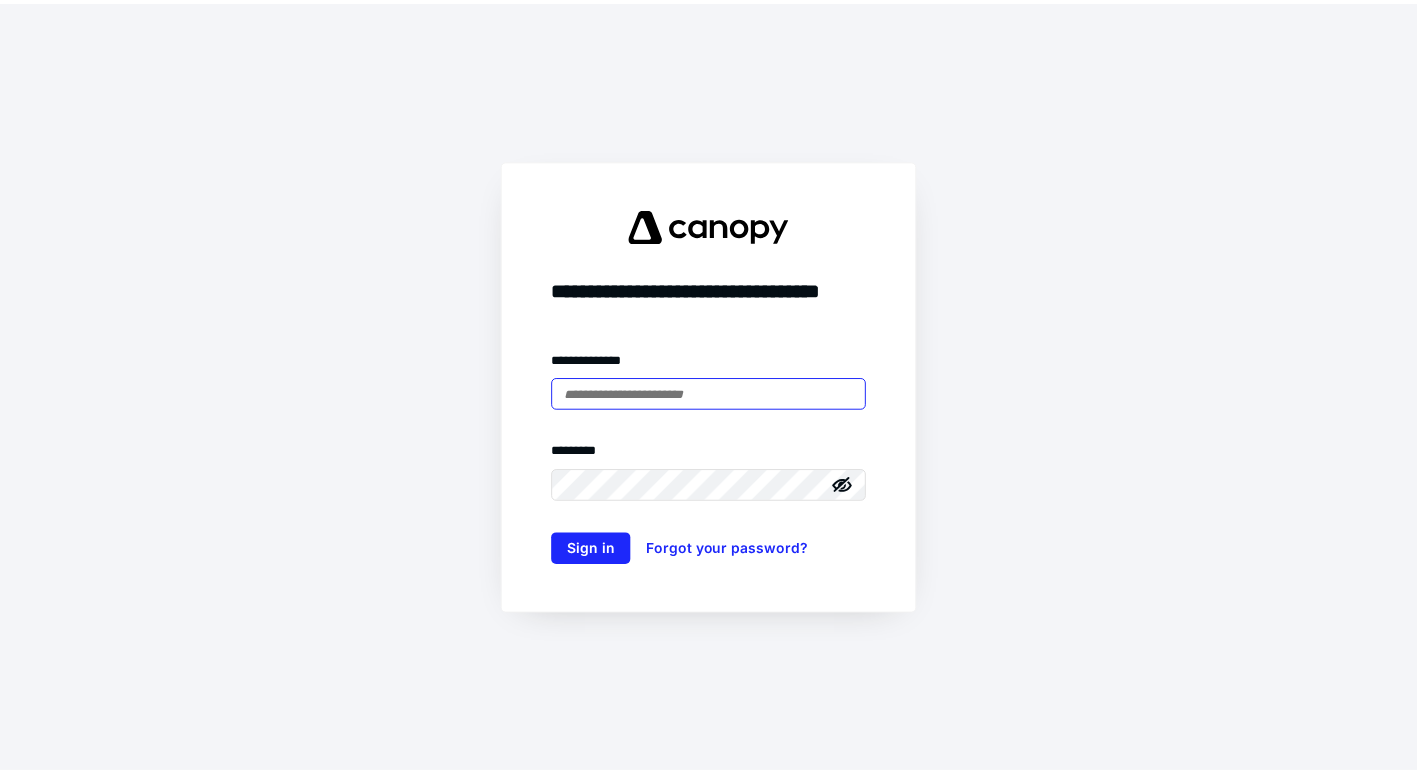 scroll, scrollTop: 0, scrollLeft: 0, axis: both 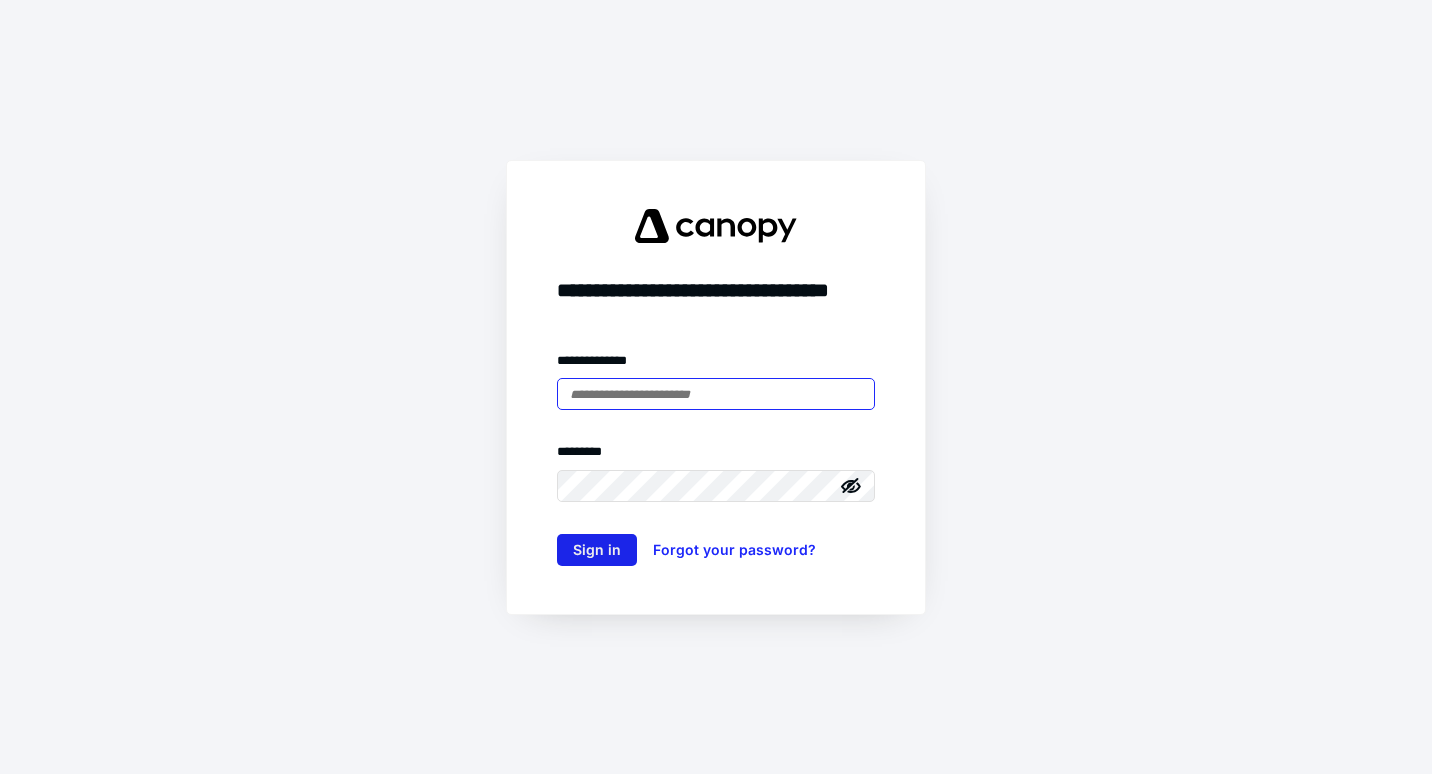 type on "**********" 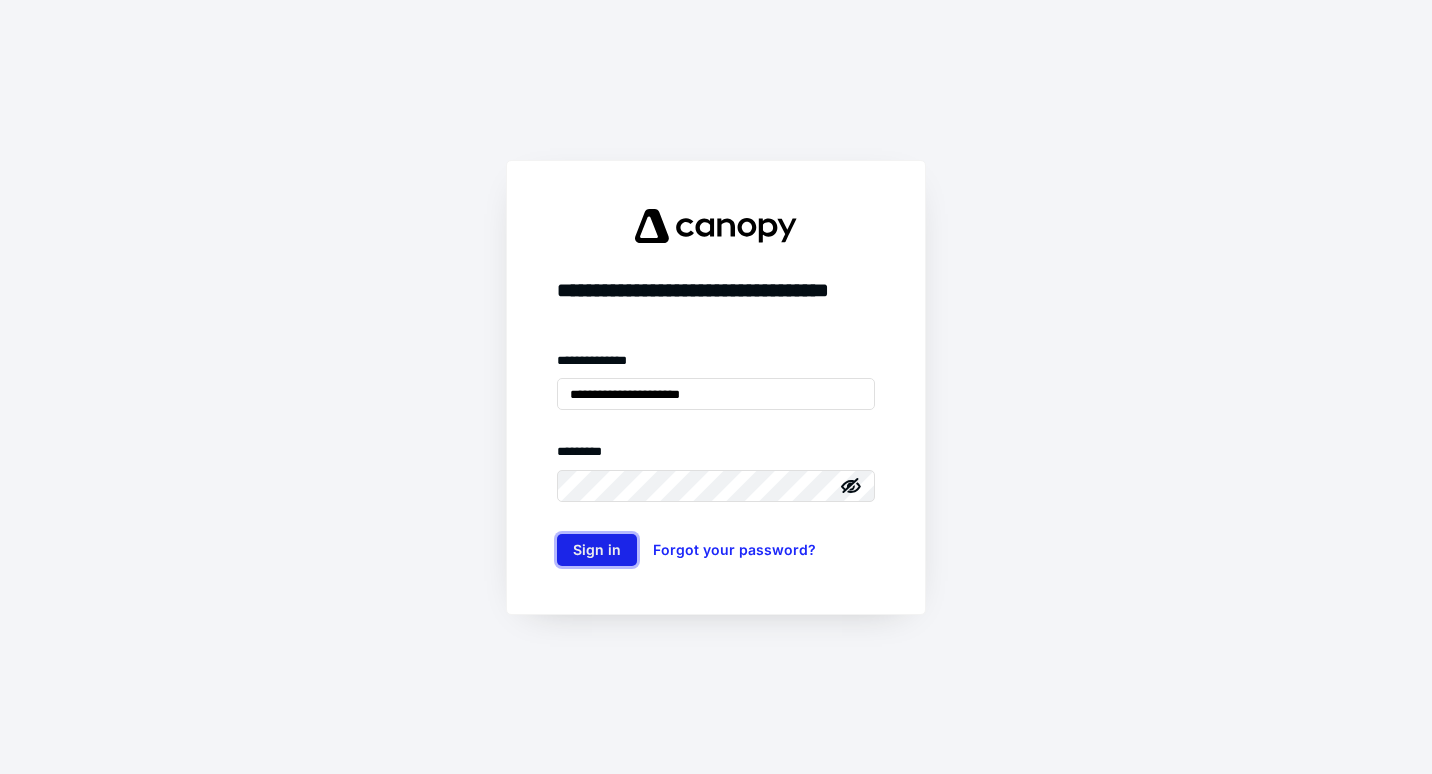 click on "Sign in" at bounding box center (597, 550) 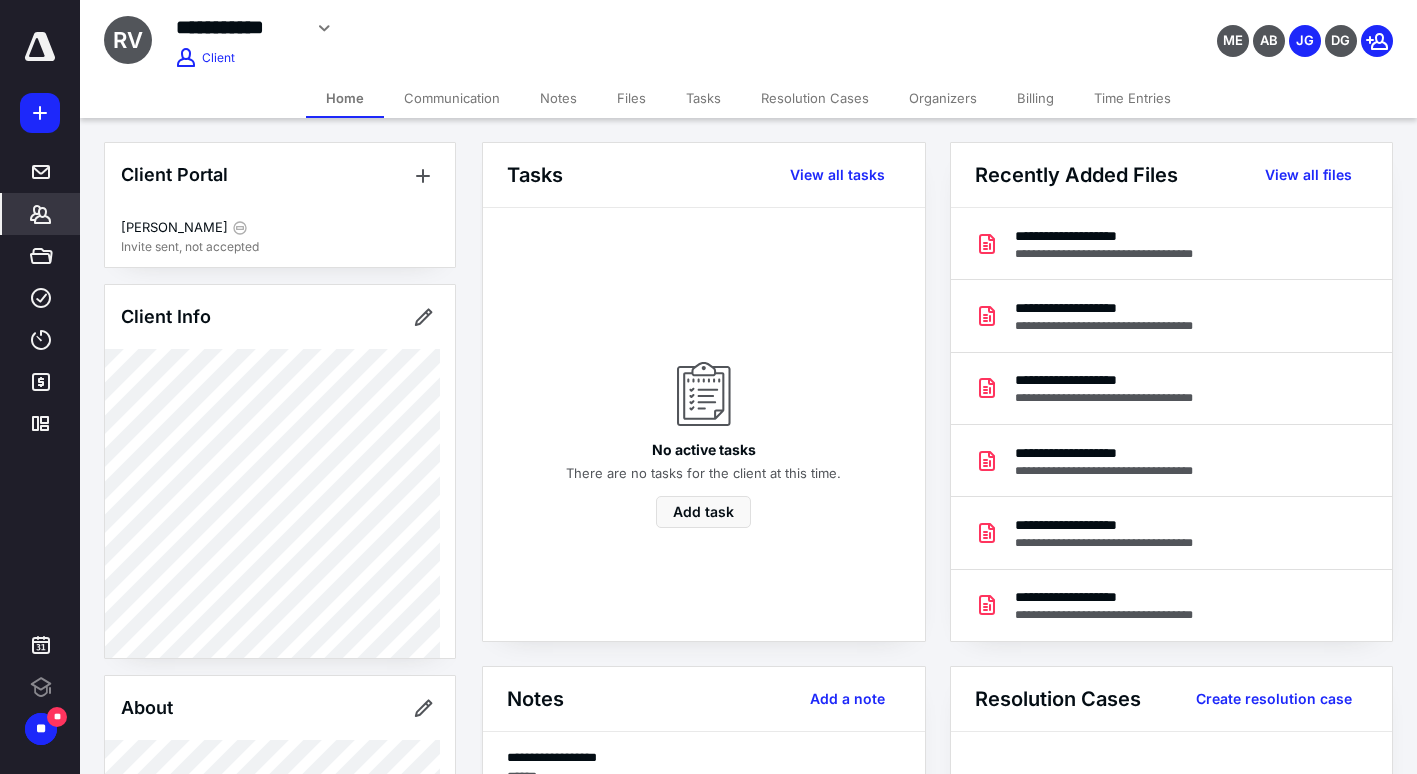 scroll, scrollTop: 0, scrollLeft: 0, axis: both 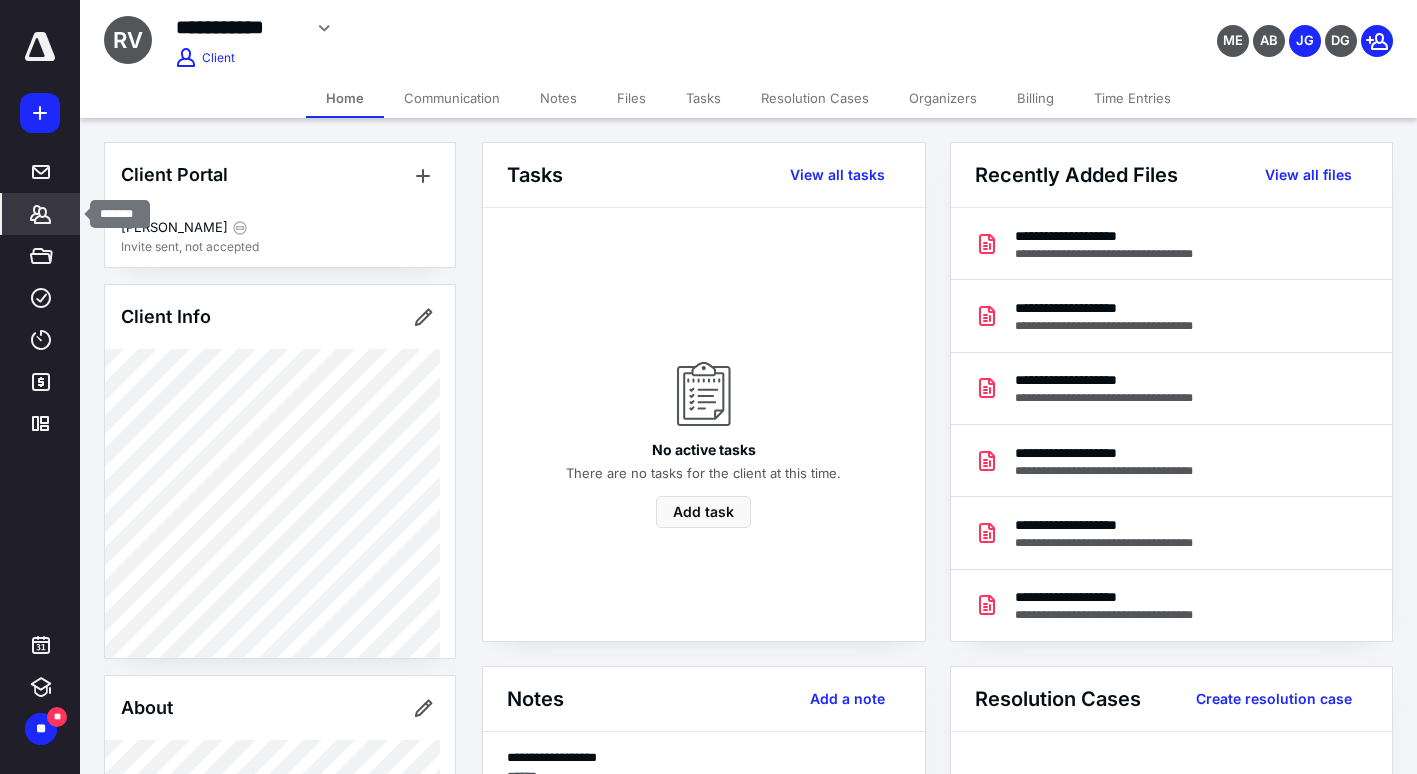 click on "*******" at bounding box center (41, 214) 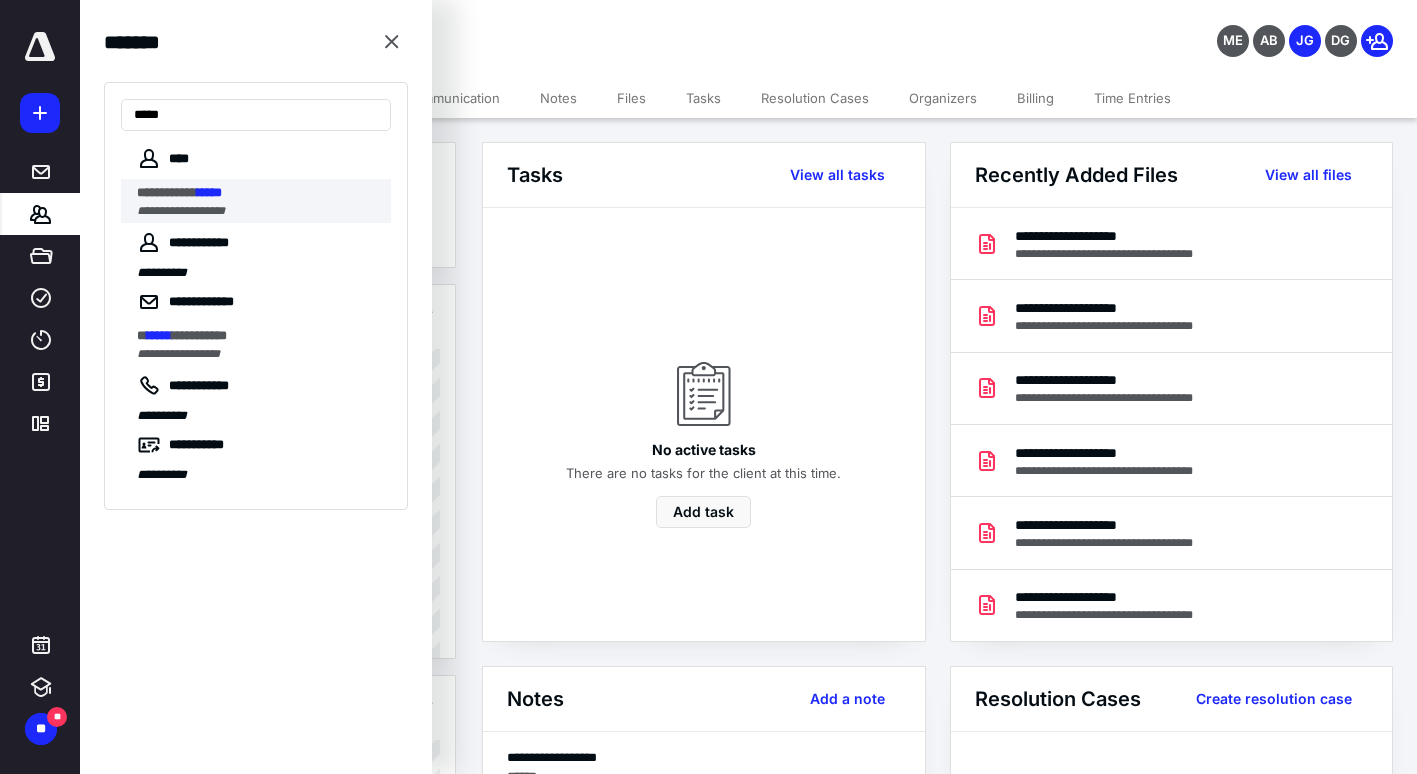 type on "*****" 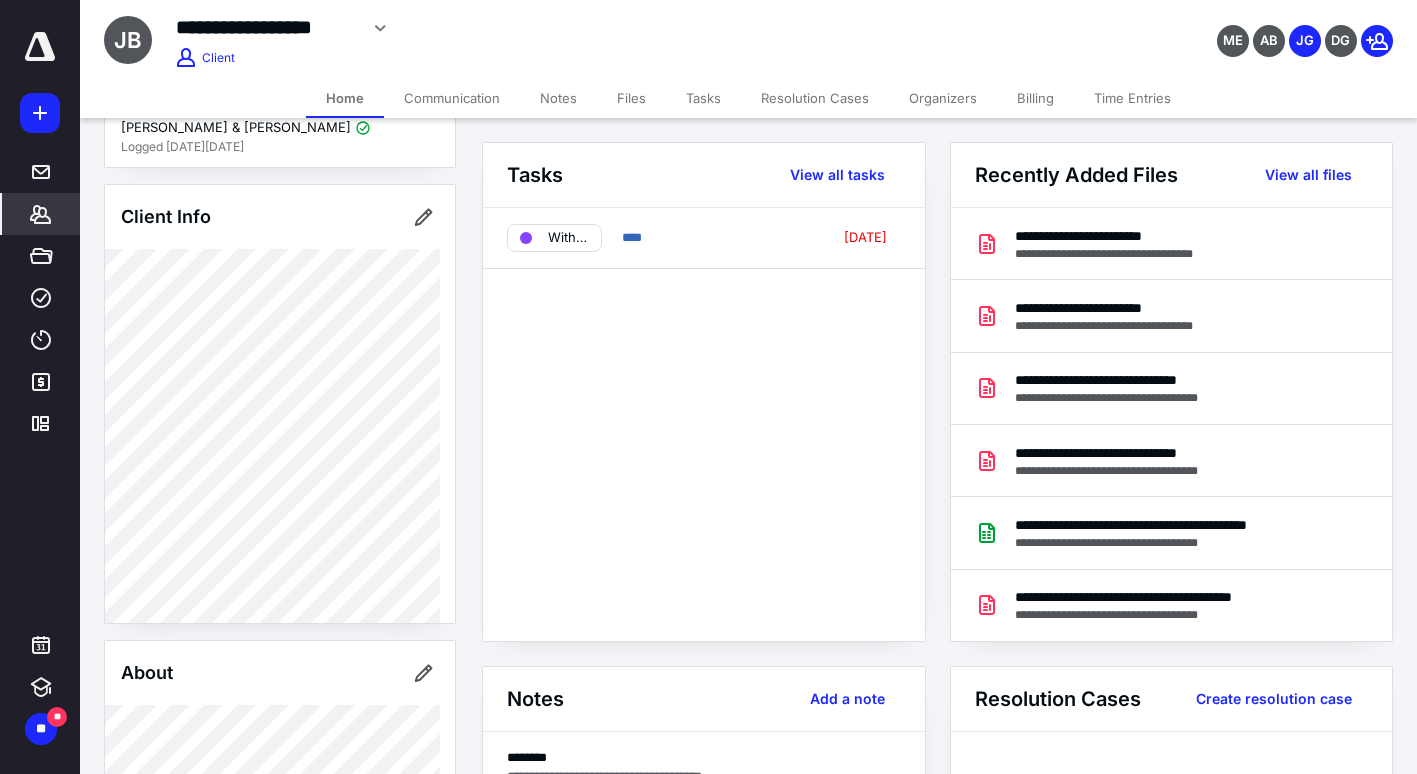 scroll, scrollTop: 200, scrollLeft: 0, axis: vertical 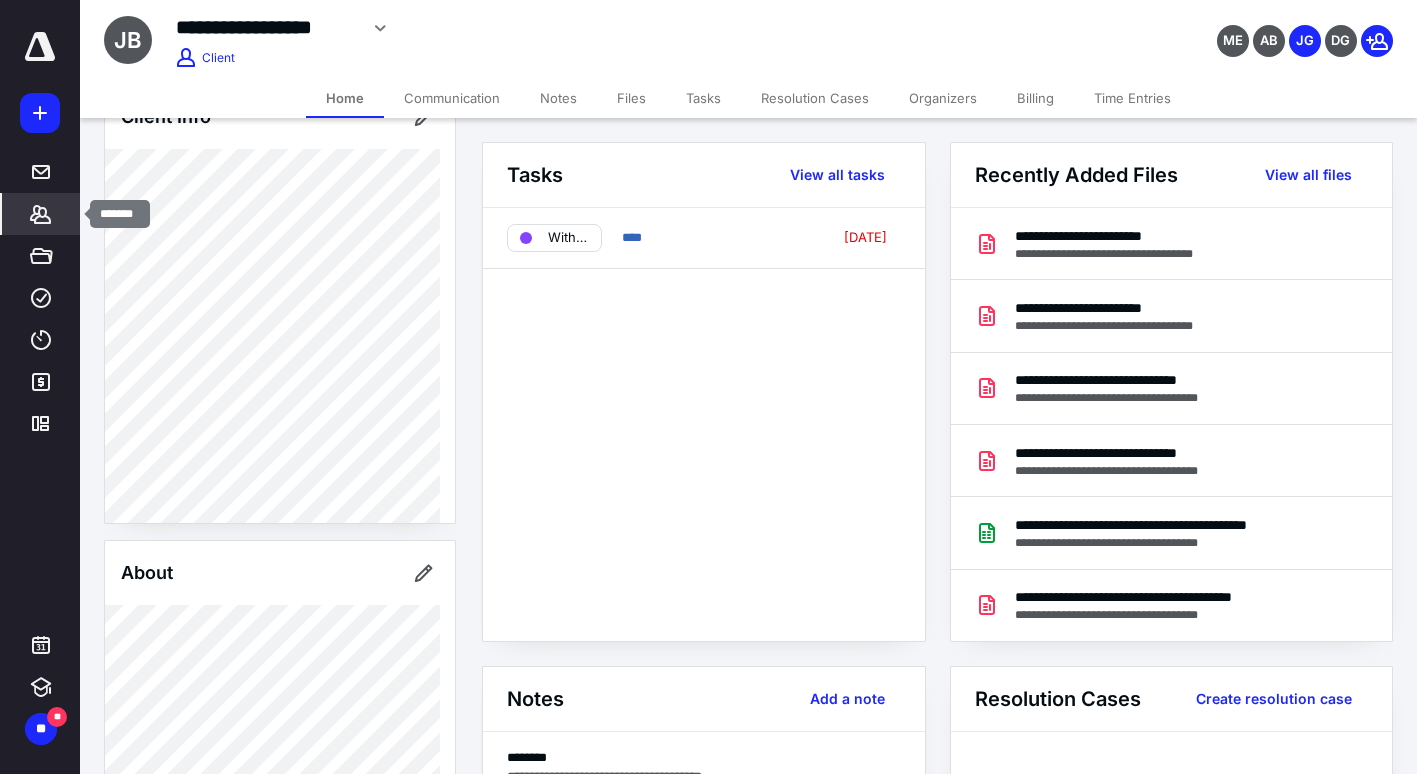 click 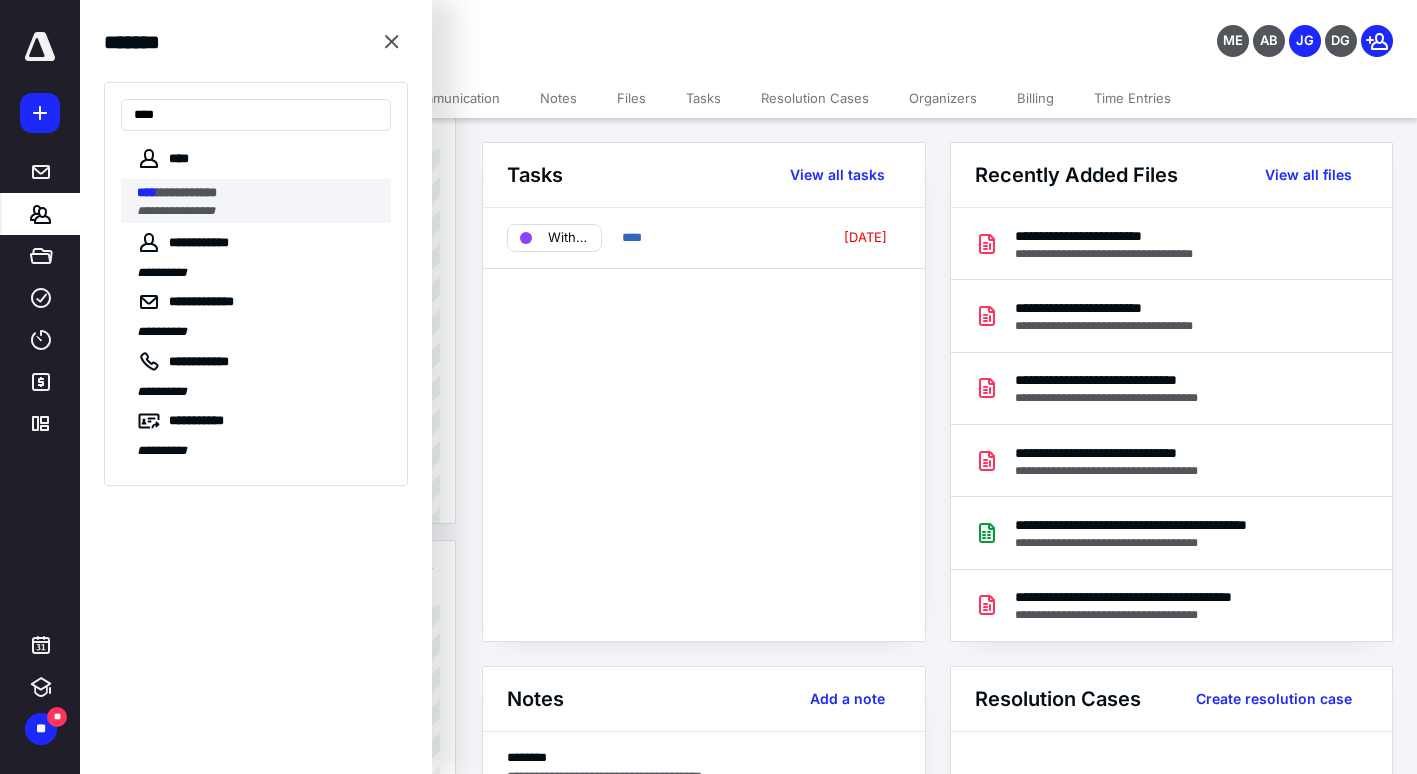type on "****" 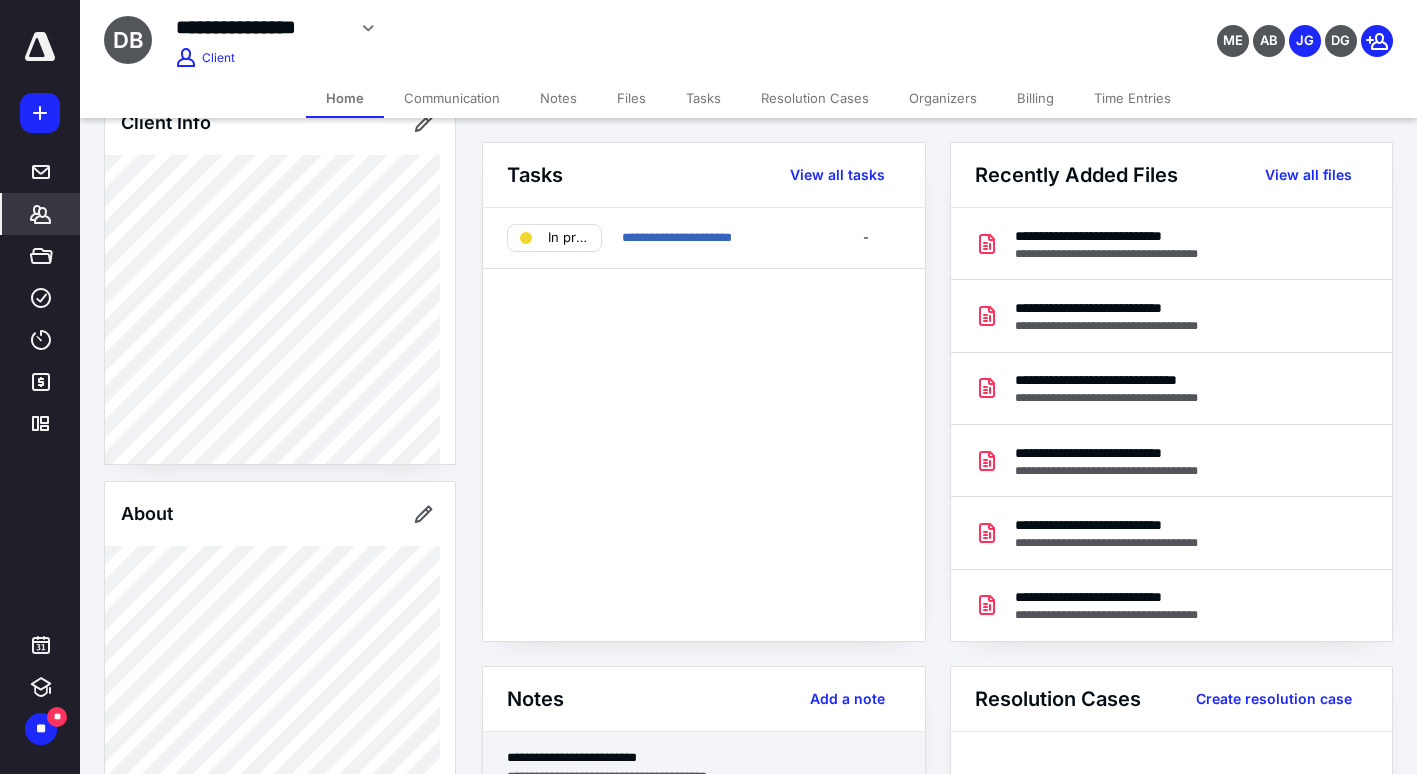 scroll, scrollTop: 200, scrollLeft: 0, axis: vertical 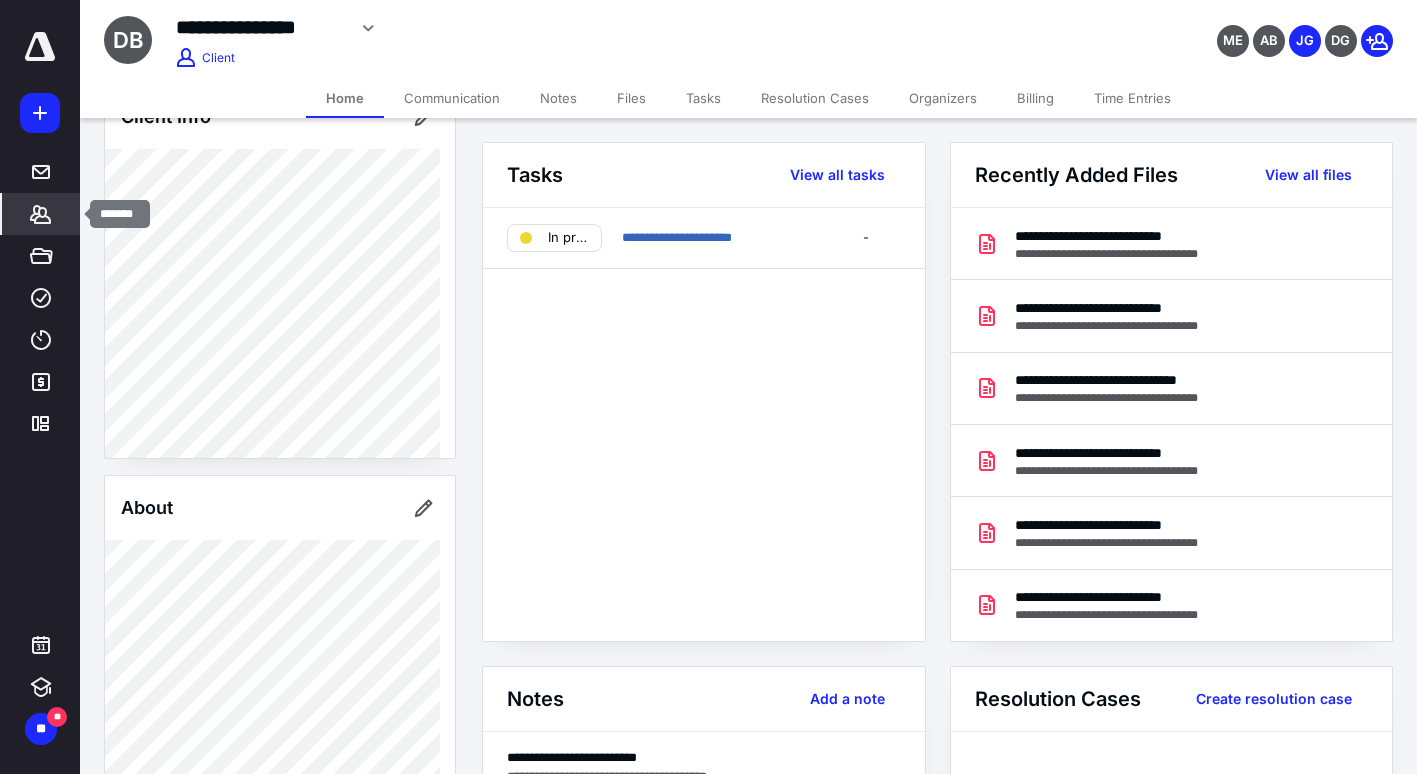 click 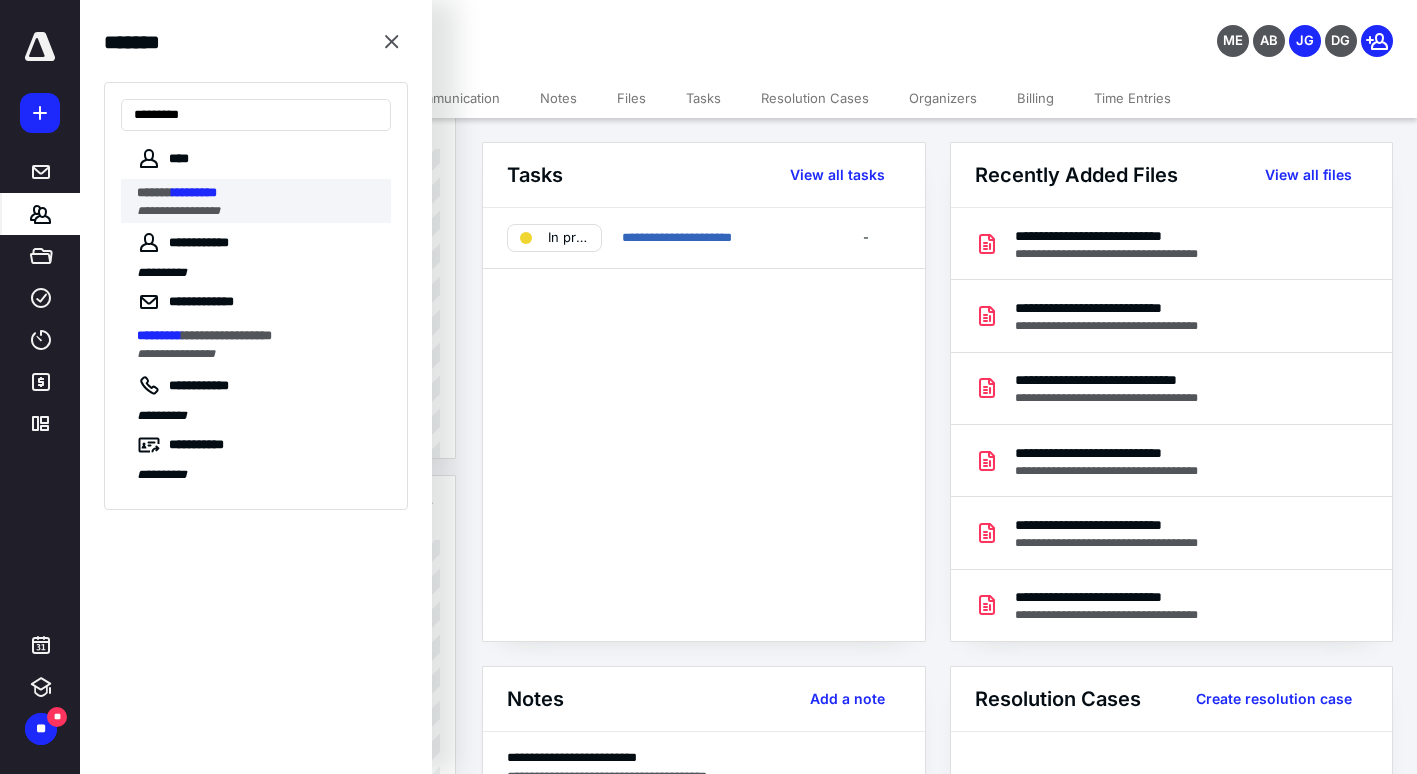 type on "*********" 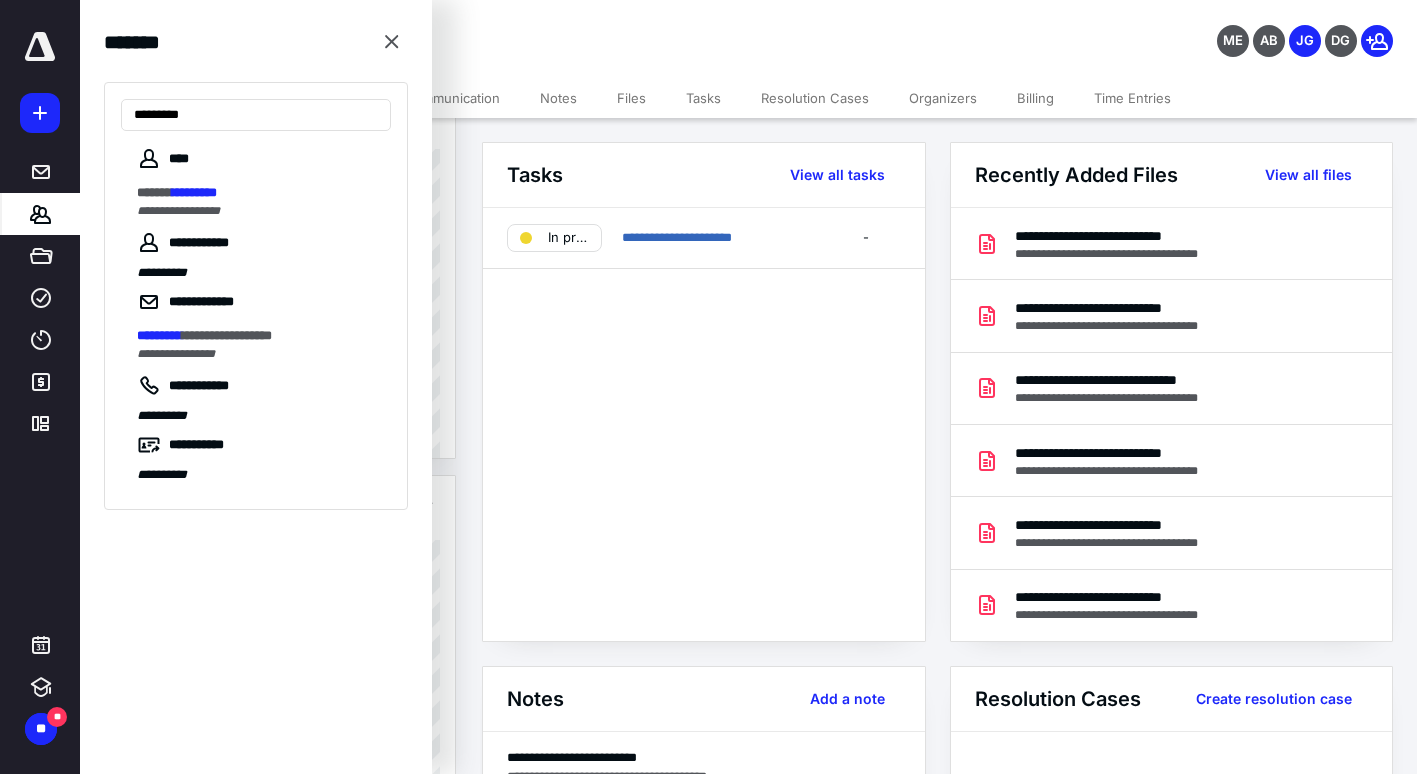 click on "*********" at bounding box center [194, 192] 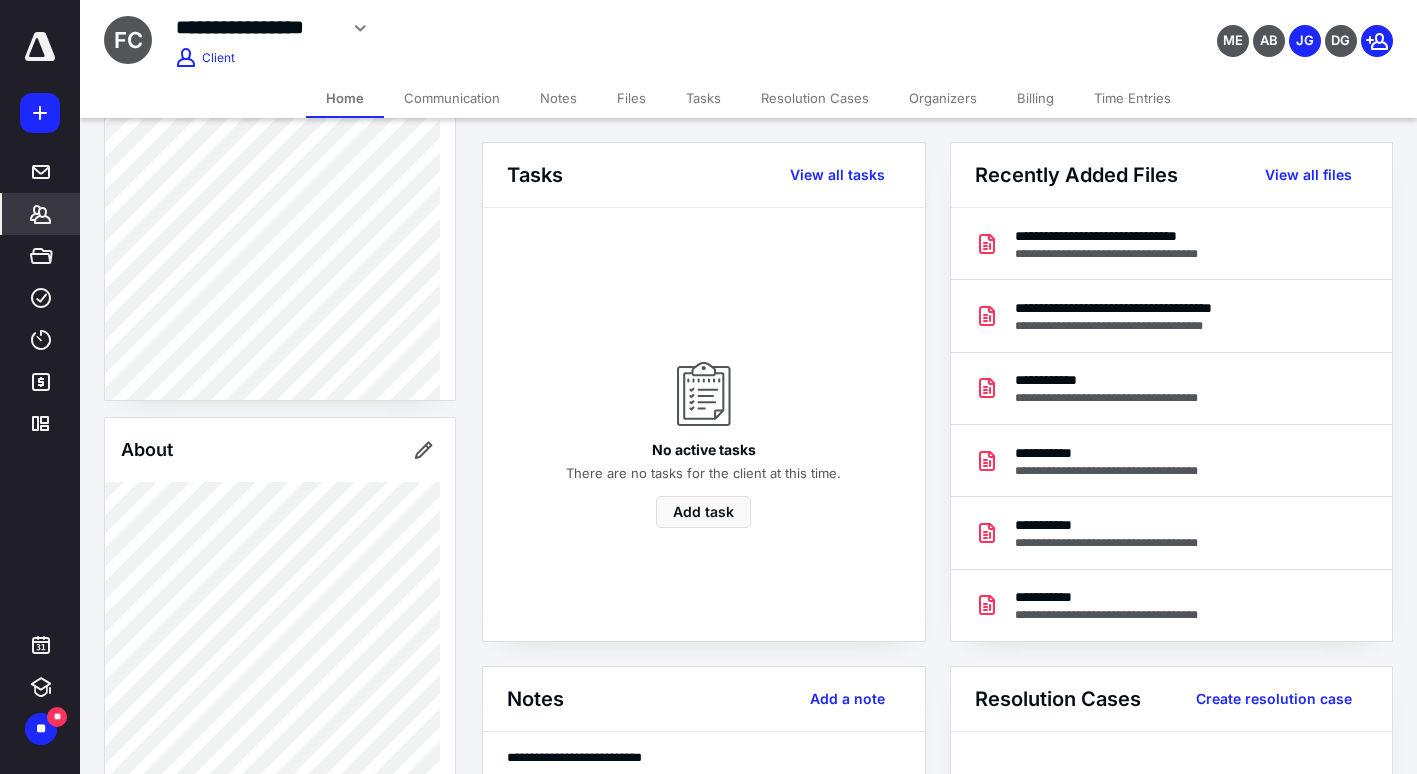 scroll, scrollTop: 200, scrollLeft: 0, axis: vertical 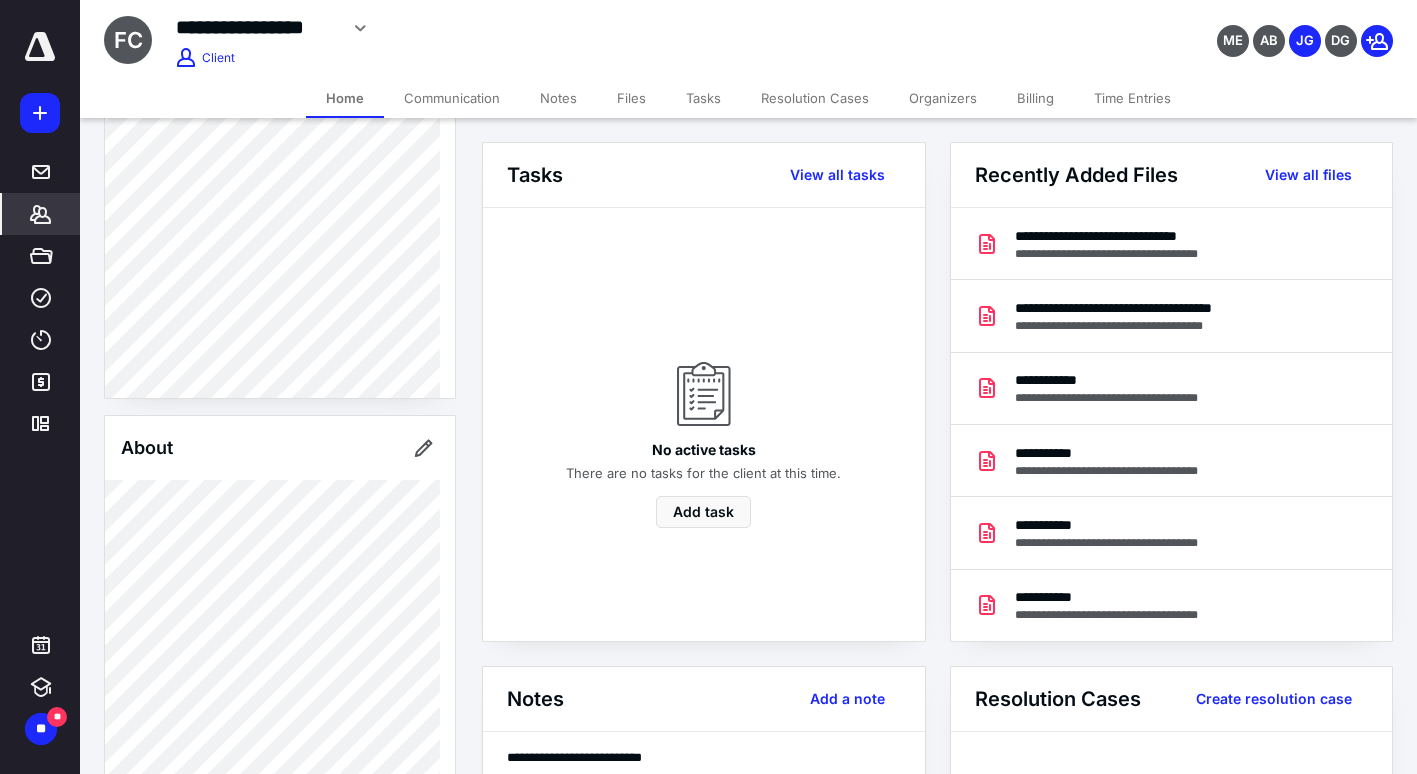 click on "*******" at bounding box center (41, 214) 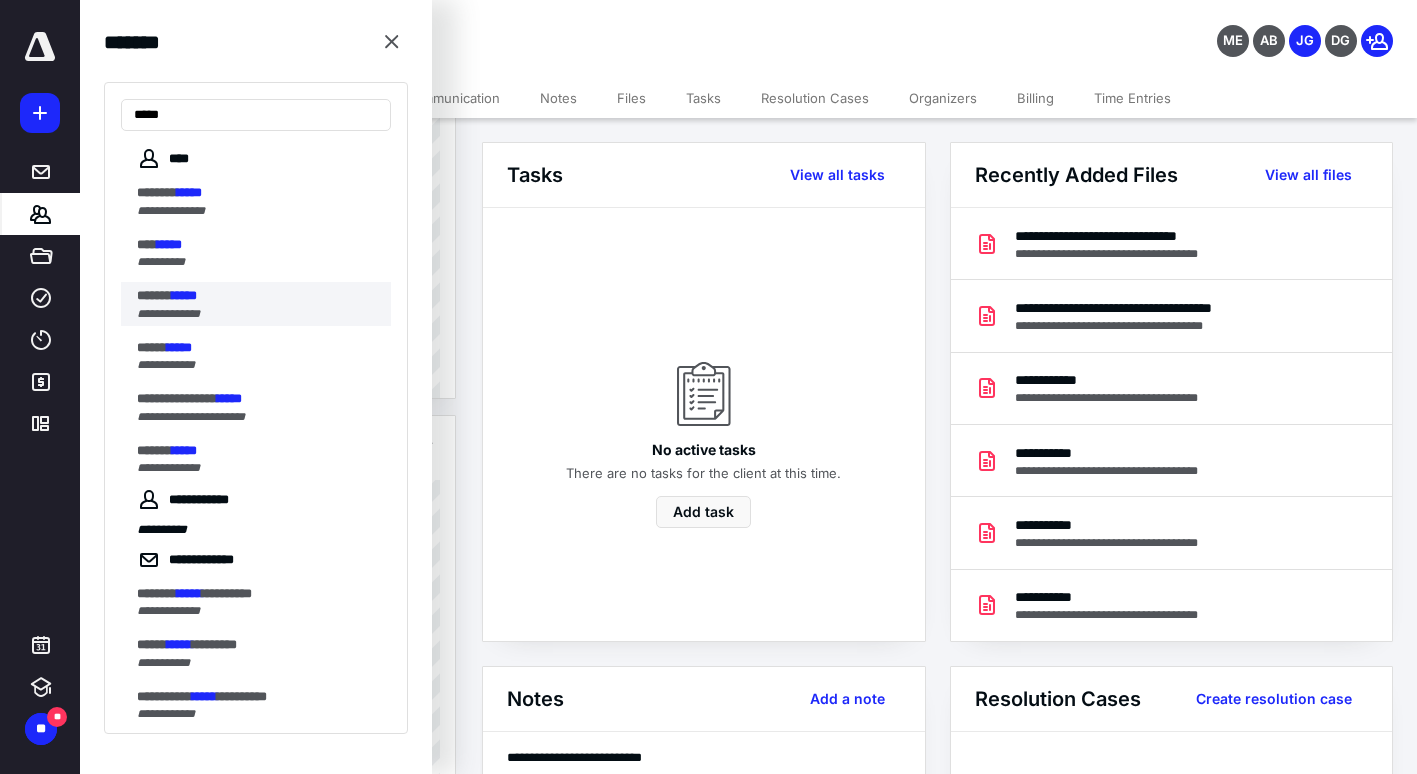 type on "*****" 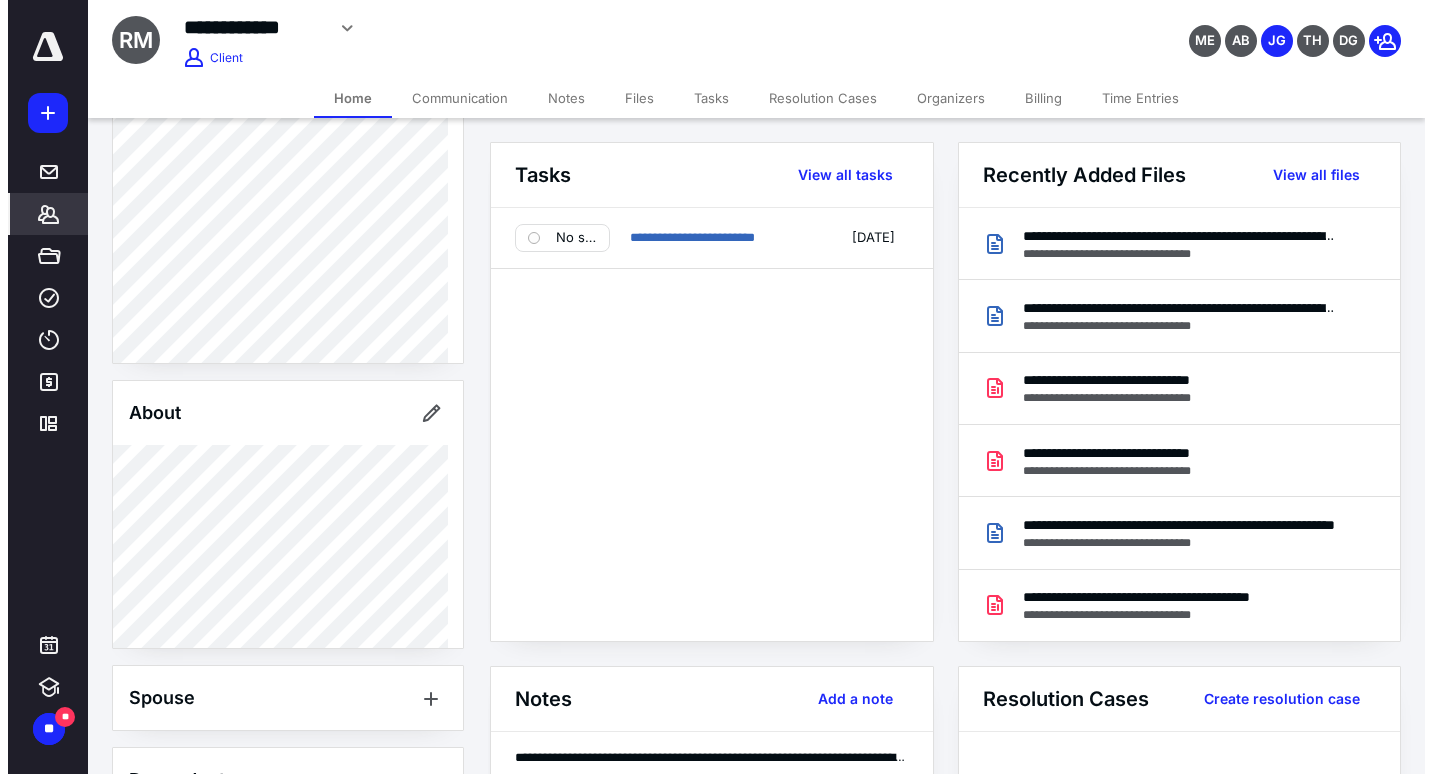 scroll, scrollTop: 400, scrollLeft: 0, axis: vertical 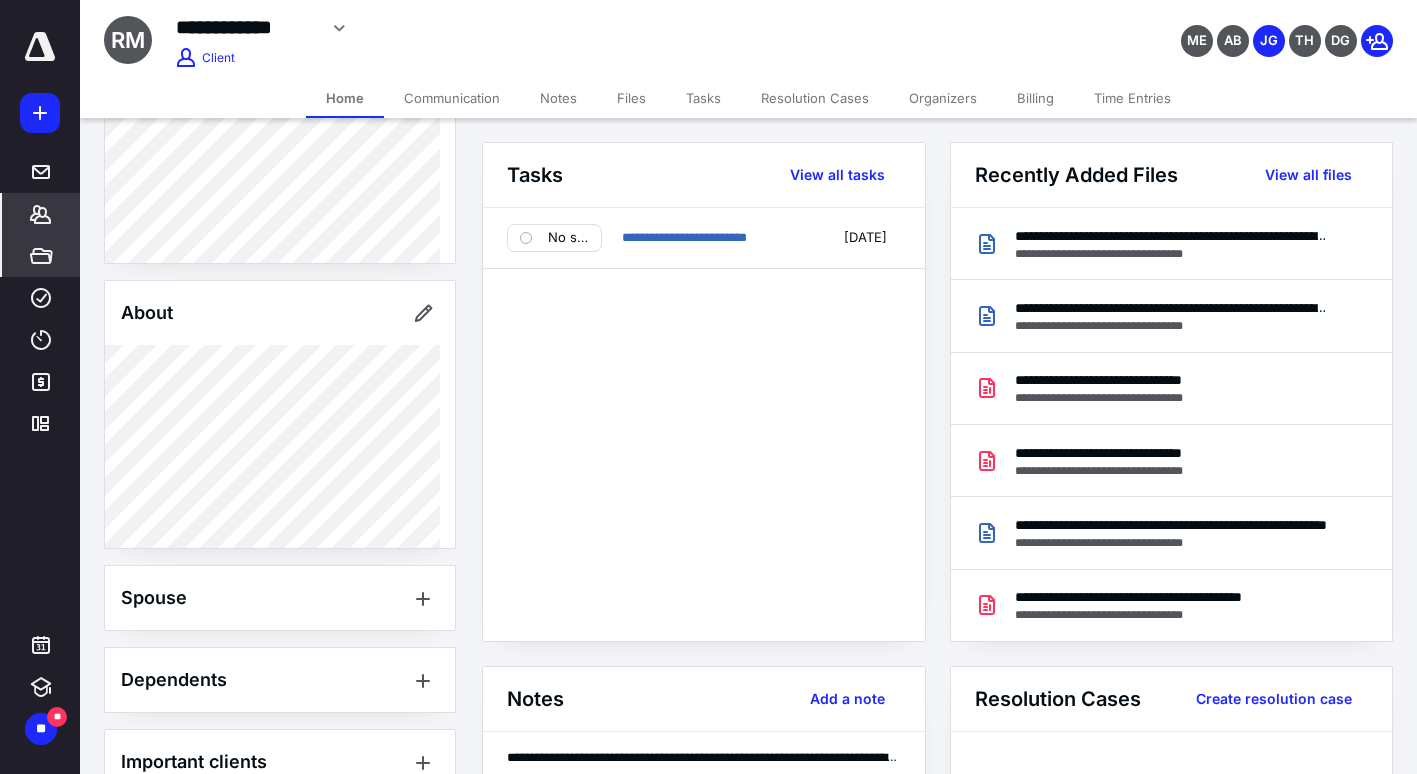 click 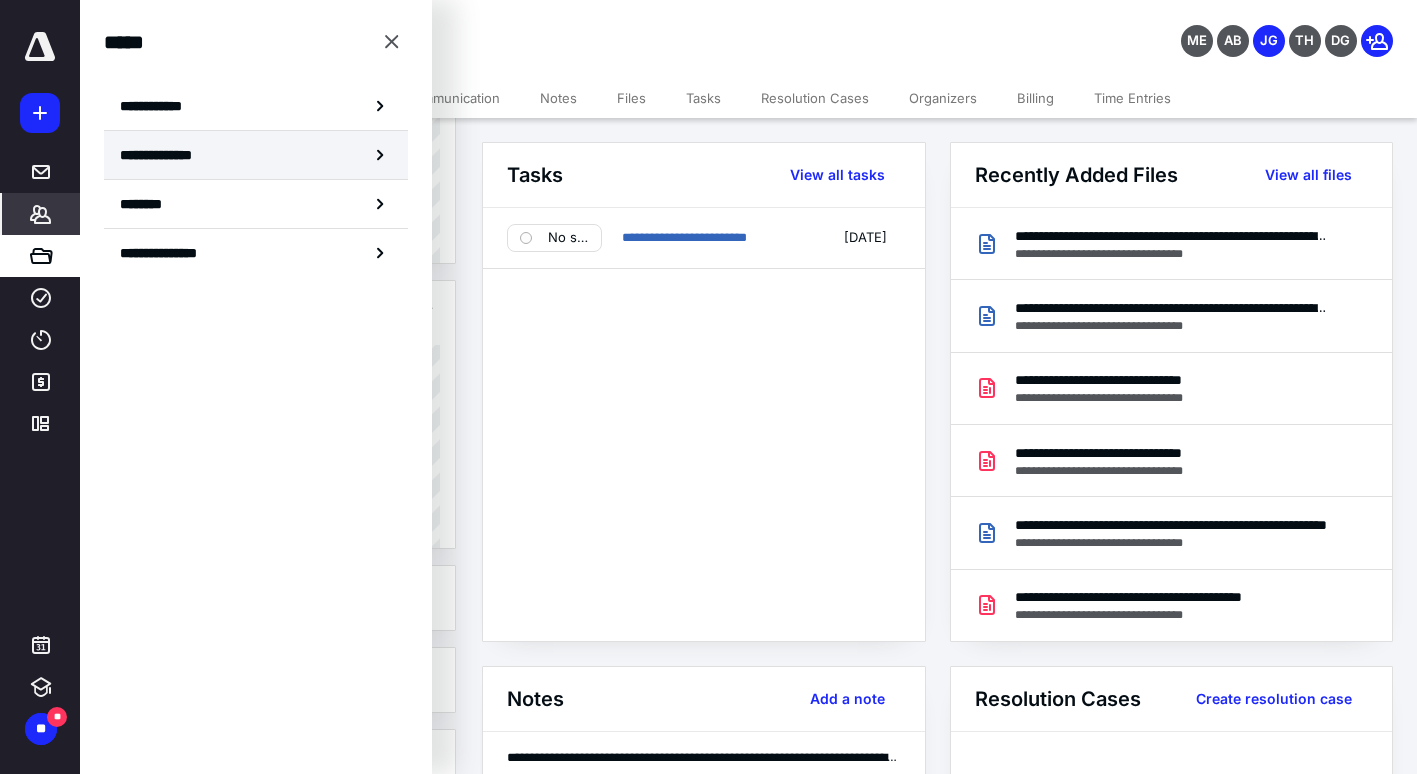 click on "**********" at bounding box center (256, 155) 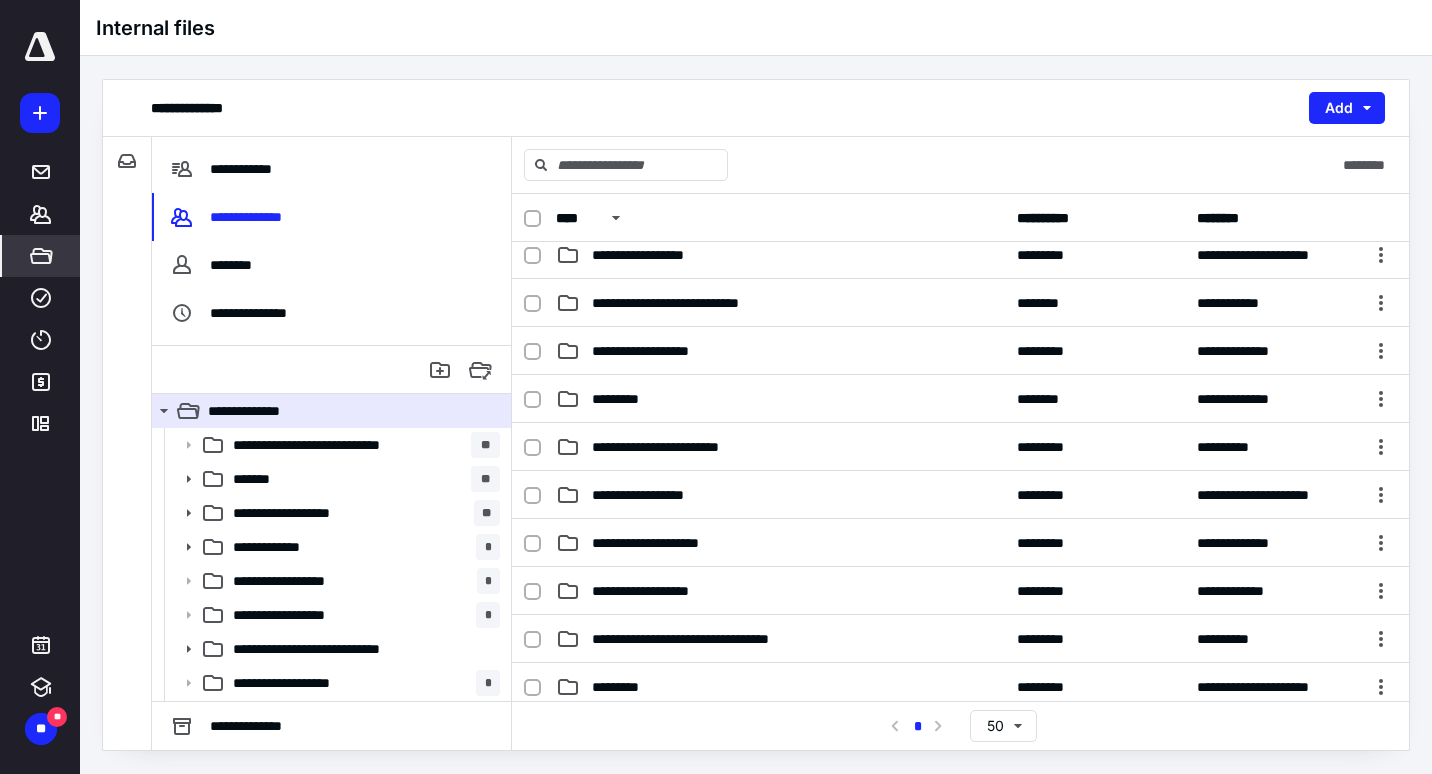 scroll, scrollTop: 500, scrollLeft: 0, axis: vertical 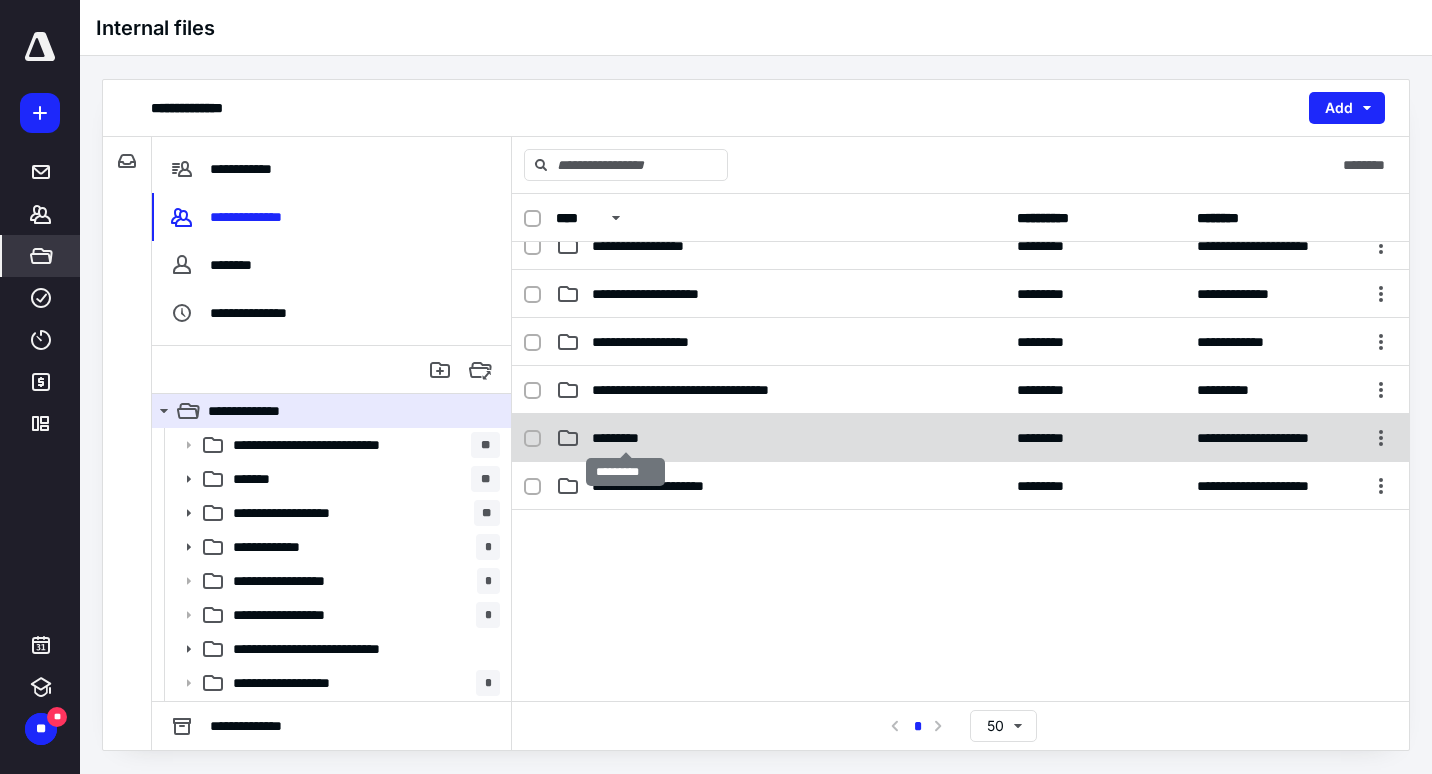 click on "*********" at bounding box center (626, 438) 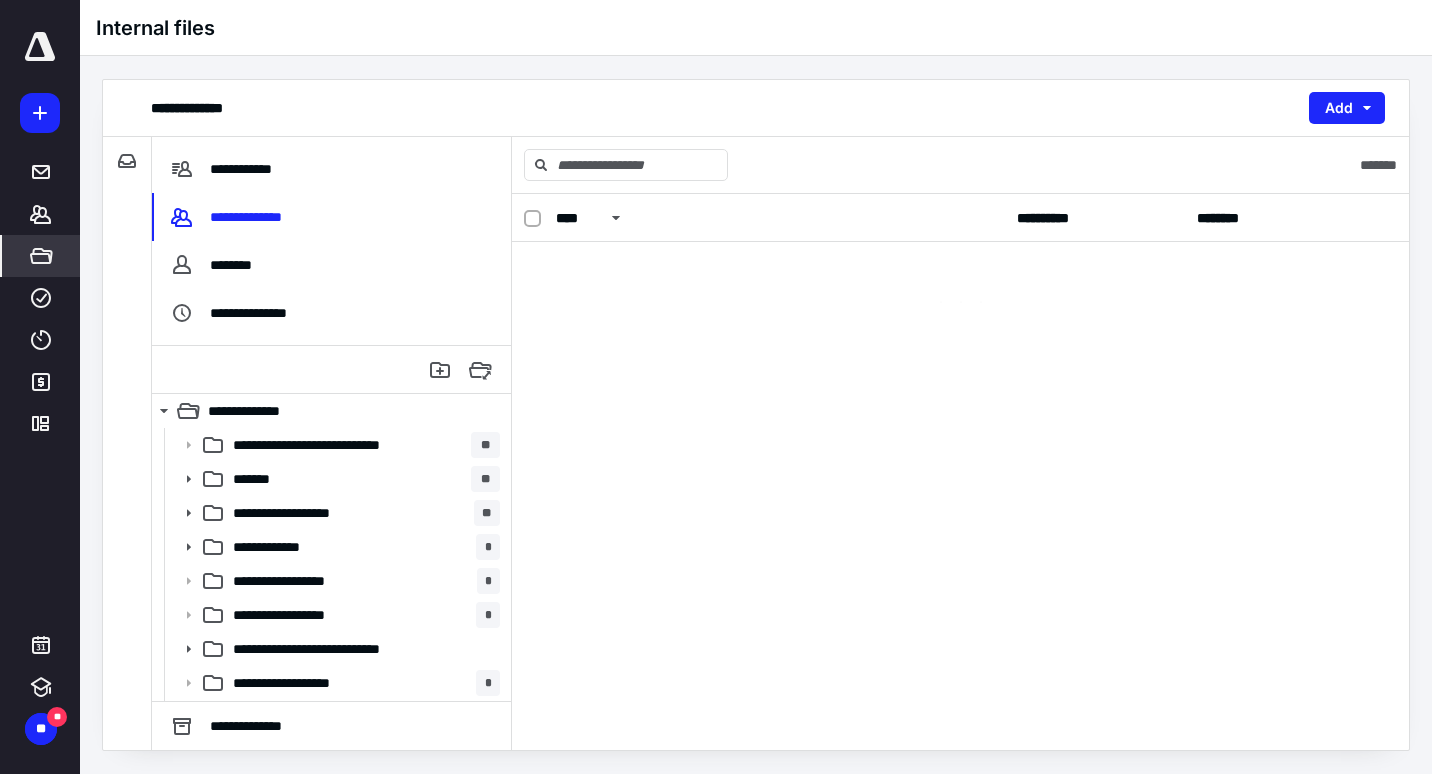 scroll, scrollTop: 0, scrollLeft: 0, axis: both 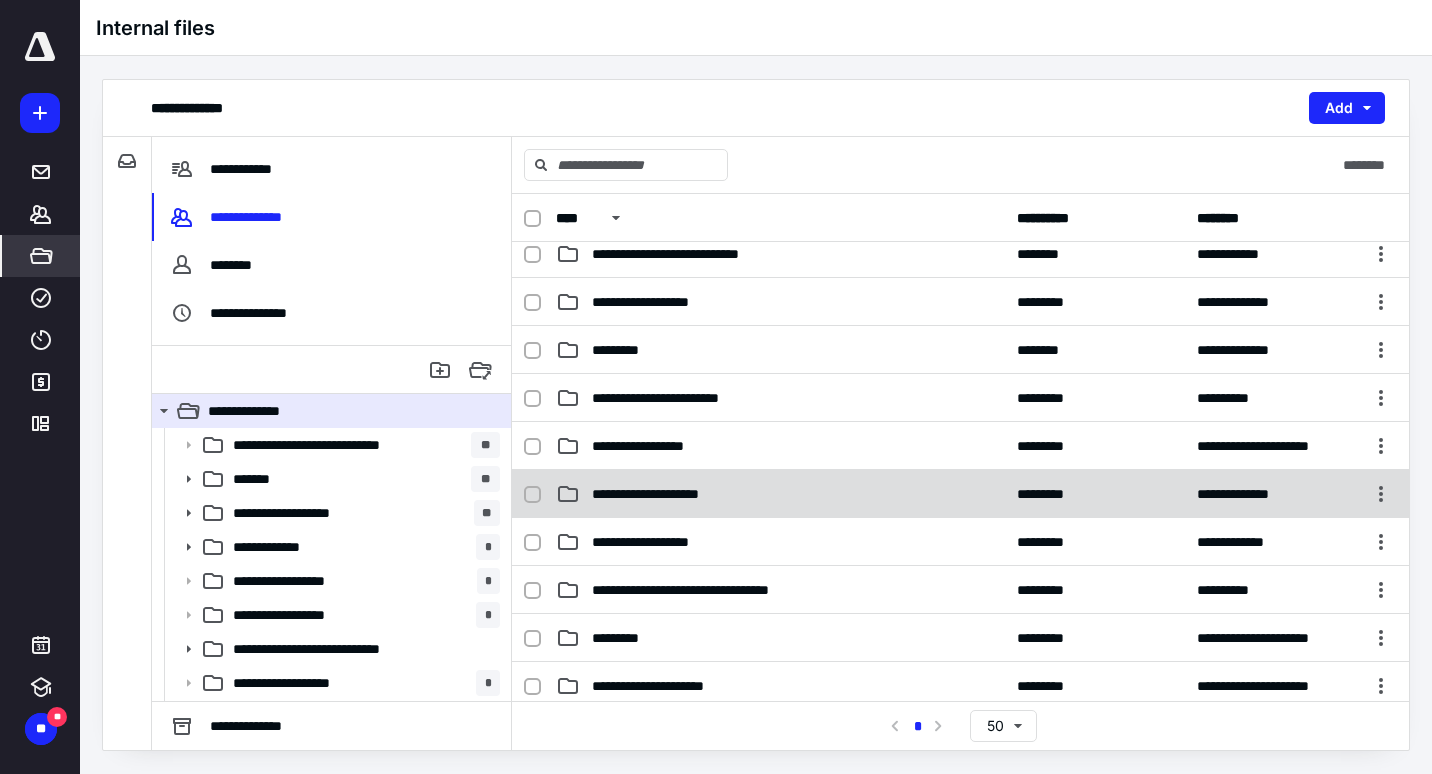 click on "**********" at bounding box center [780, 494] 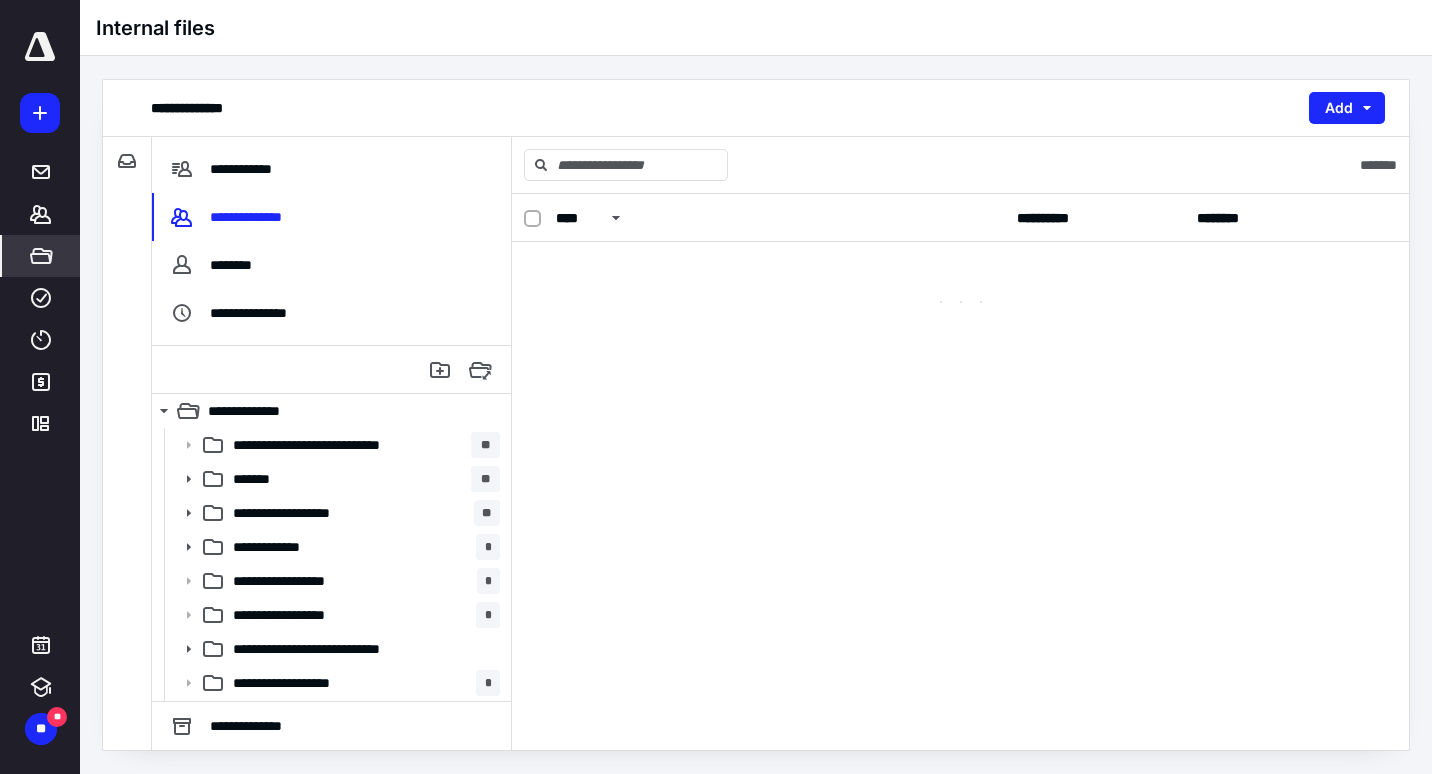 scroll, scrollTop: 0, scrollLeft: 0, axis: both 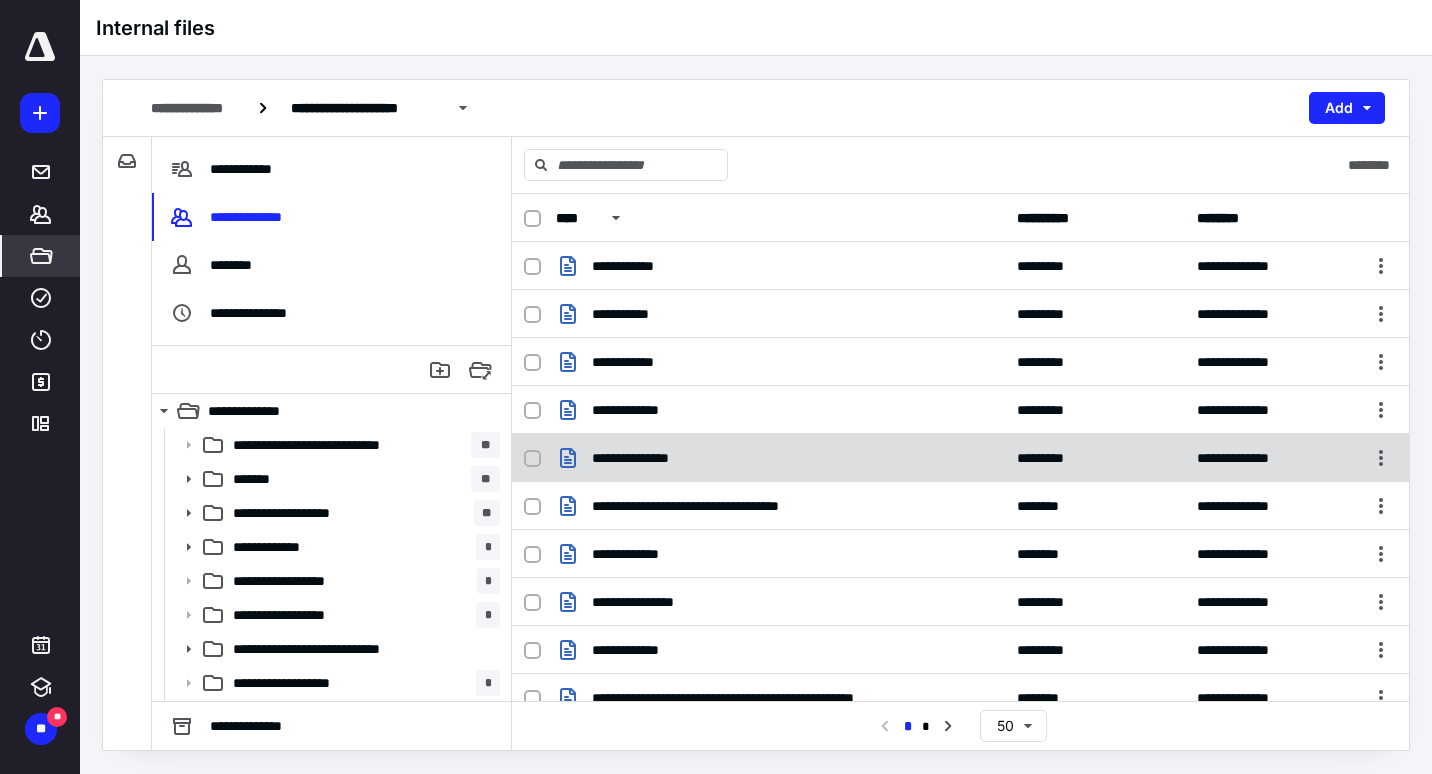 click on "**********" at bounding box center [780, 458] 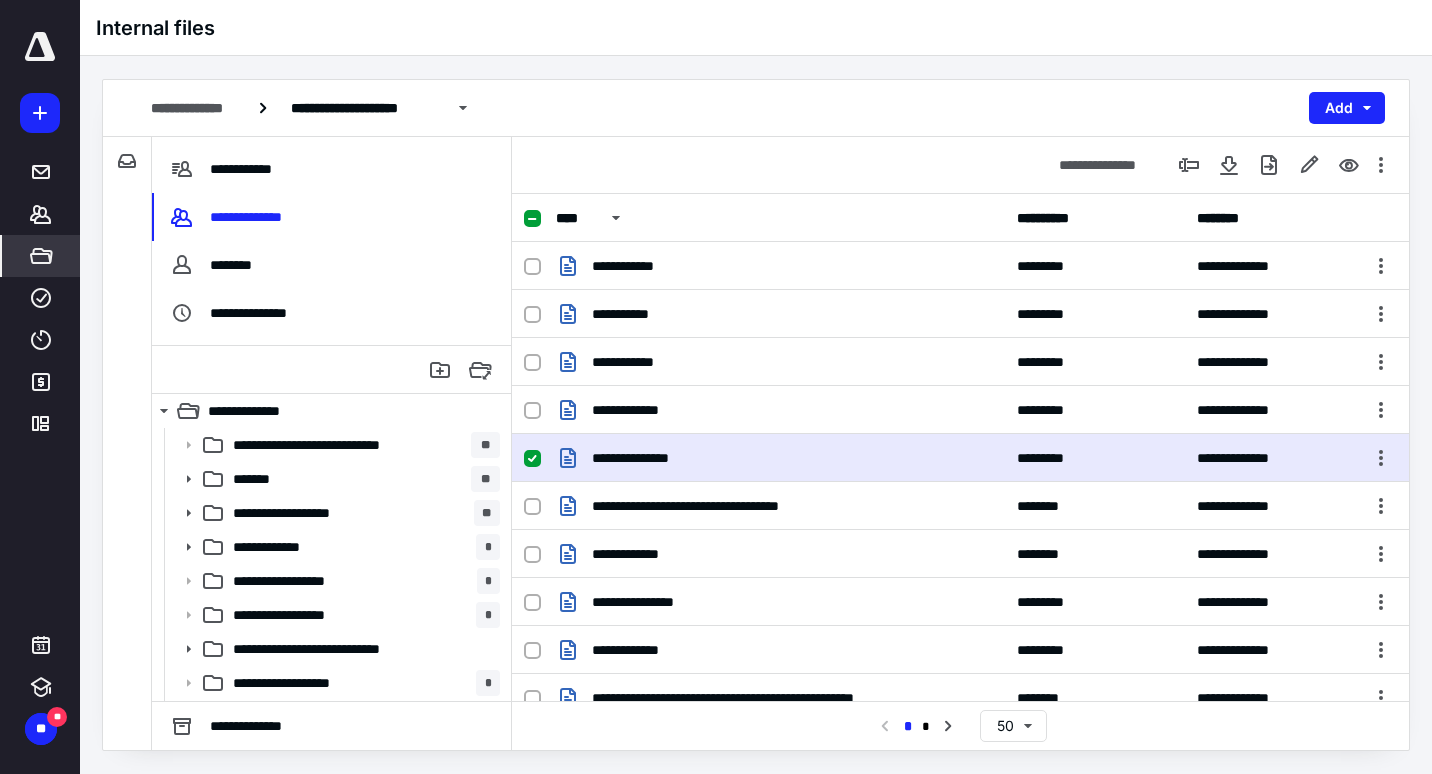 click on "**********" at bounding box center [780, 458] 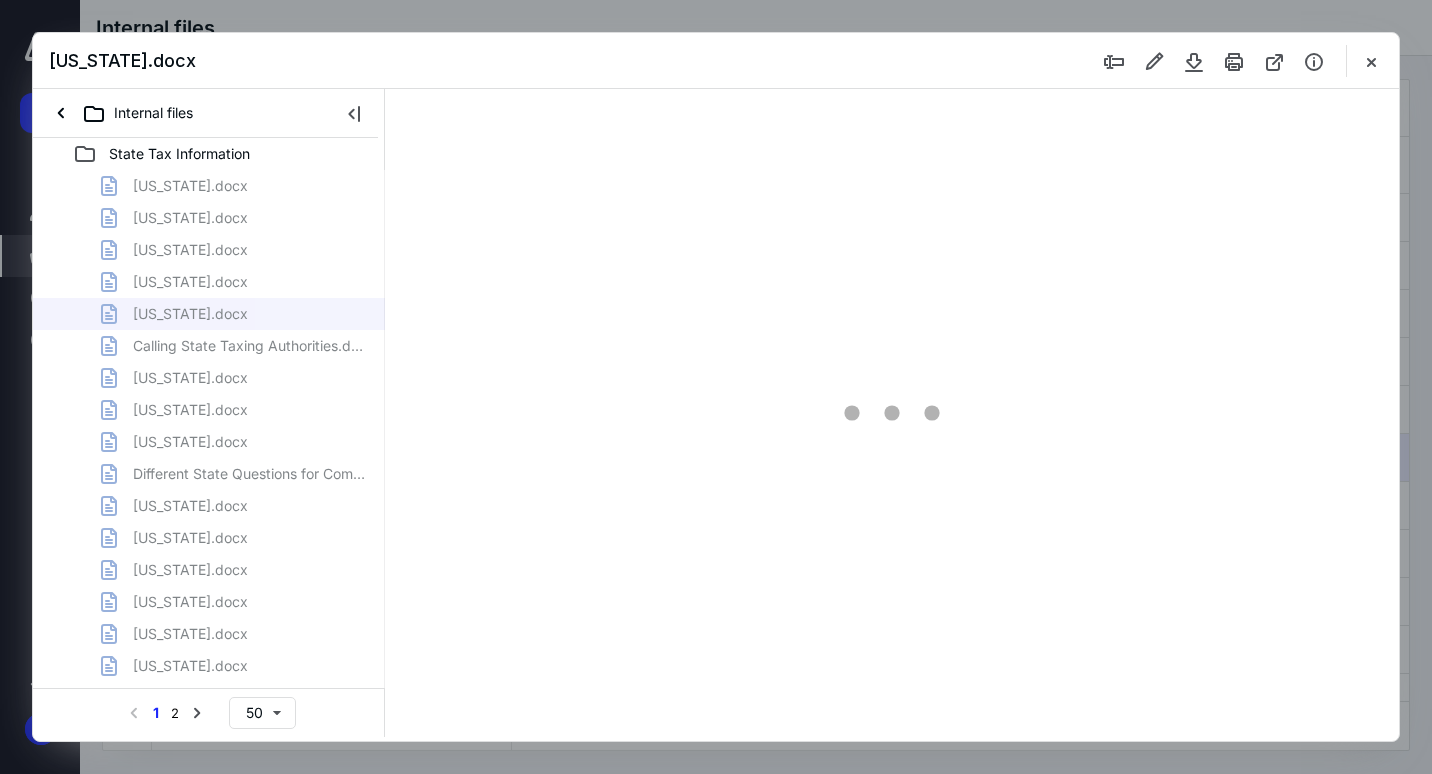 scroll, scrollTop: 0, scrollLeft: 0, axis: both 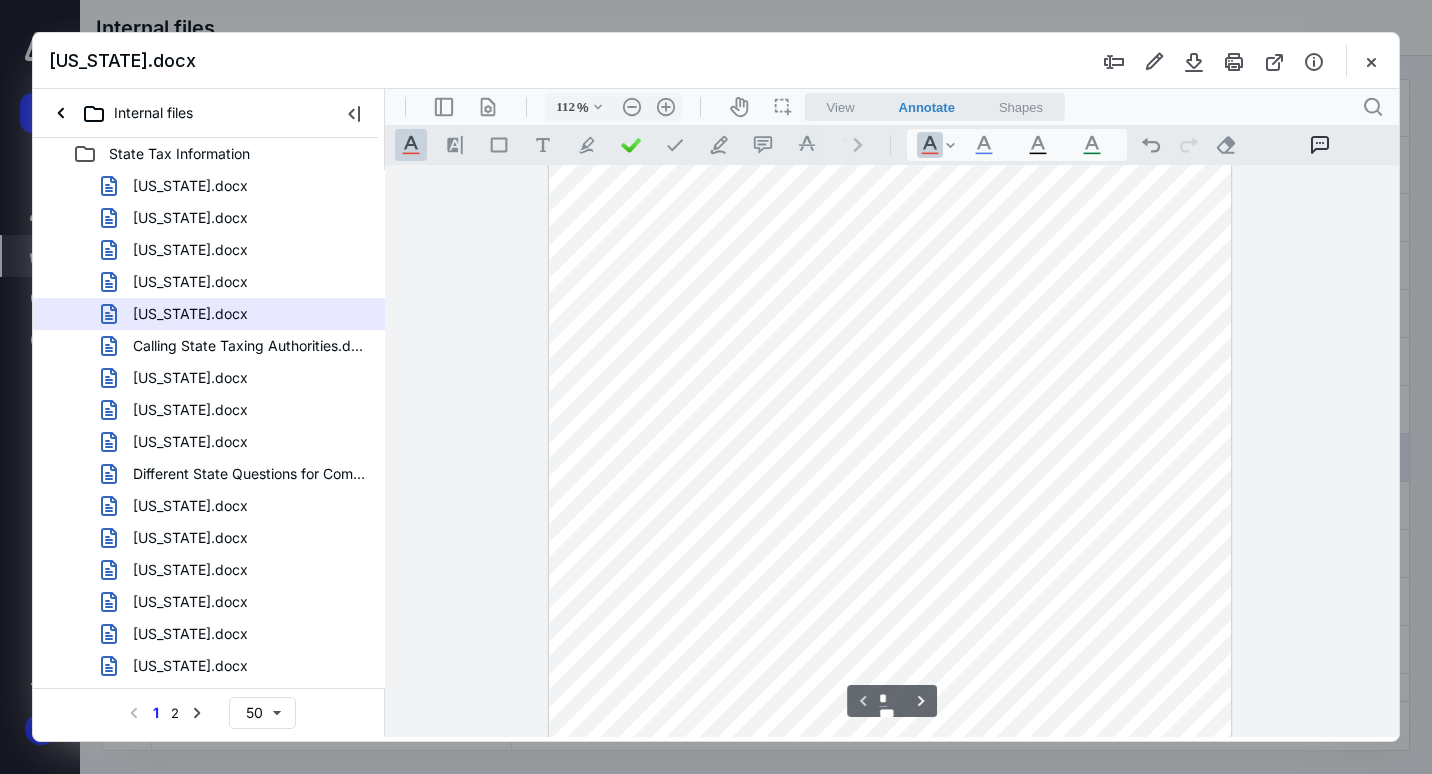 type on "137" 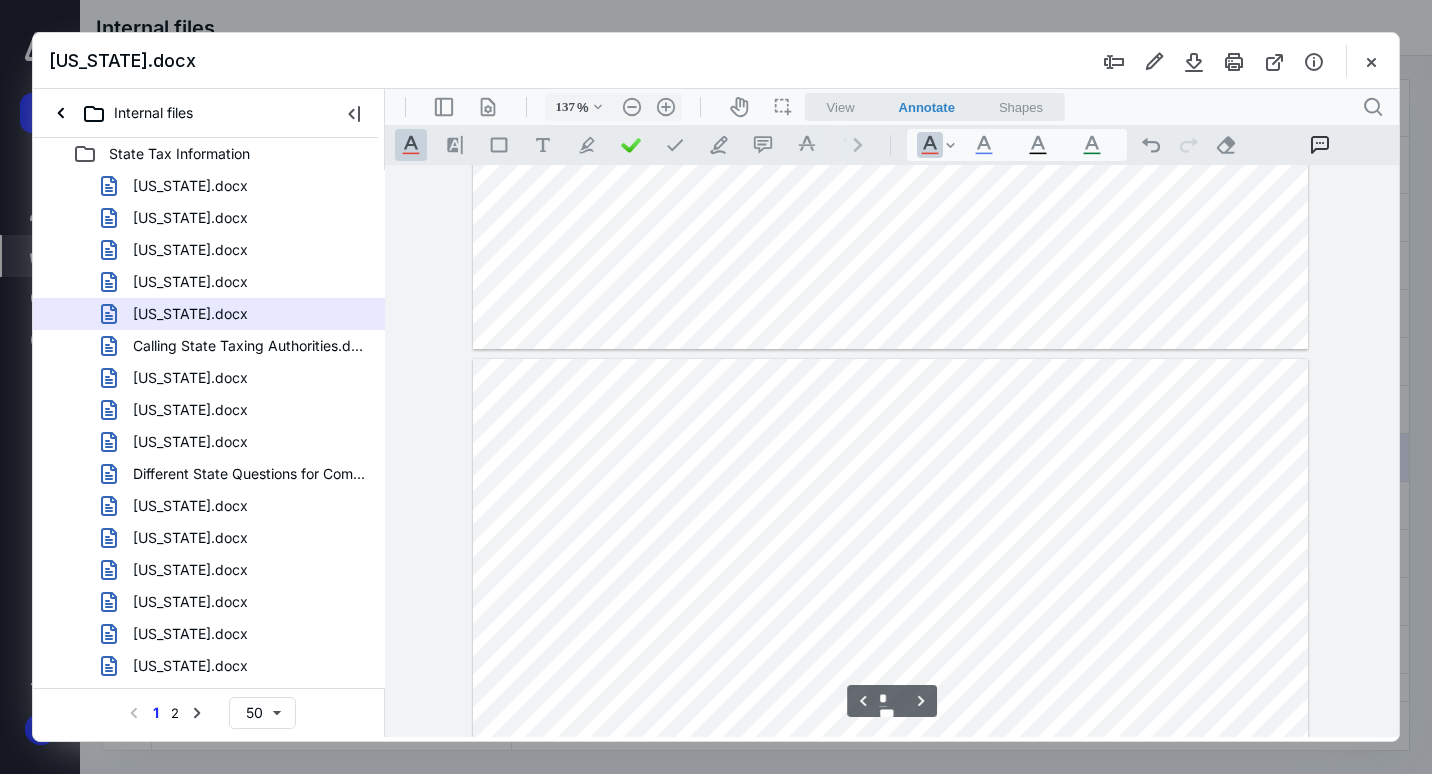scroll, scrollTop: 1035, scrollLeft: 0, axis: vertical 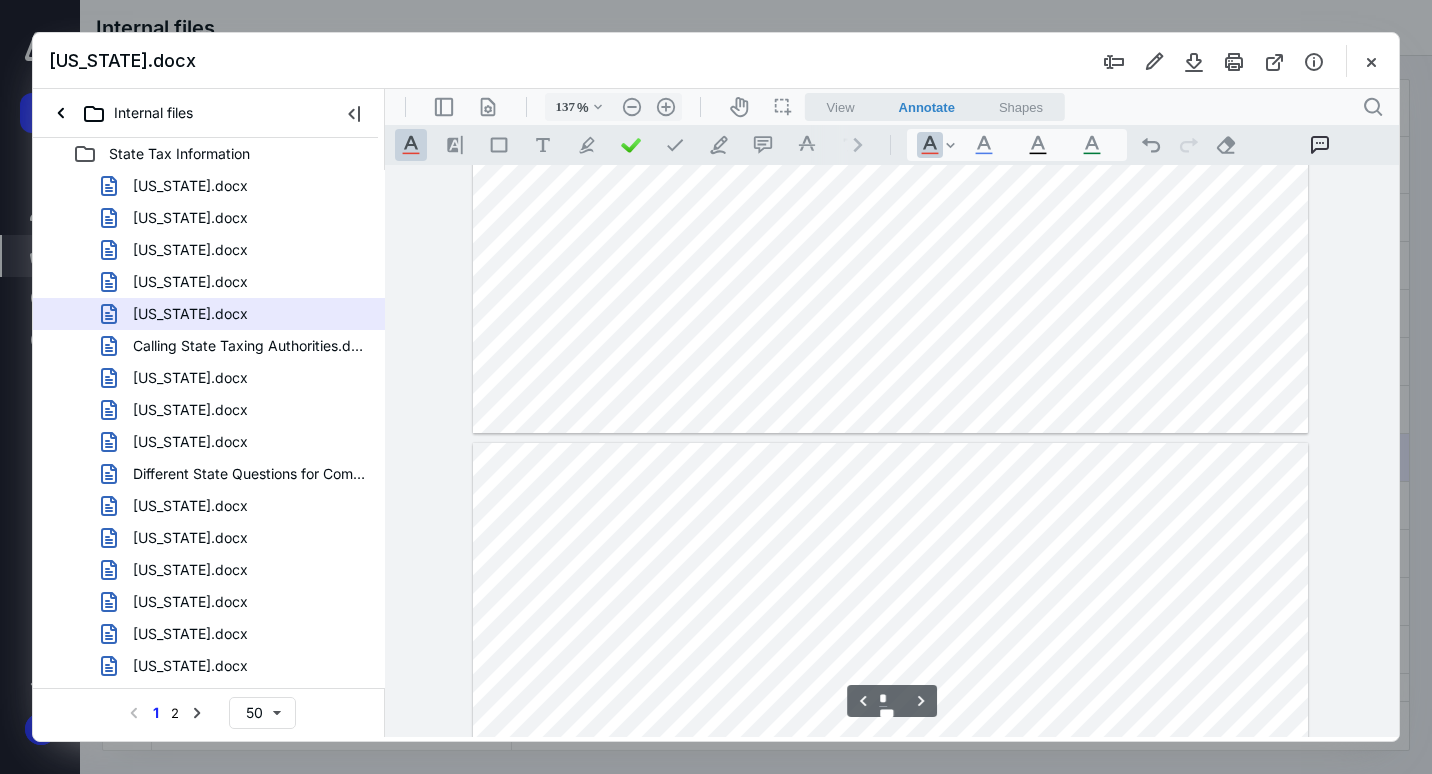 type on "*" 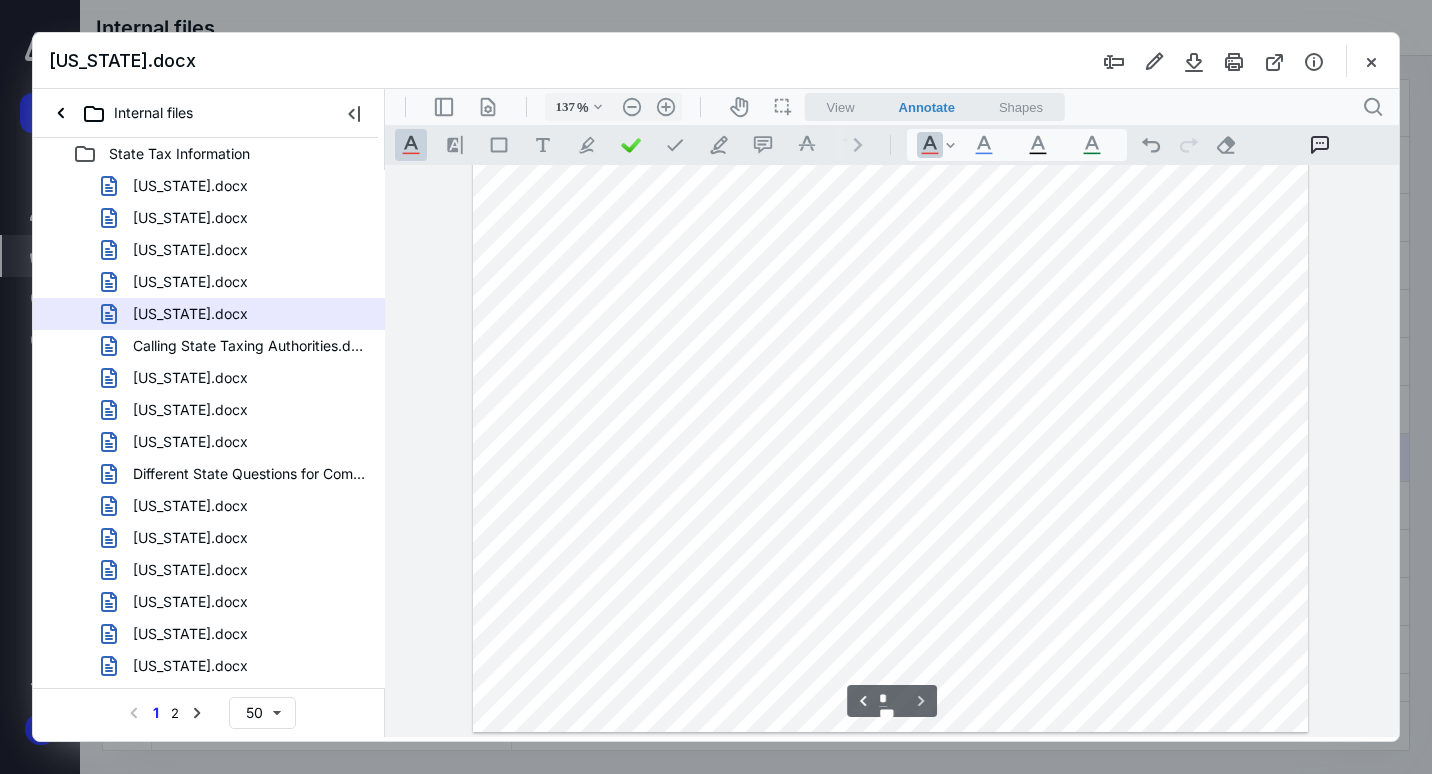 scroll, scrollTop: 2001, scrollLeft: 0, axis: vertical 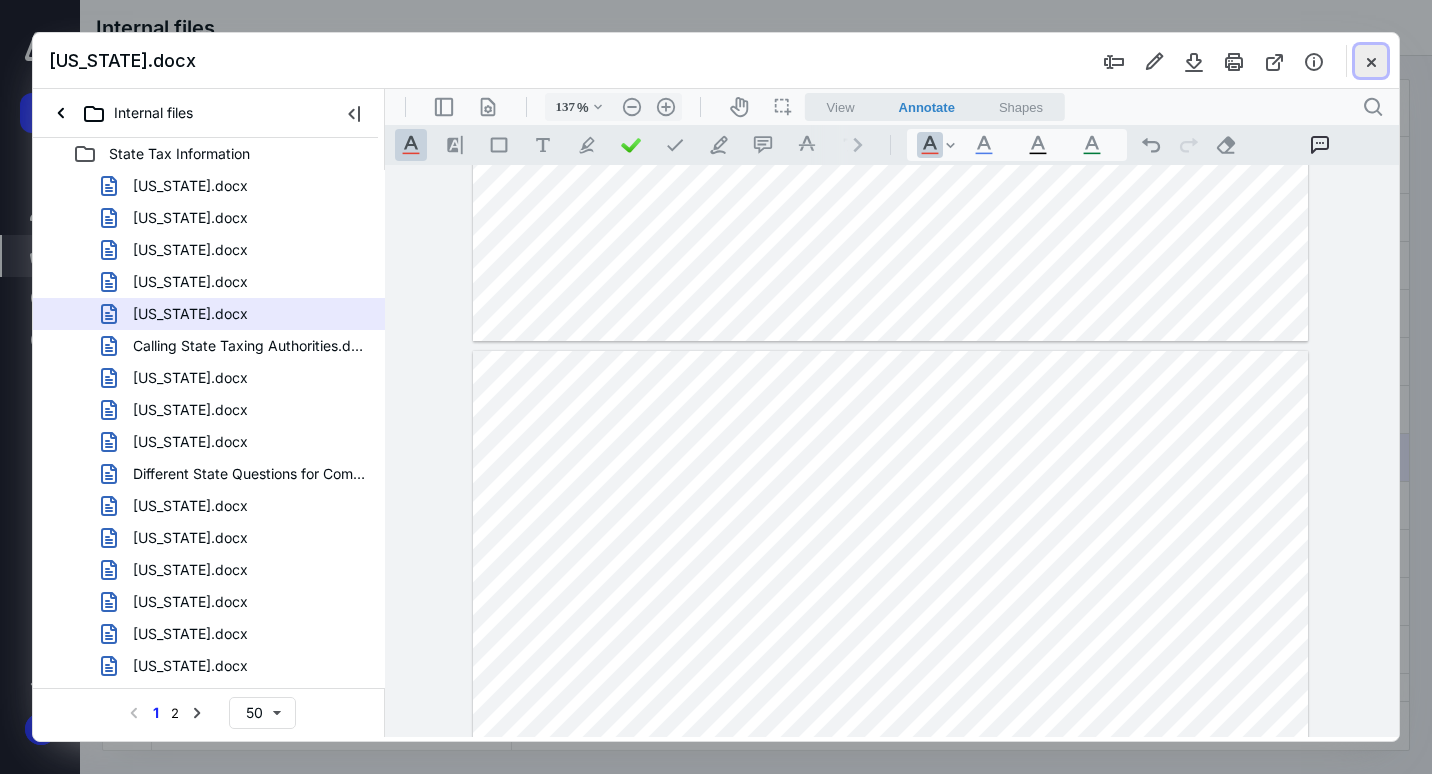 click at bounding box center [1371, 61] 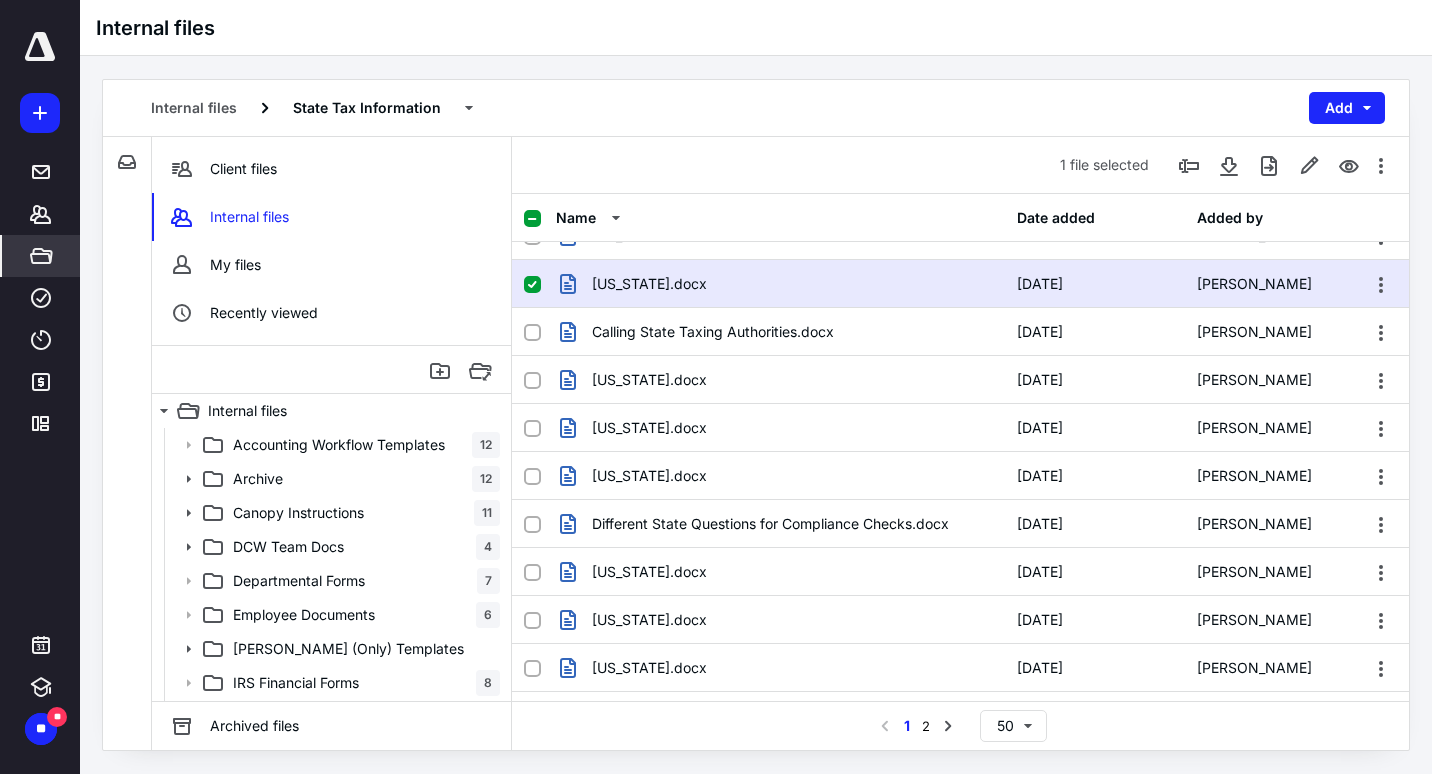 scroll, scrollTop: 0, scrollLeft: 0, axis: both 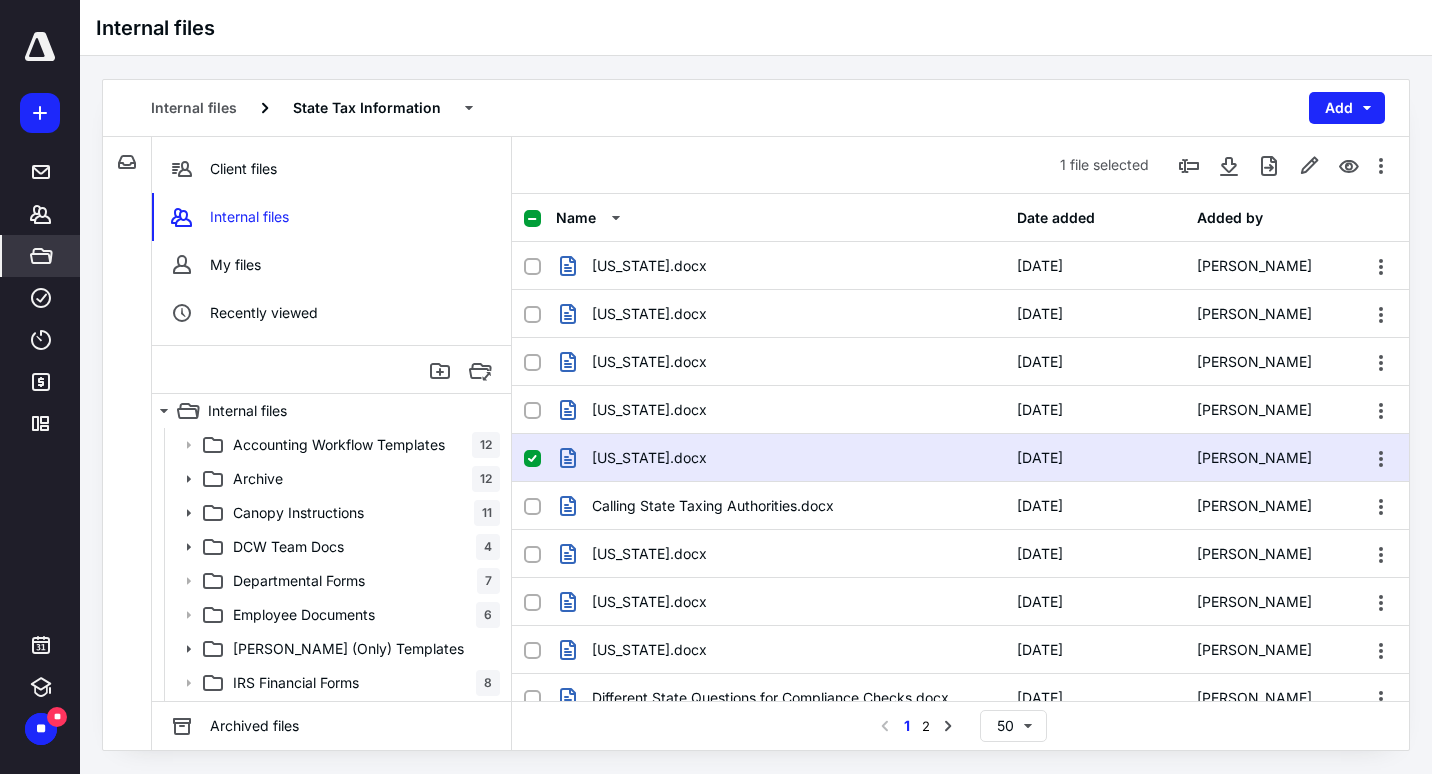 click on "California.docx" at bounding box center (780, 458) 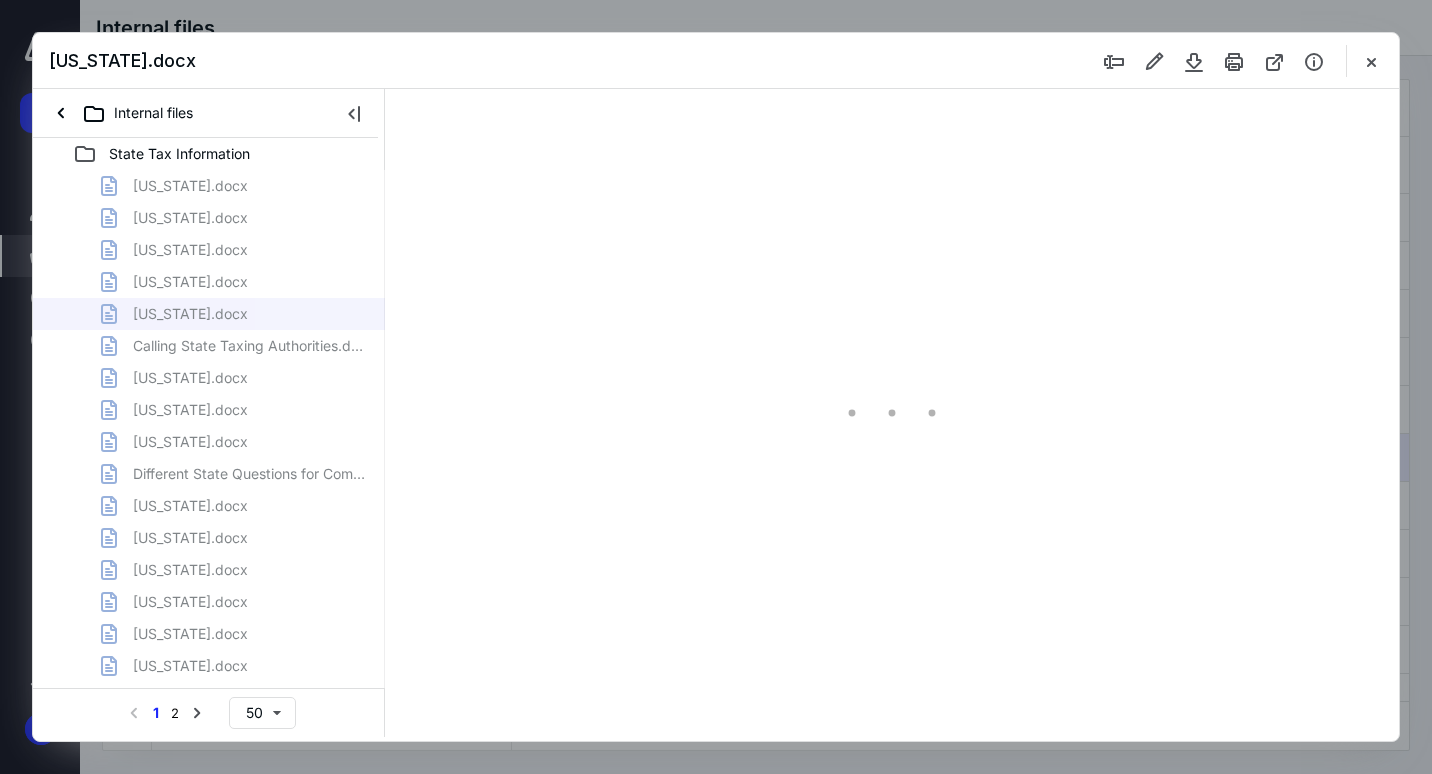 scroll, scrollTop: 0, scrollLeft: 0, axis: both 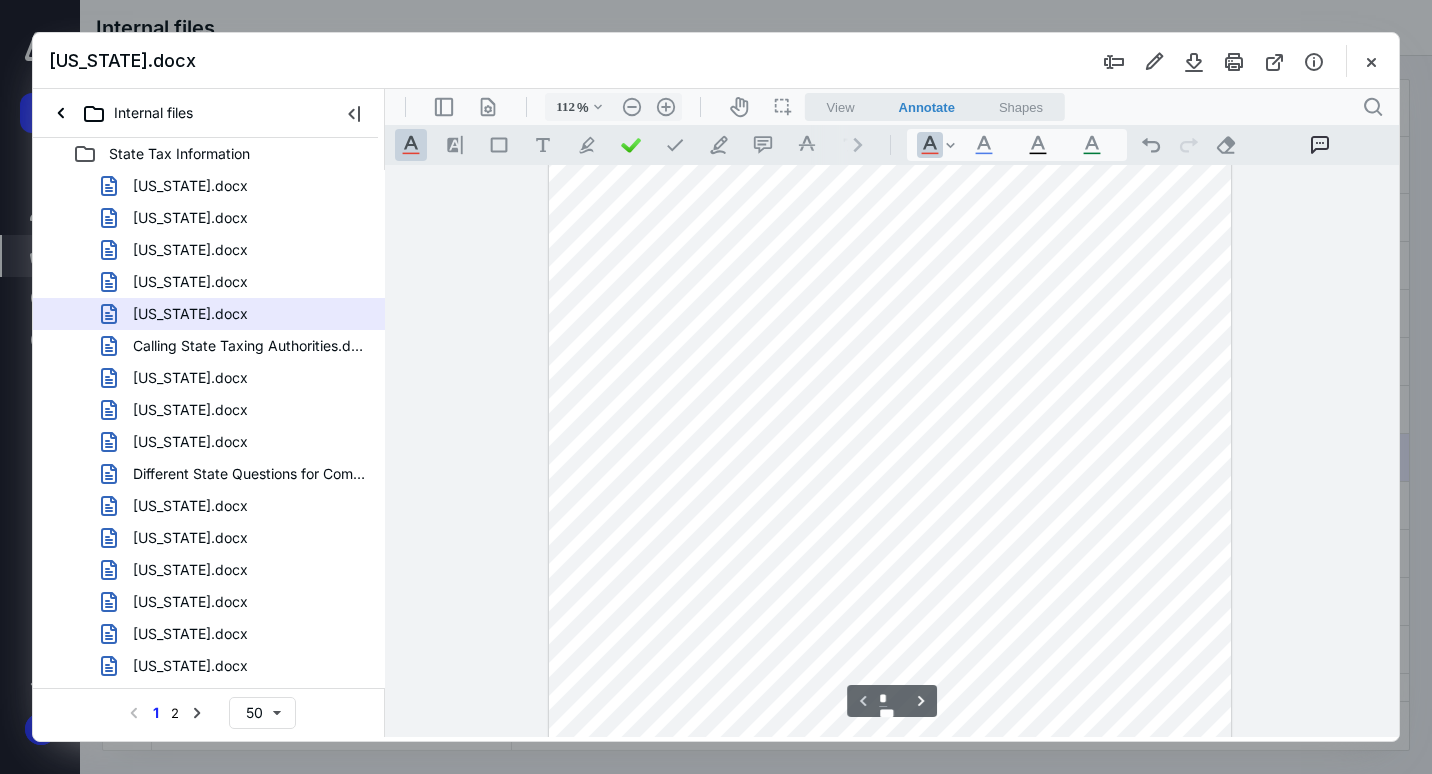 type on "87" 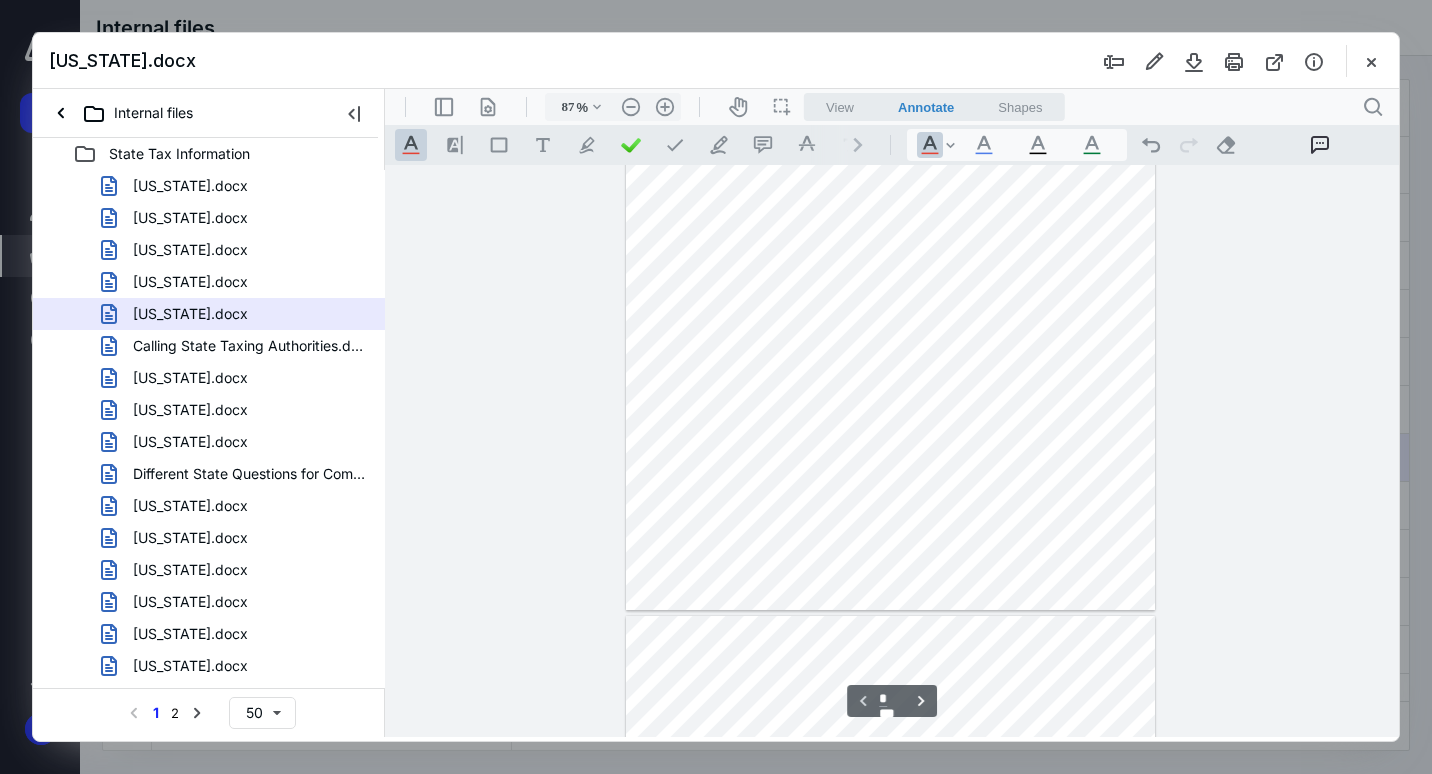 scroll, scrollTop: 343, scrollLeft: 0, axis: vertical 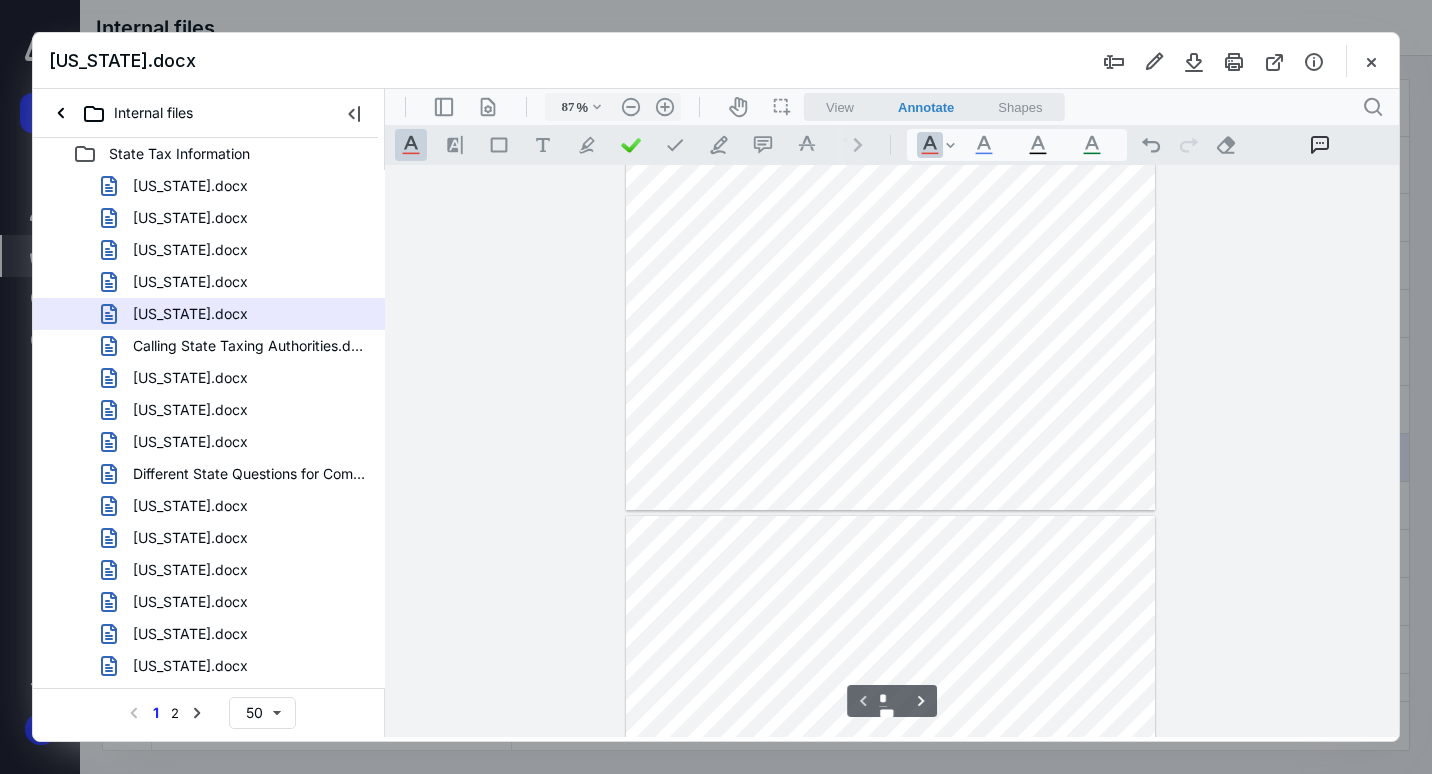 type on "*" 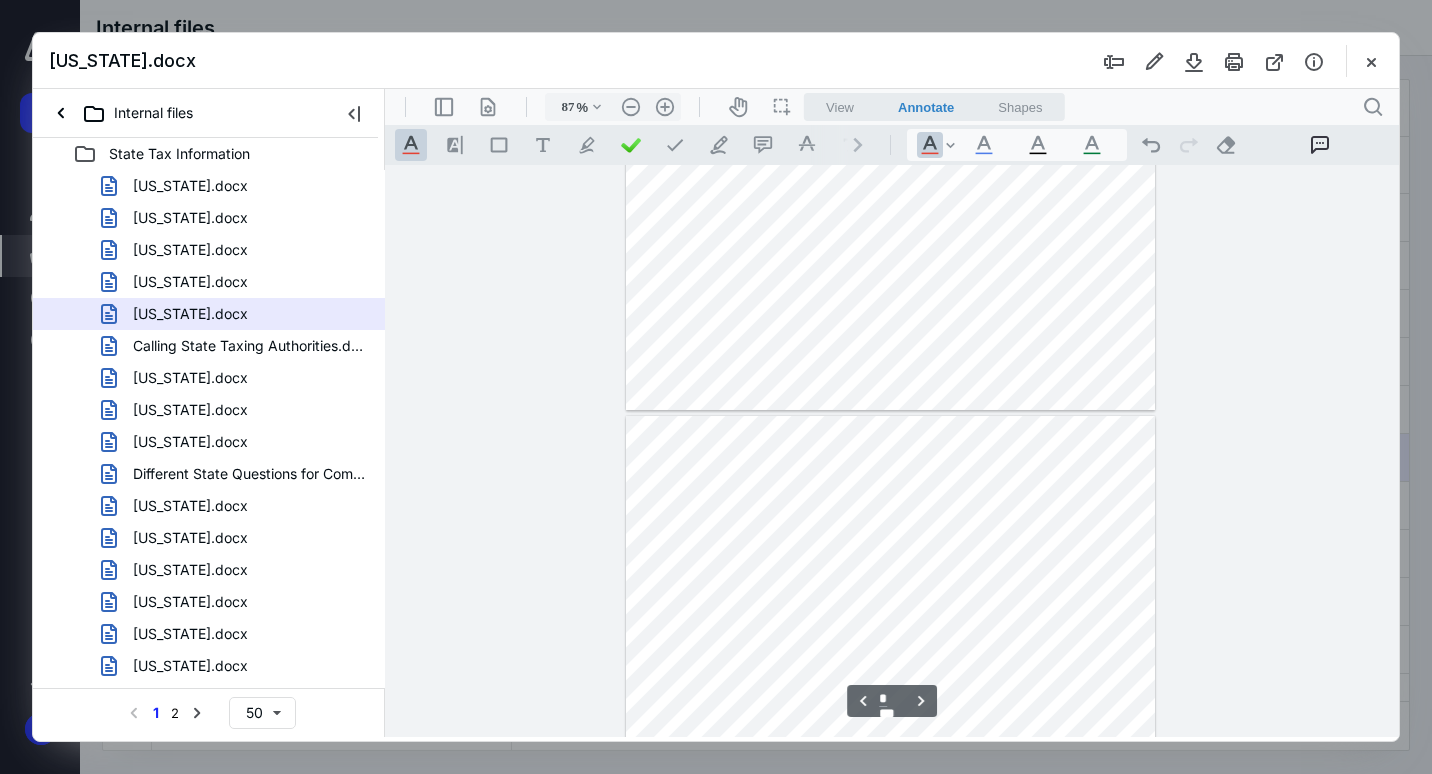 type on "112" 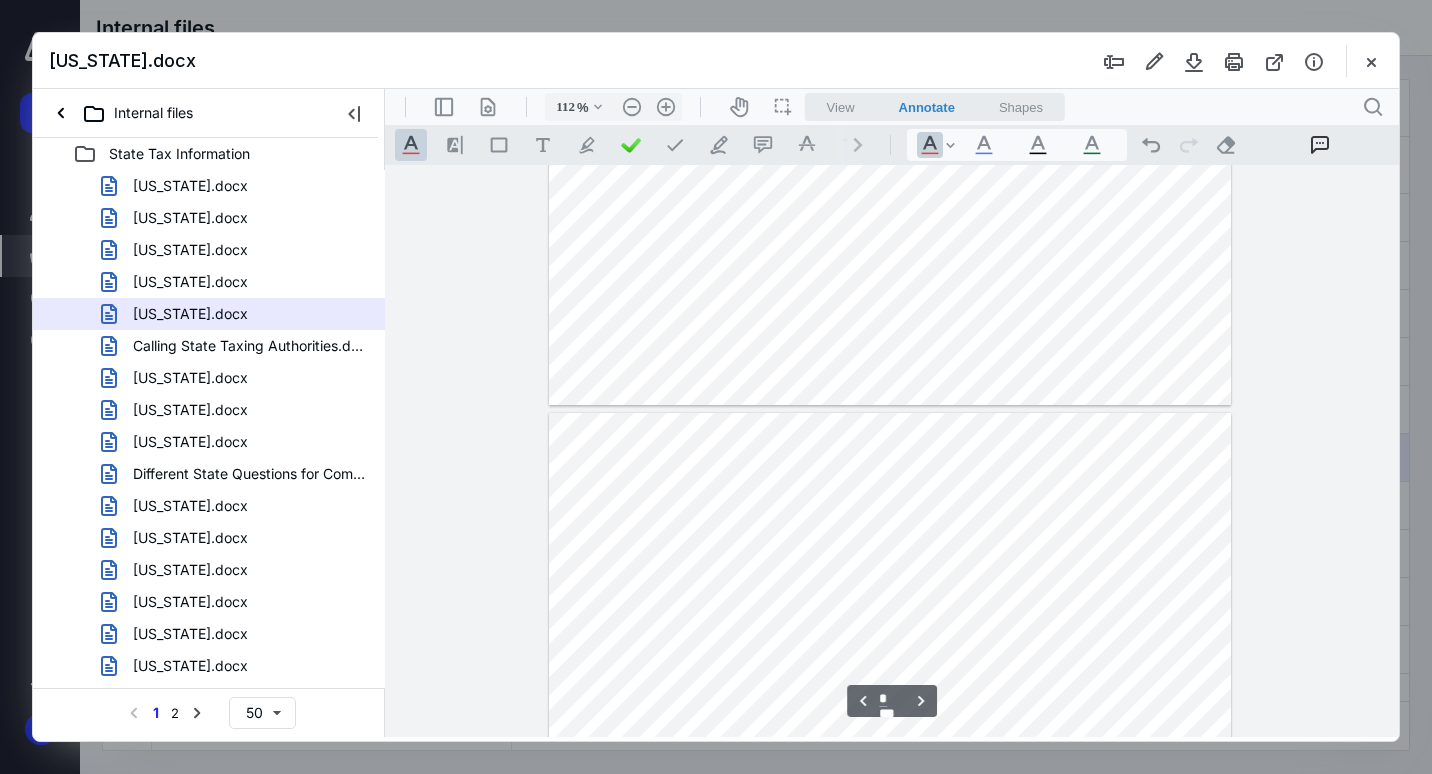 scroll, scrollTop: 747, scrollLeft: 0, axis: vertical 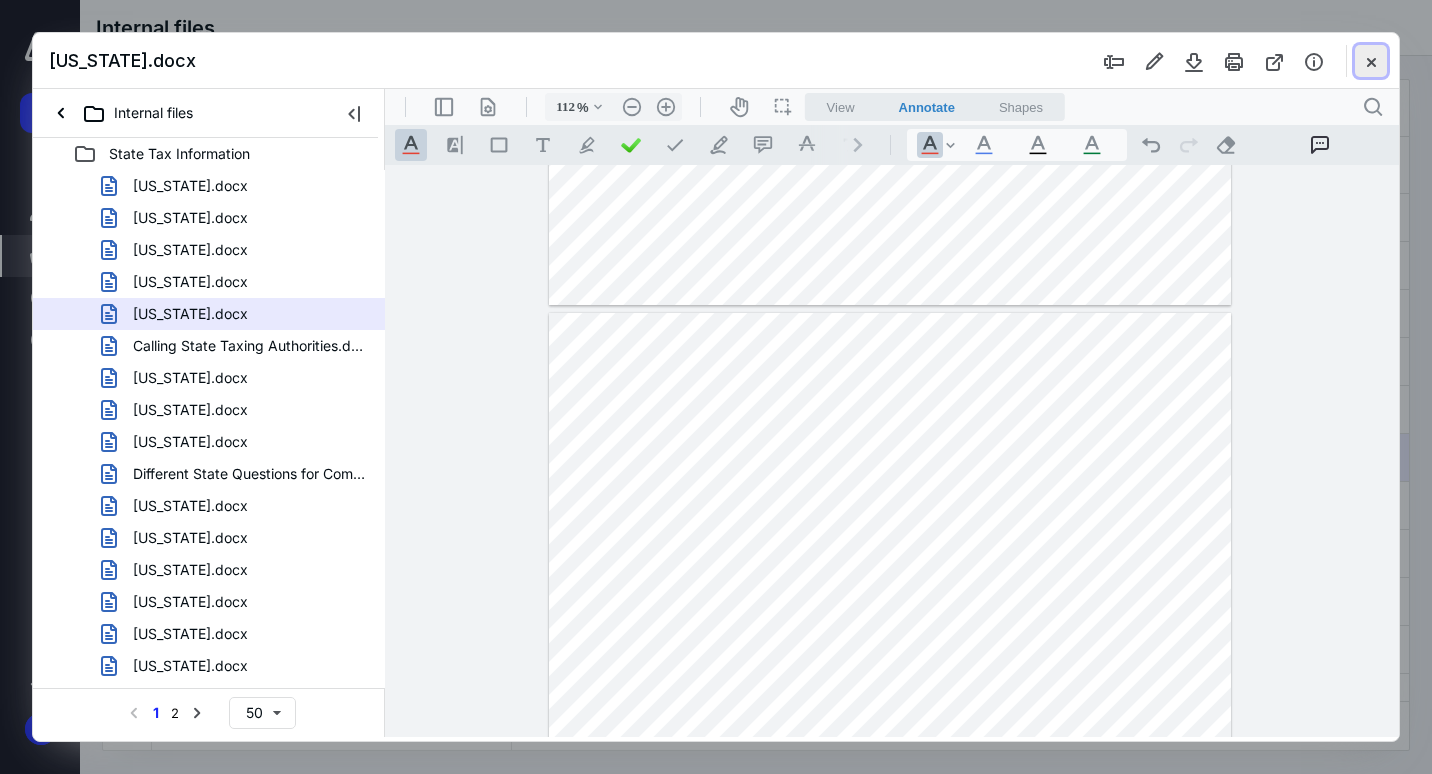 click at bounding box center [1371, 61] 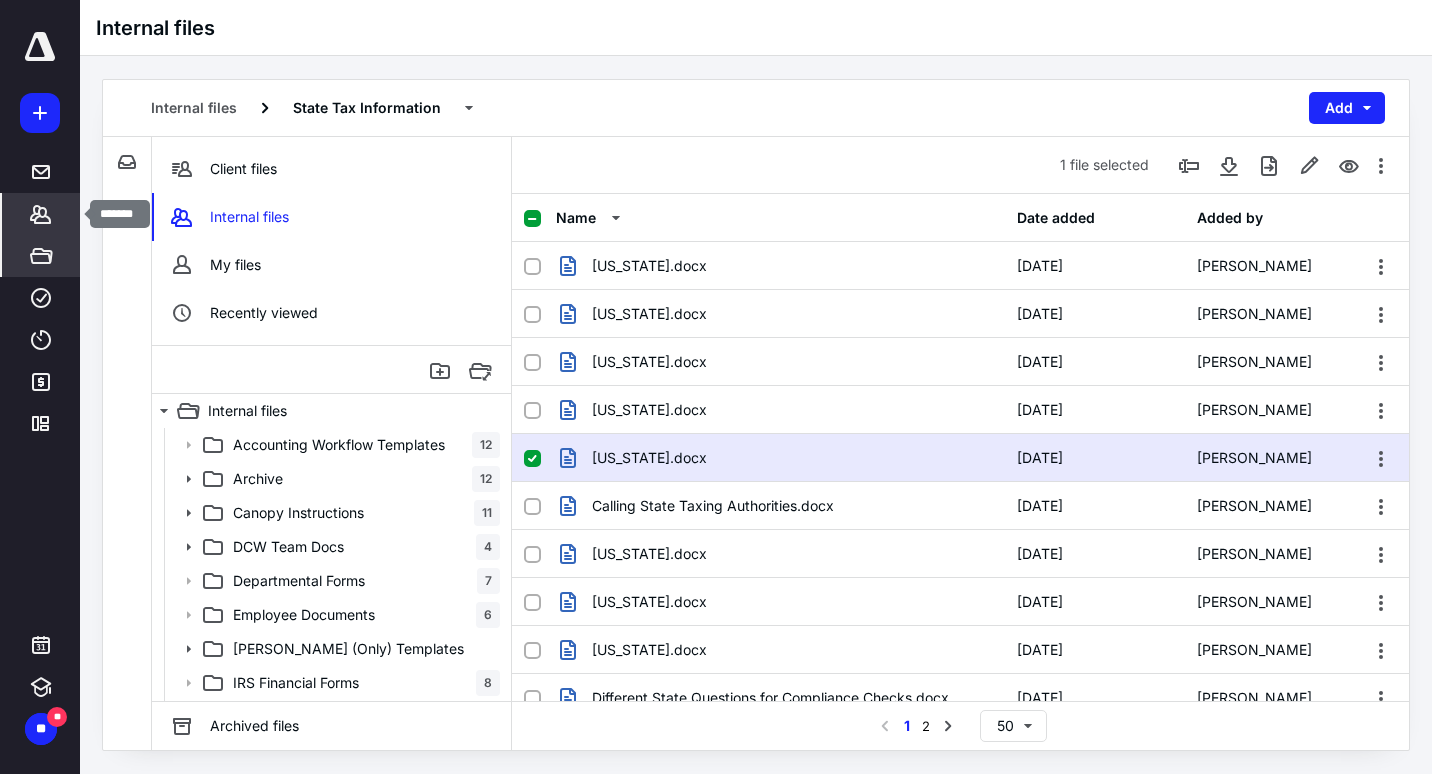 click 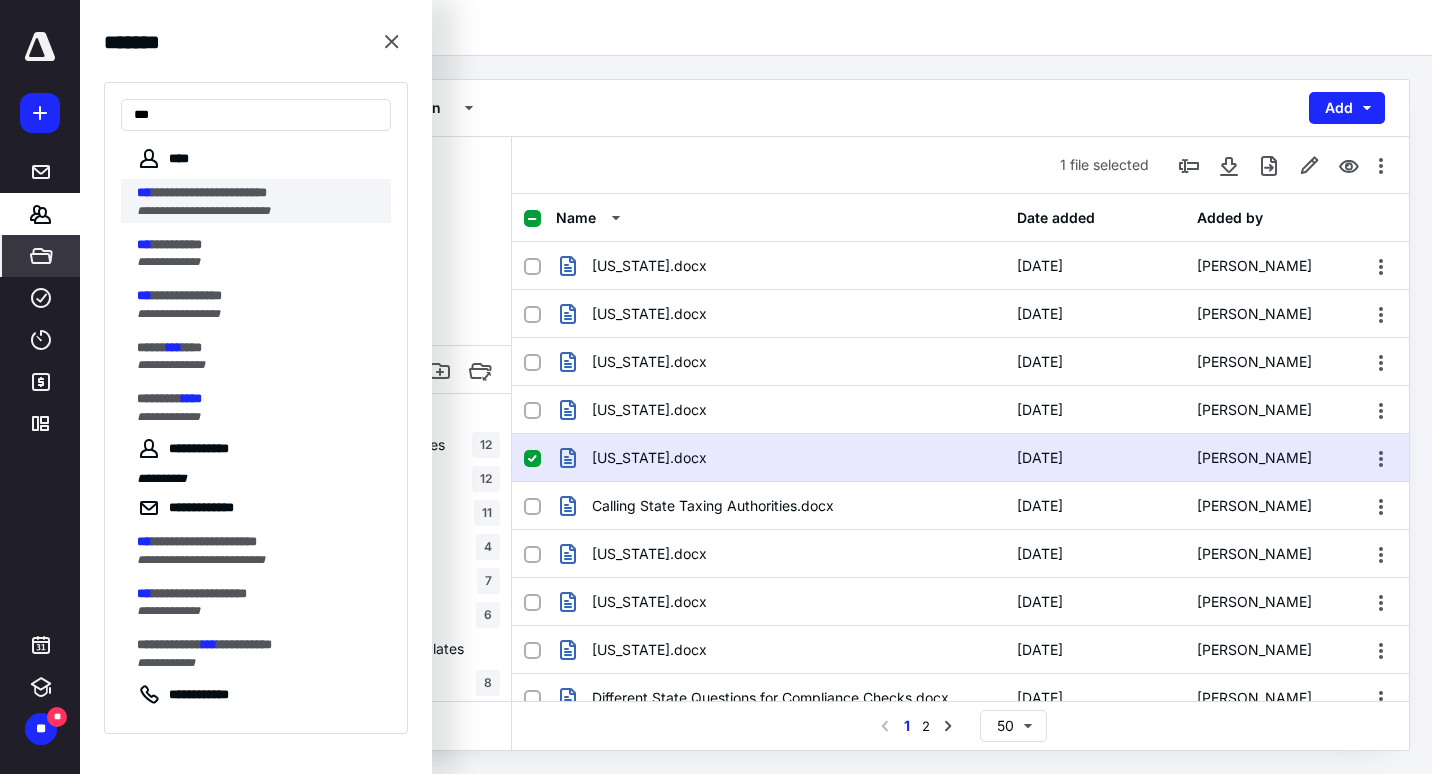 type on "***" 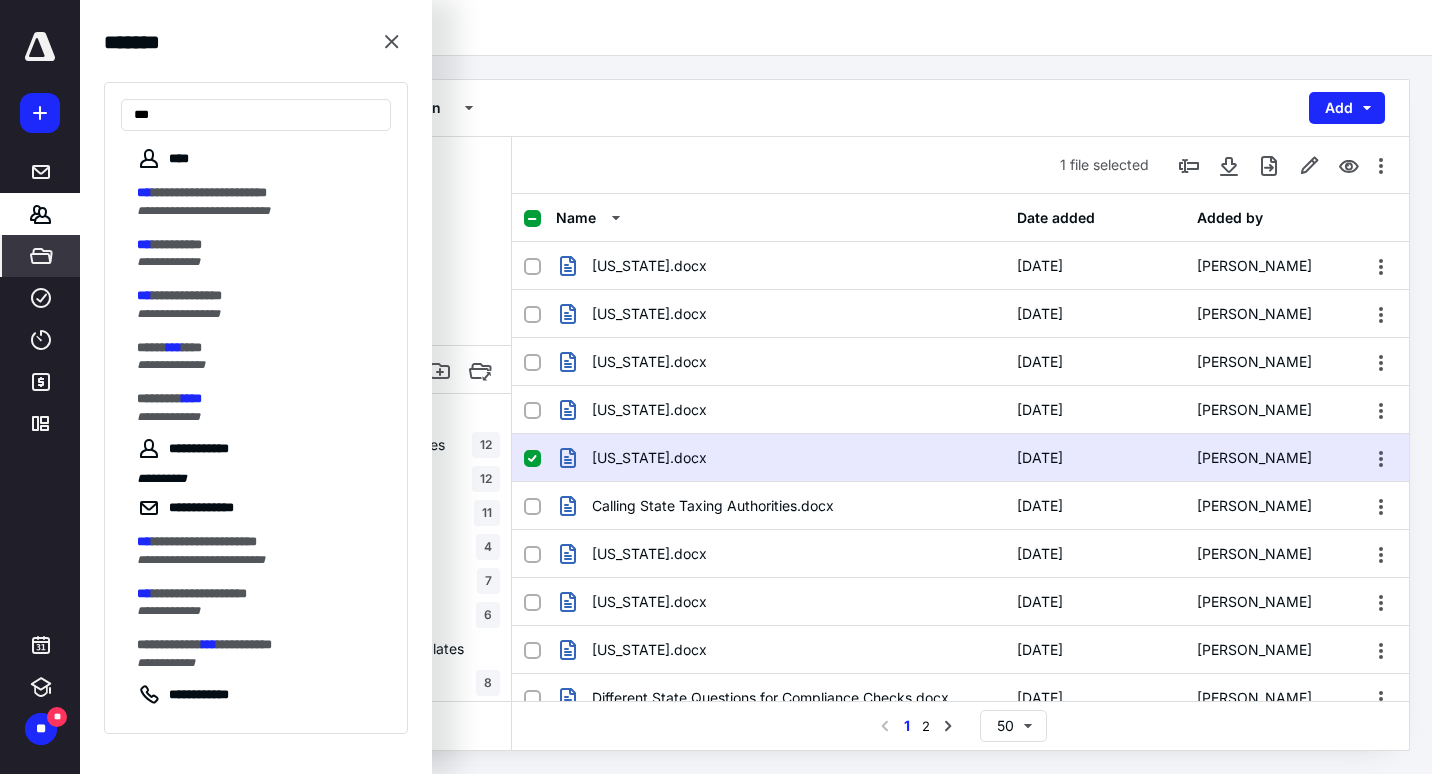 click on "**********" at bounding box center (258, 193) 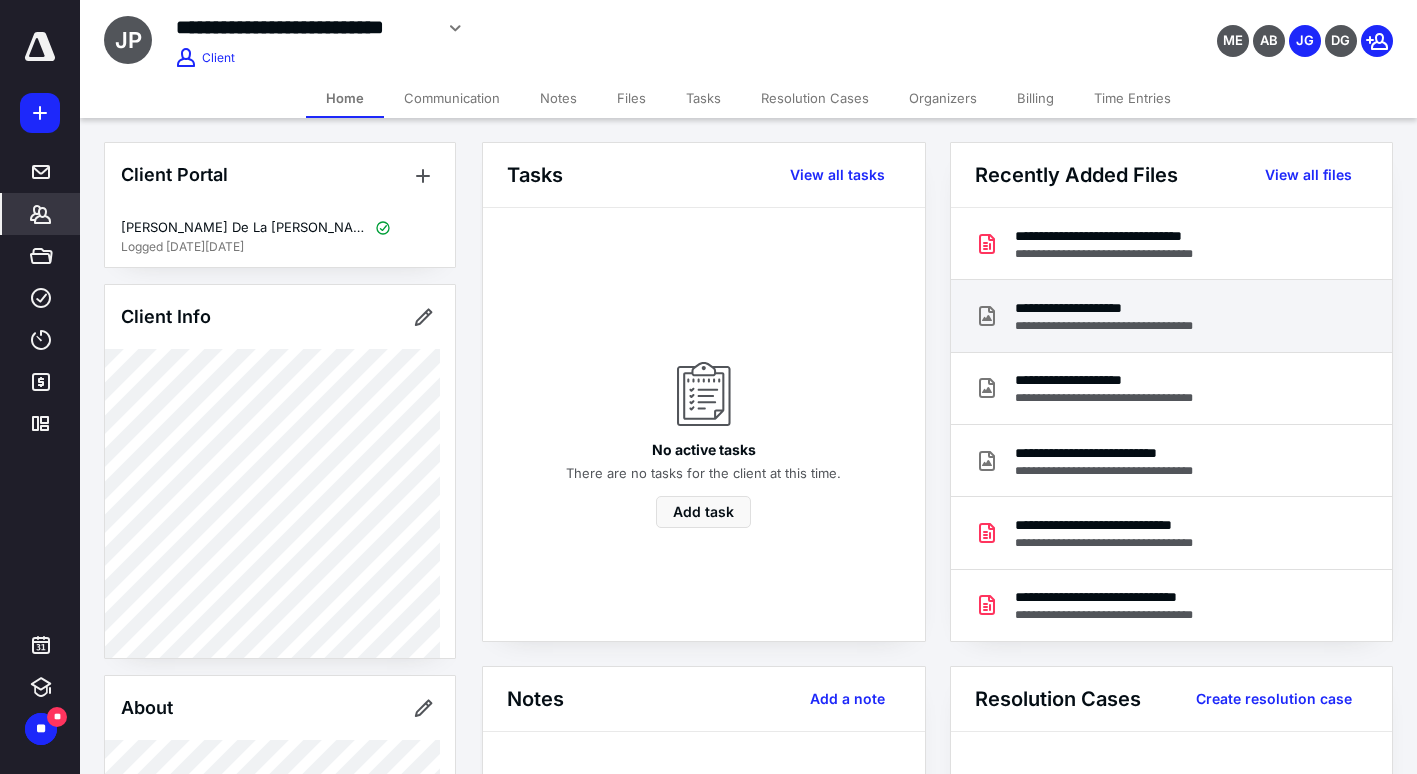 click on "**********" at bounding box center (1128, 308) 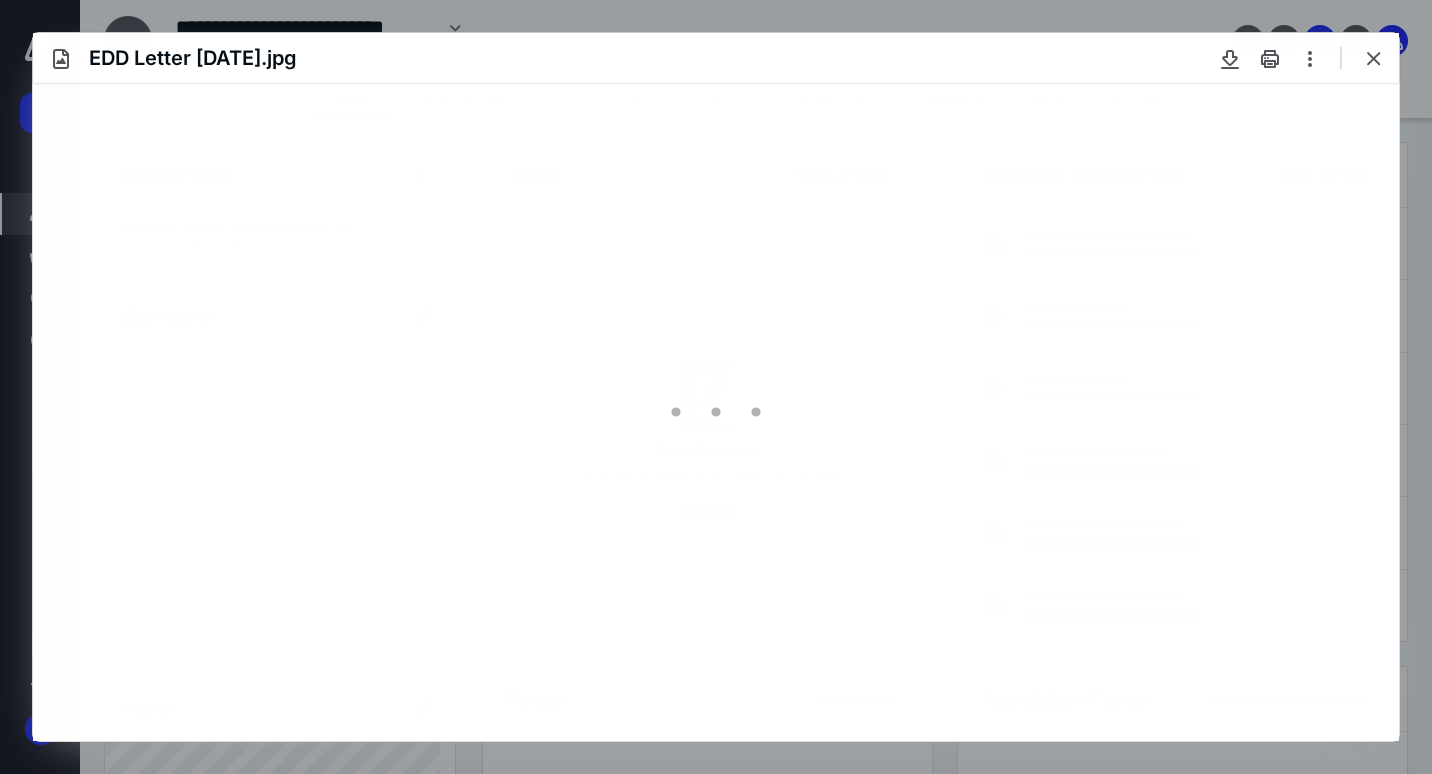 scroll, scrollTop: 0, scrollLeft: 0, axis: both 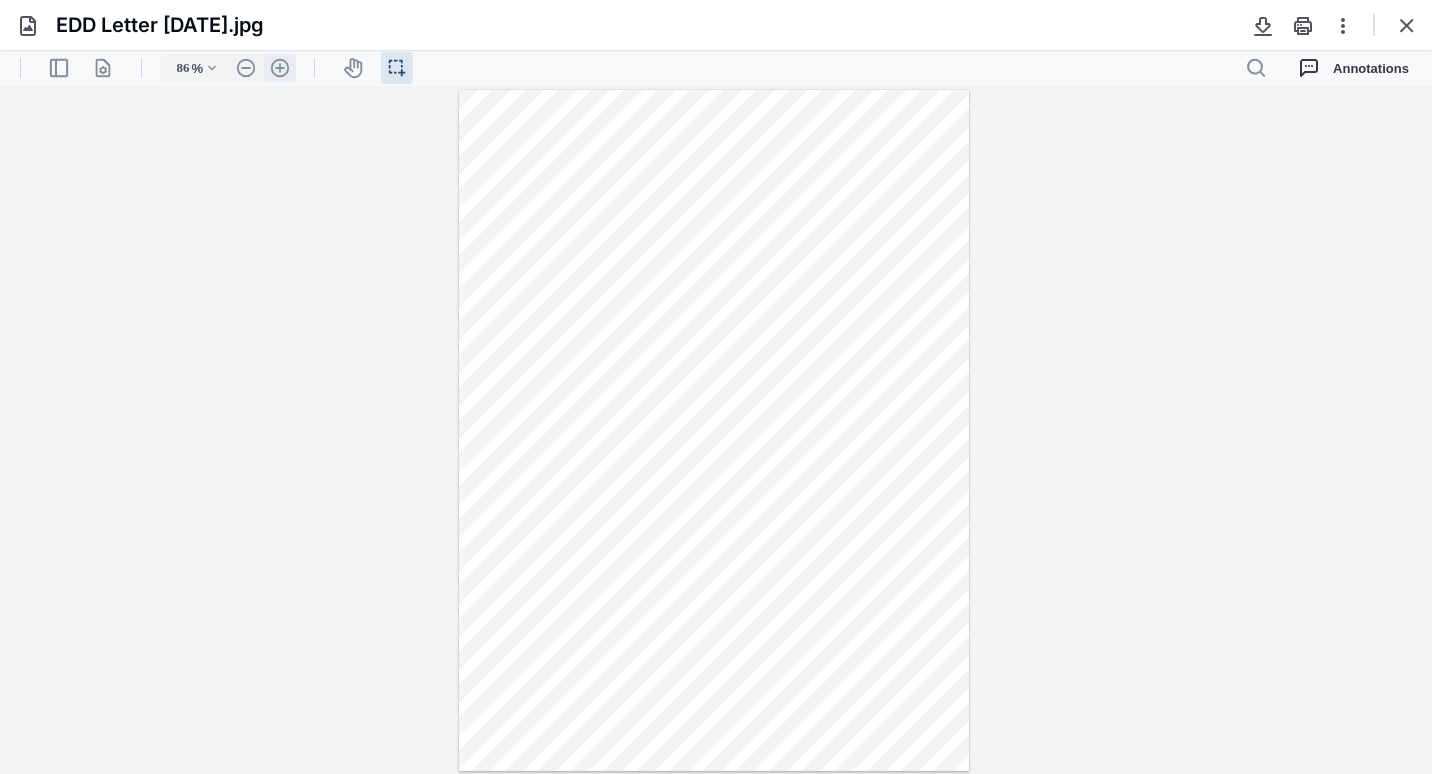 click on ".cls-1{fill:#abb0c4;} icon - header - zoom - in - line" at bounding box center (280, 68) 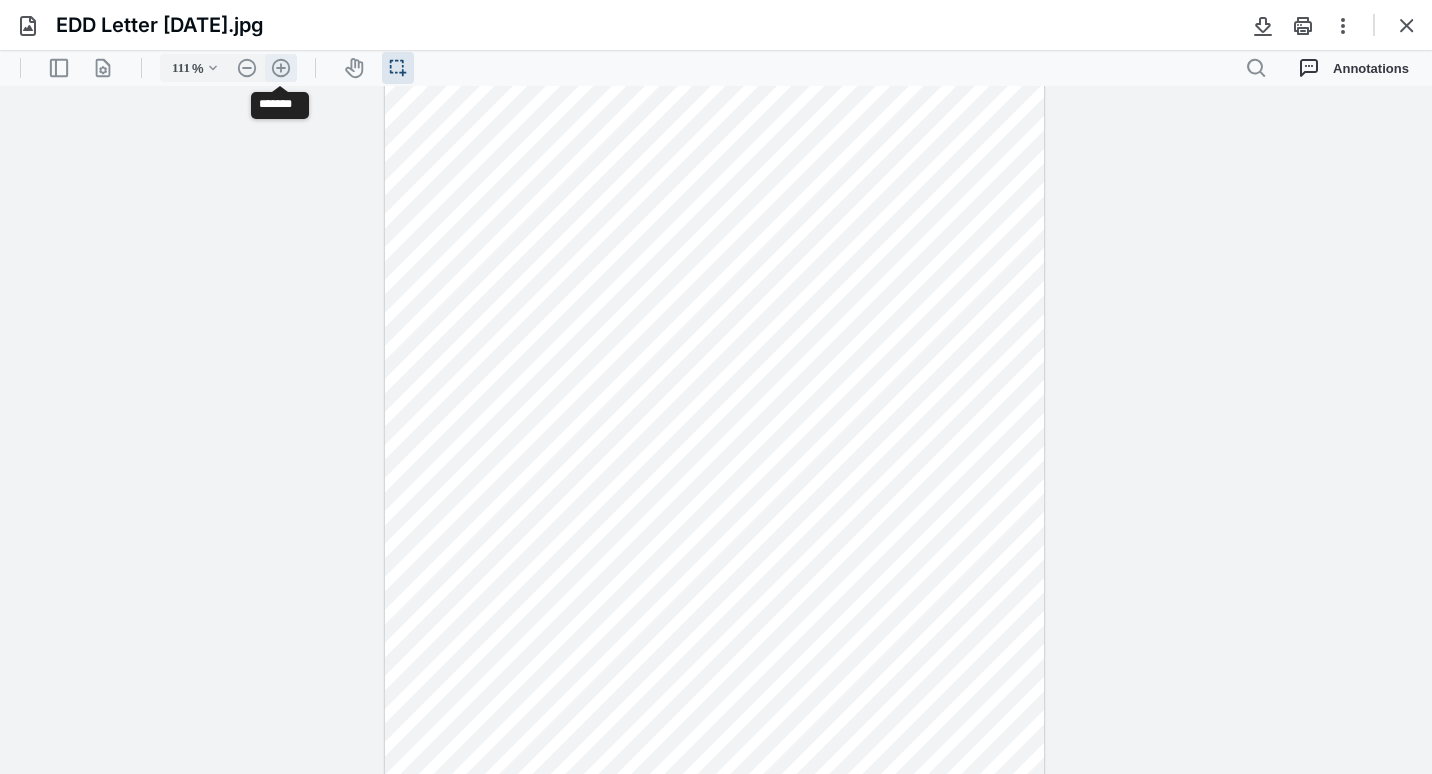 click on ".cls-1{fill:#abb0c4;} icon - header - zoom - in - line" at bounding box center [281, 68] 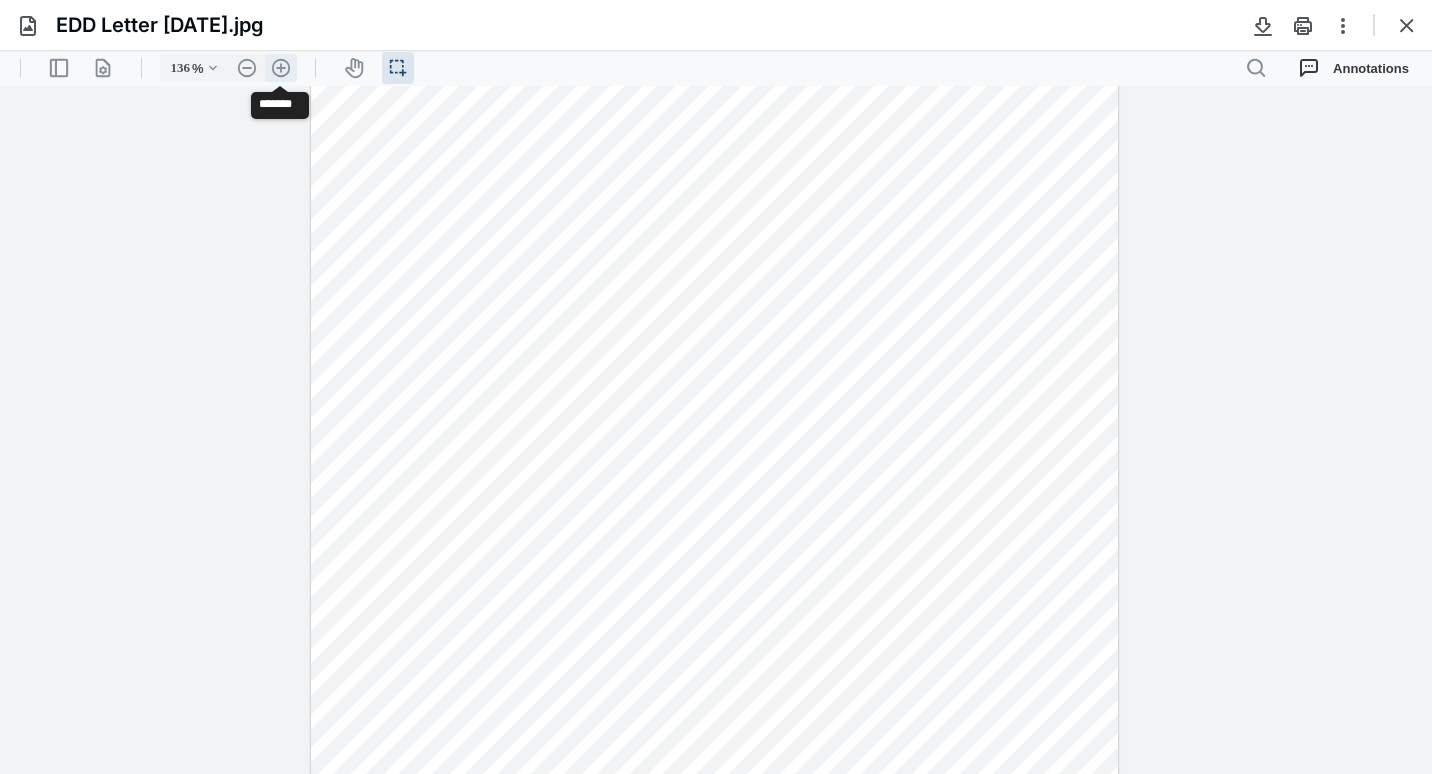 click on ".cls-1{fill:#abb0c4;} icon - header - zoom - in - line" at bounding box center (281, 68) 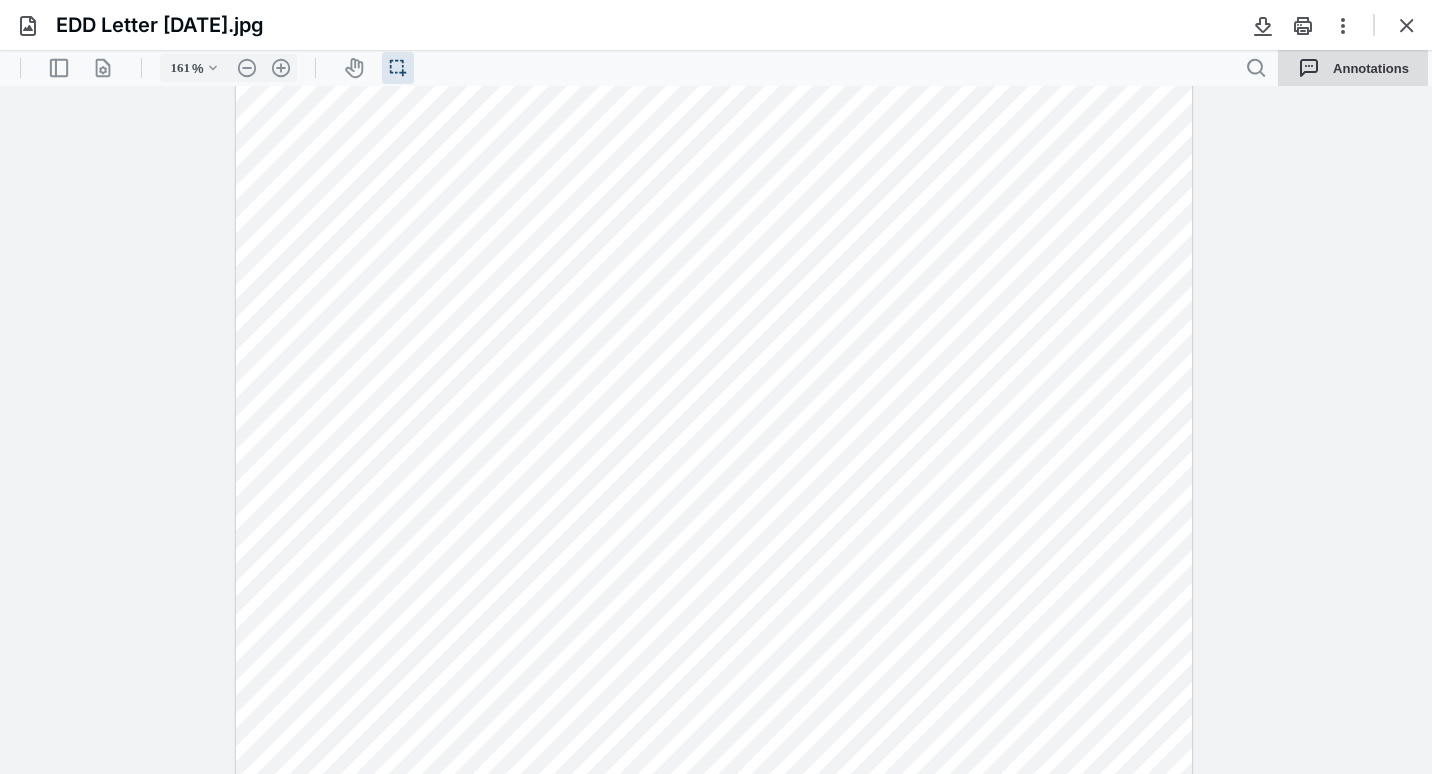 scroll, scrollTop: 281, scrollLeft: 0, axis: vertical 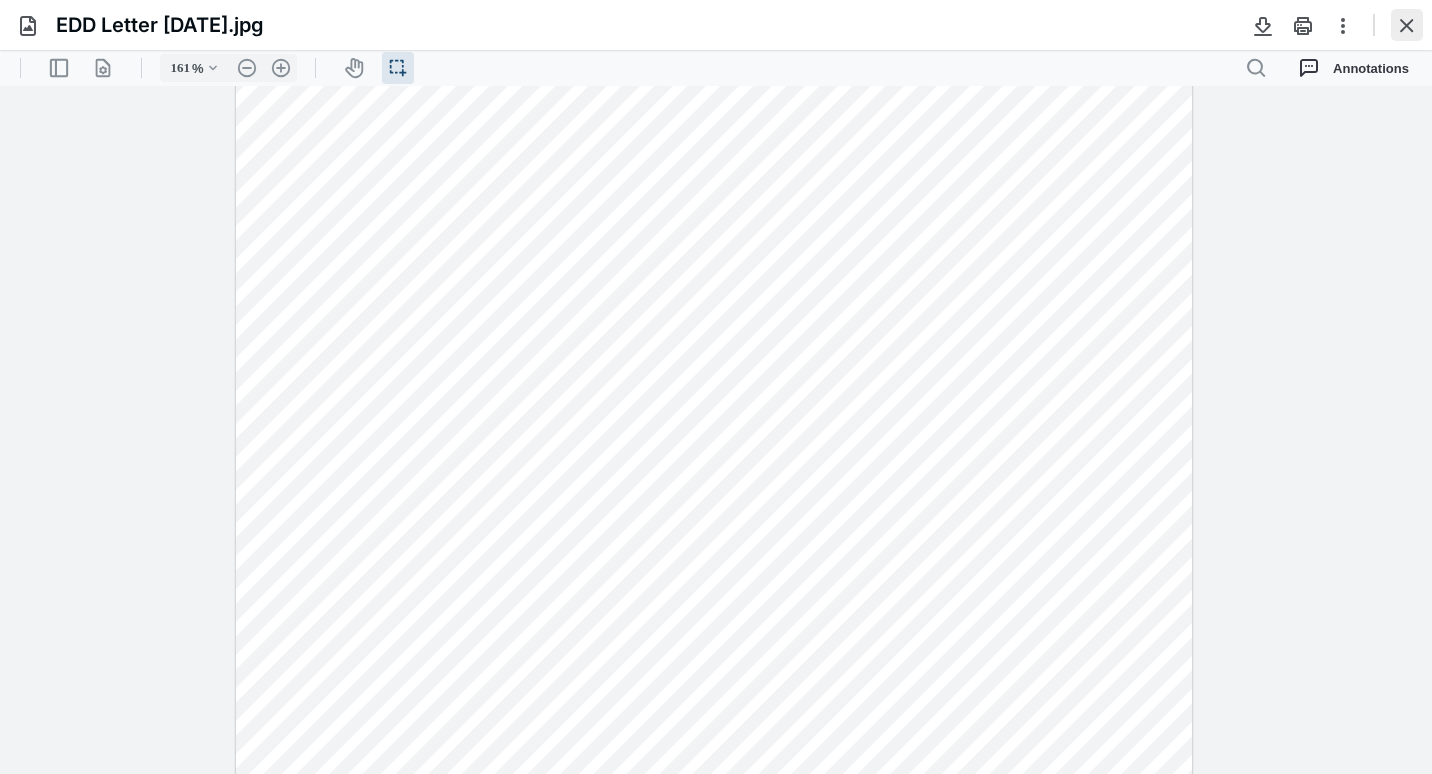 click at bounding box center (1407, 25) 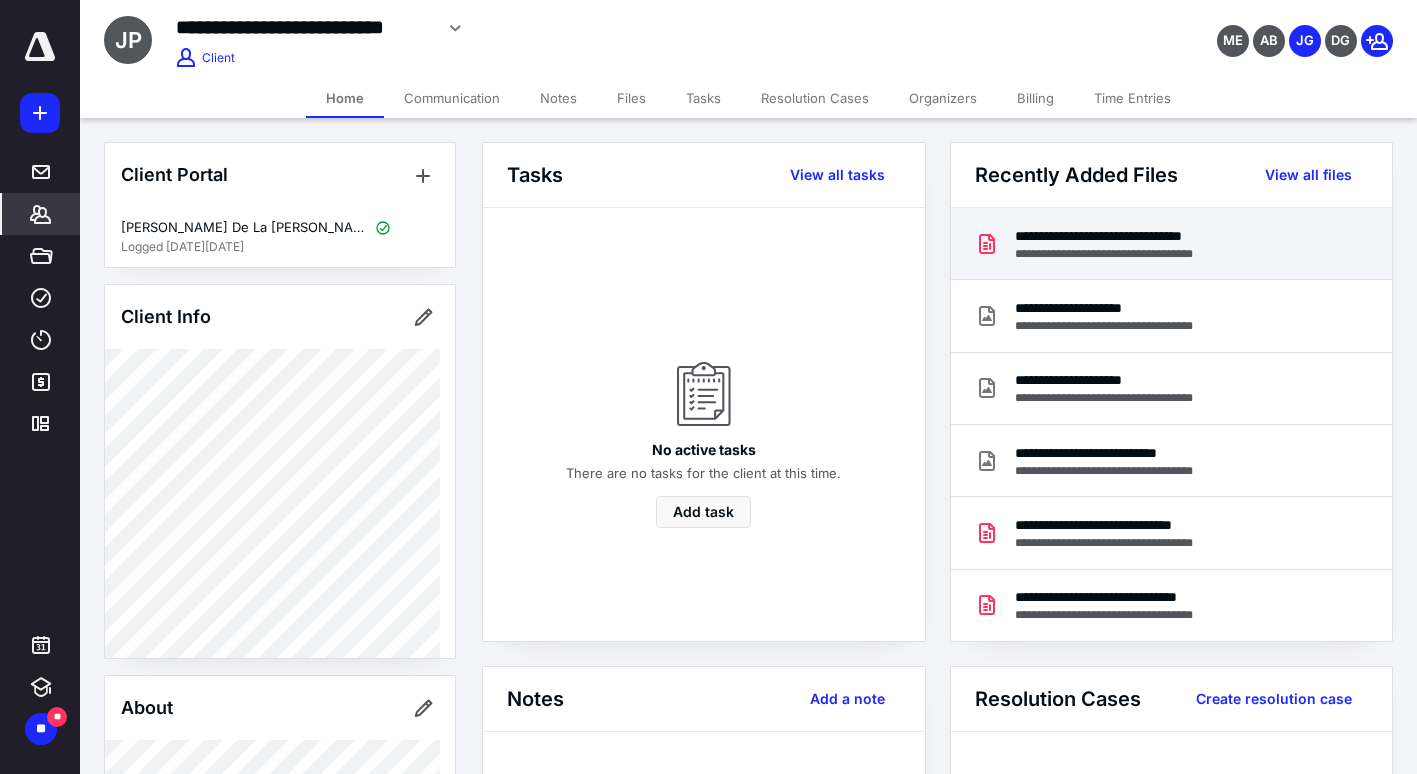 click on "**********" at bounding box center [1133, 254] 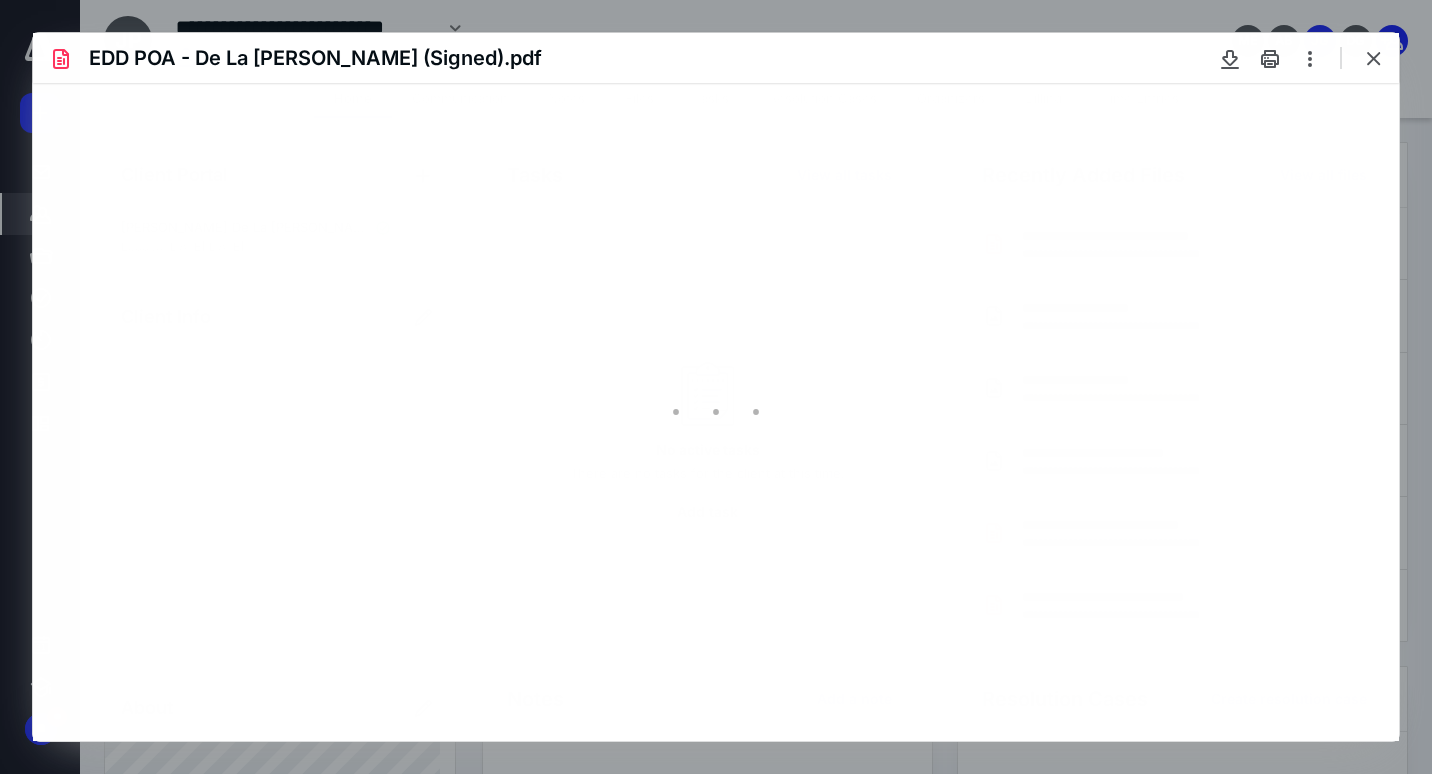 scroll, scrollTop: 0, scrollLeft: 0, axis: both 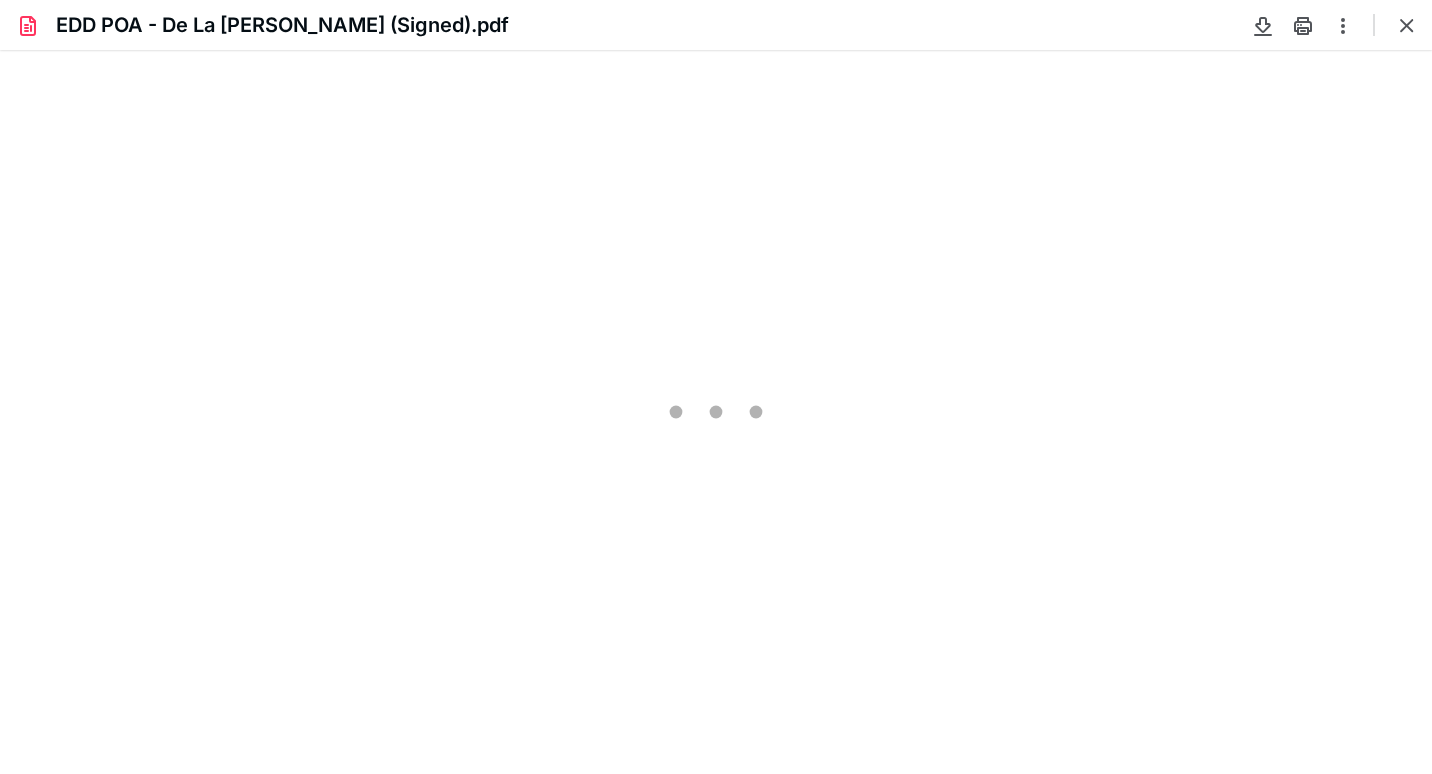 type on "86" 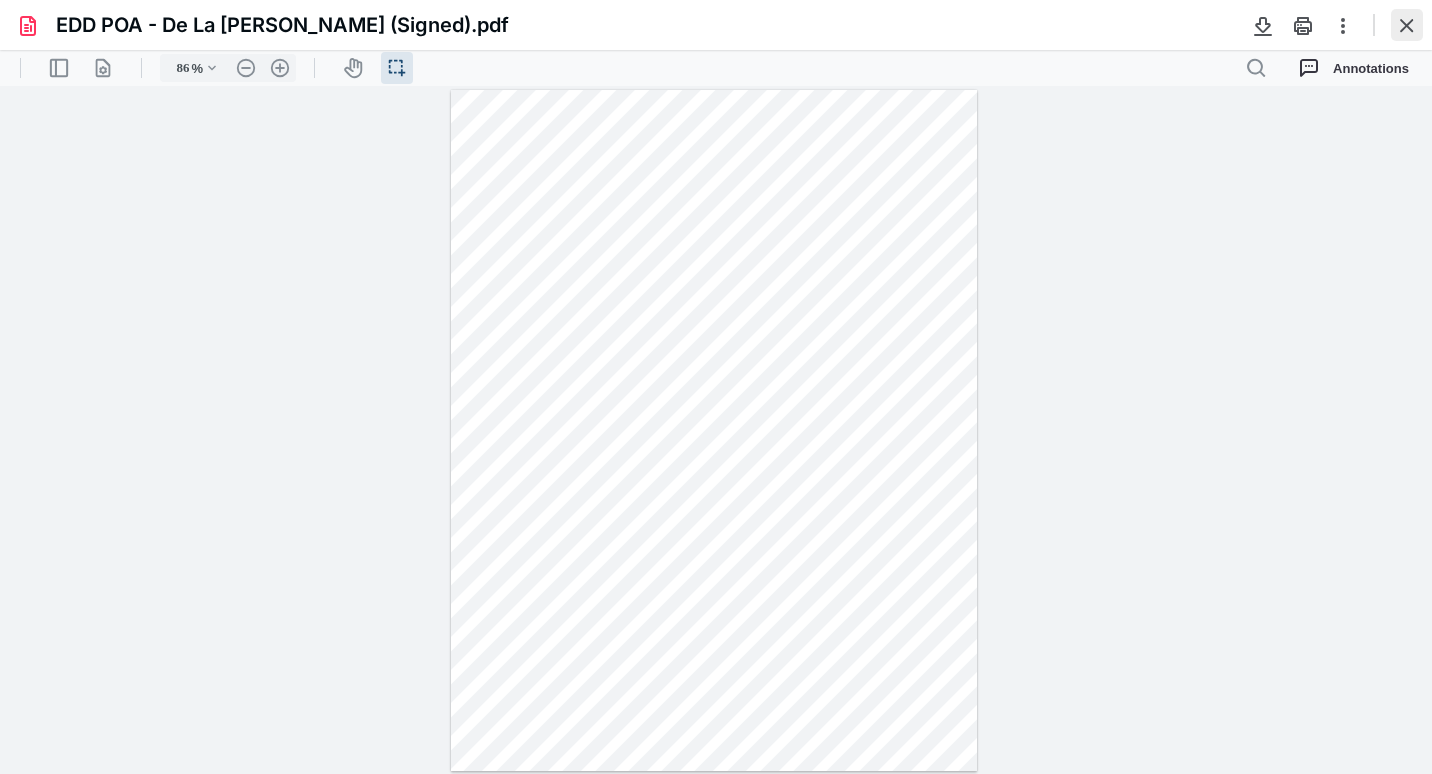 click at bounding box center (1407, 25) 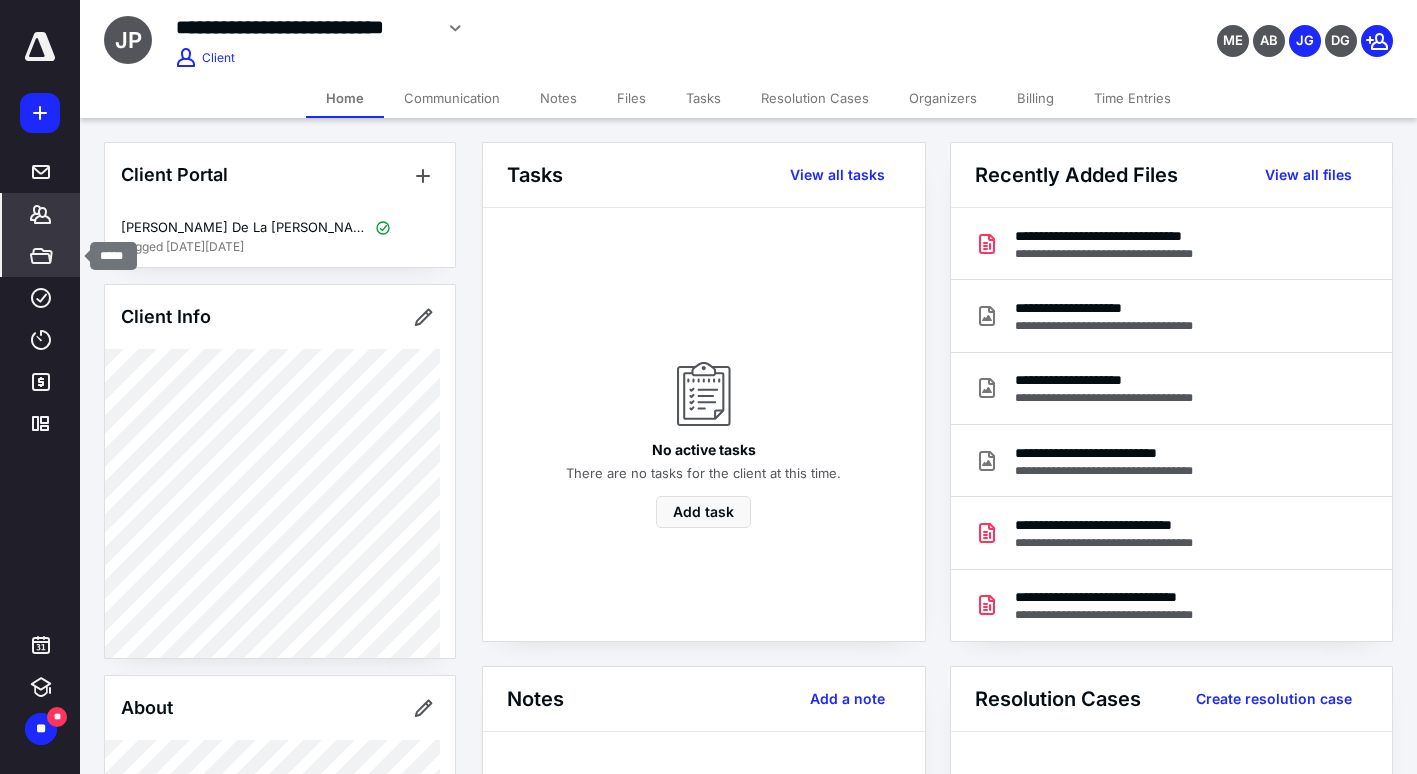 click 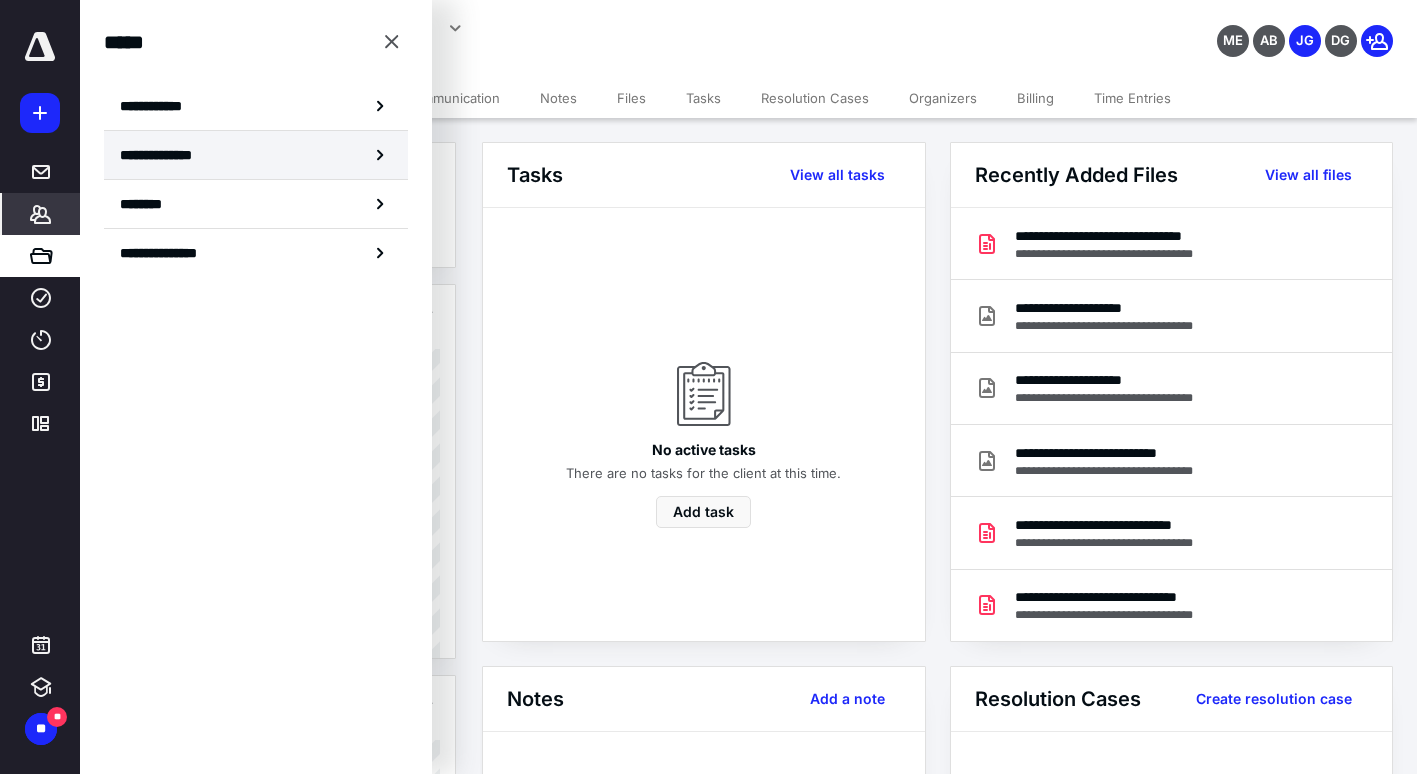 click on "**********" at bounding box center (256, 155) 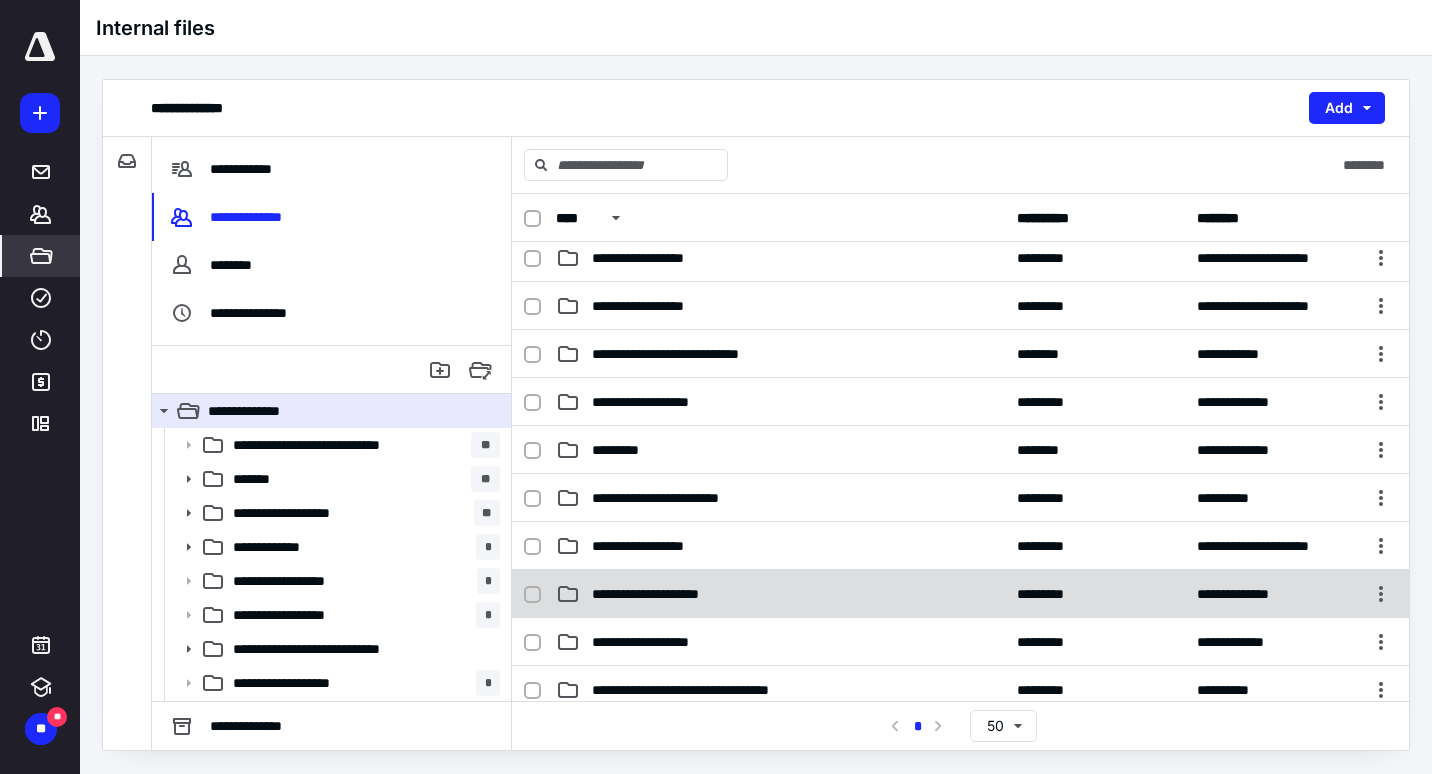 scroll, scrollTop: 300, scrollLeft: 0, axis: vertical 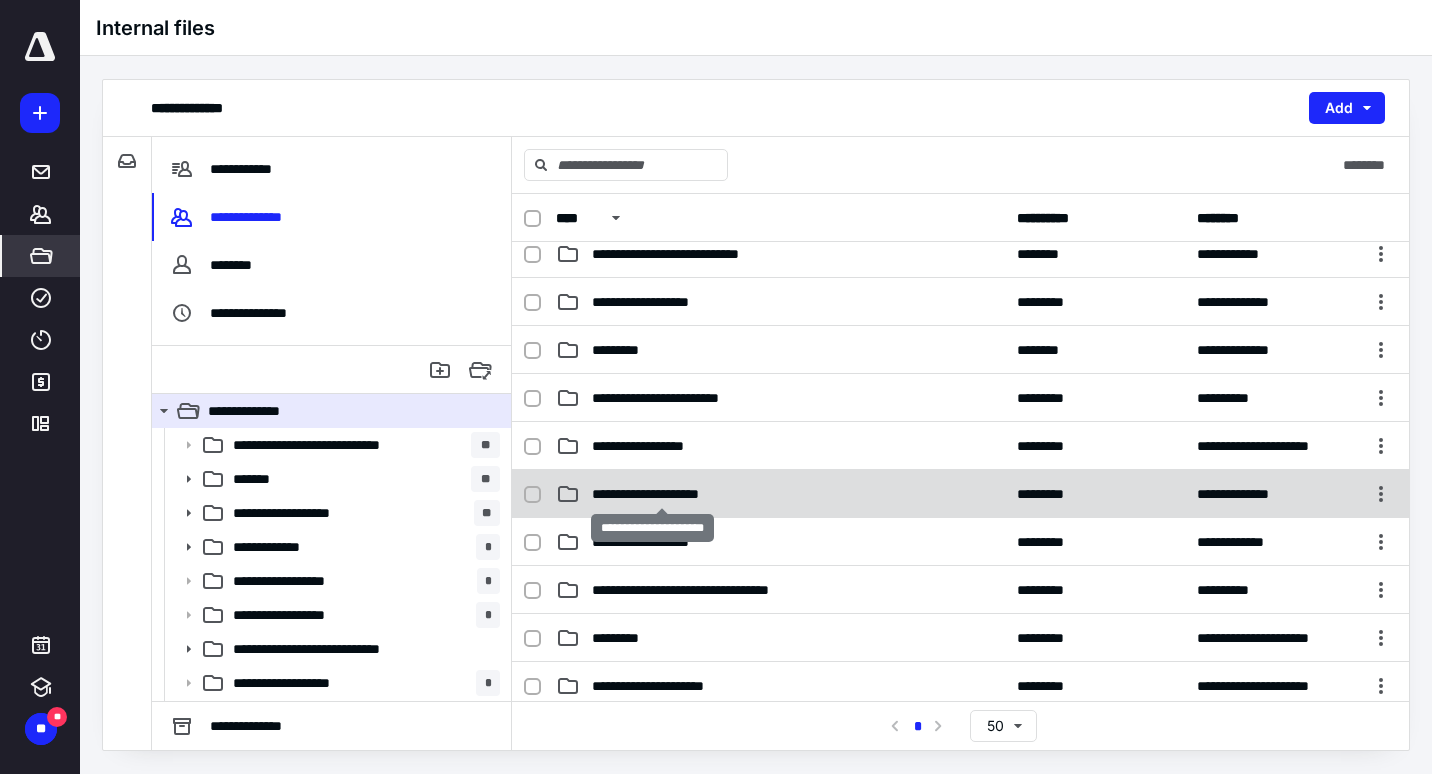 click on "**********" at bounding box center [662, 494] 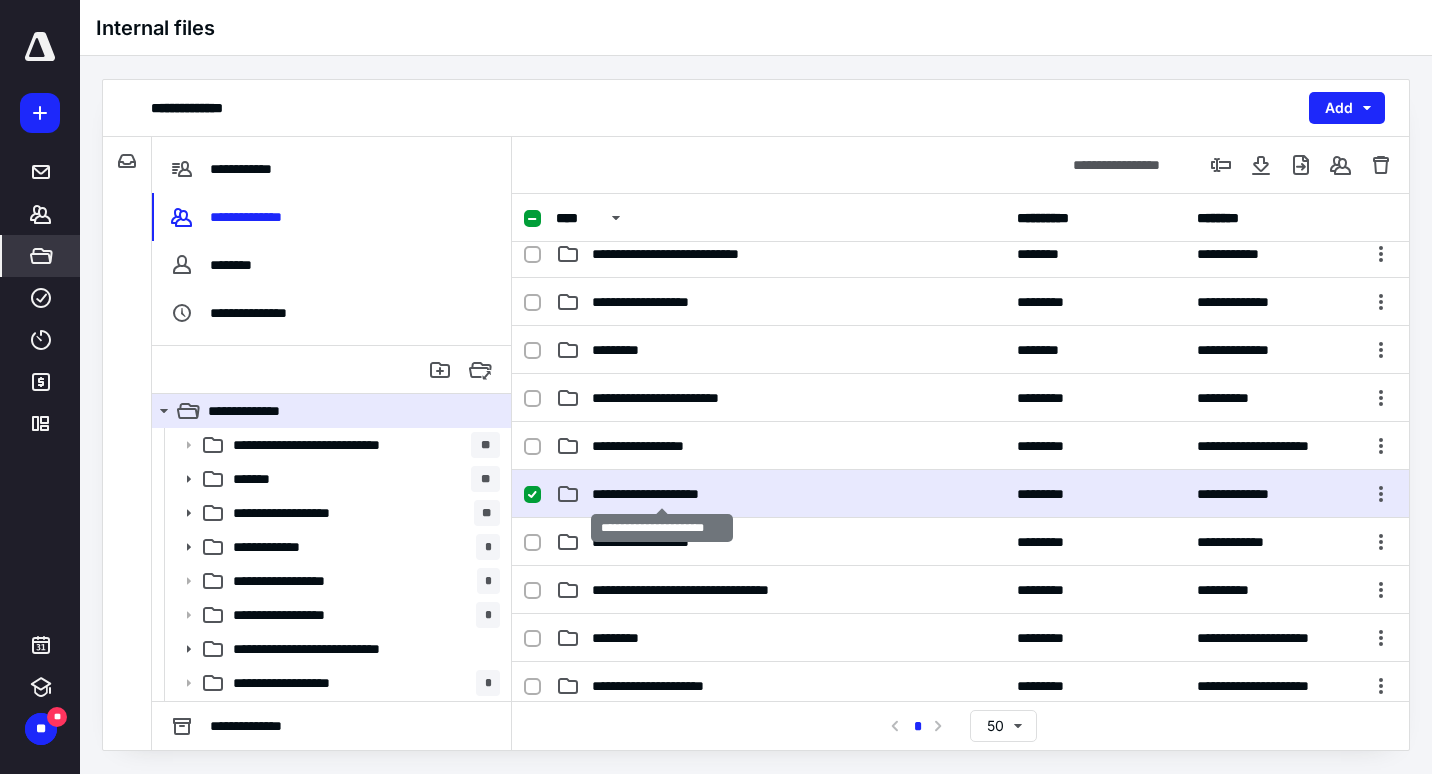 click on "**********" at bounding box center [662, 494] 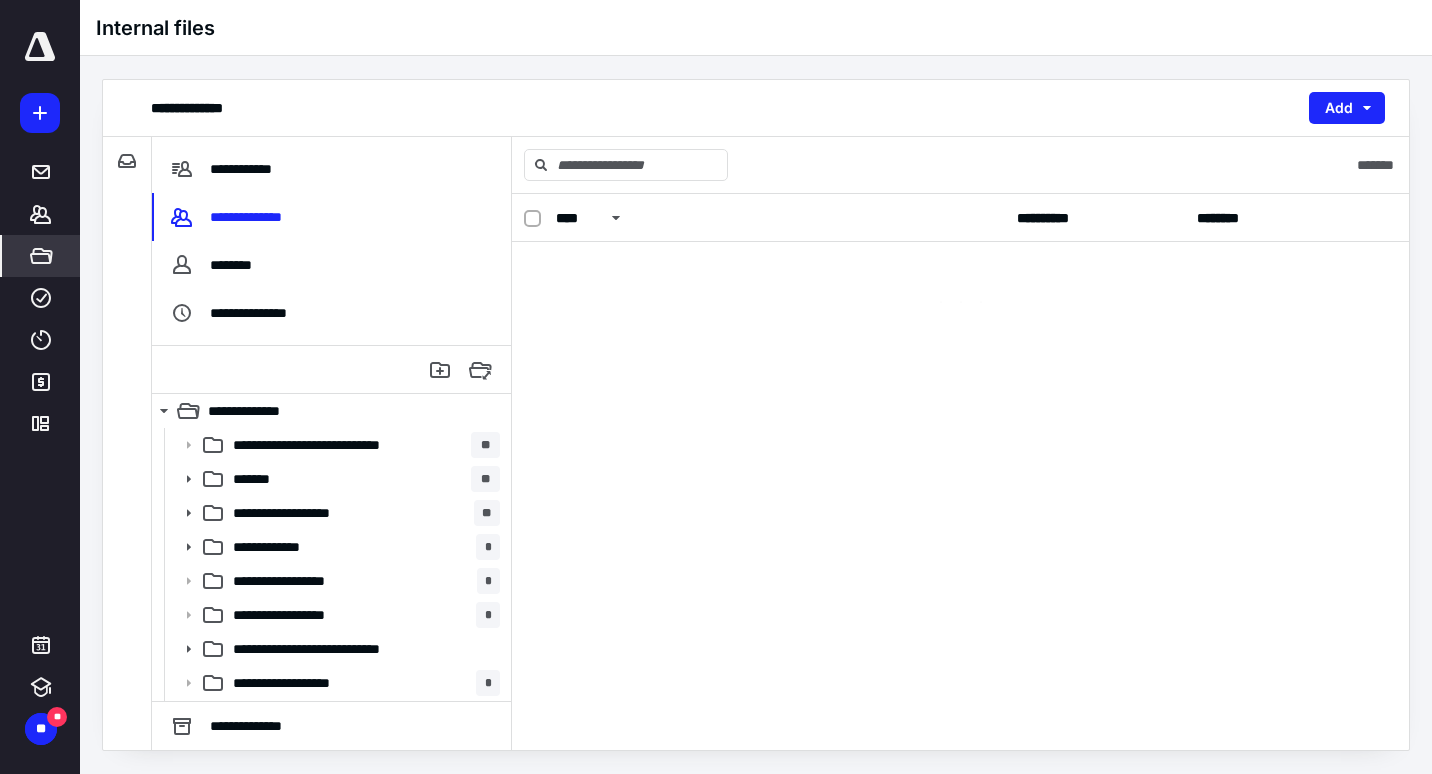 scroll, scrollTop: 0, scrollLeft: 0, axis: both 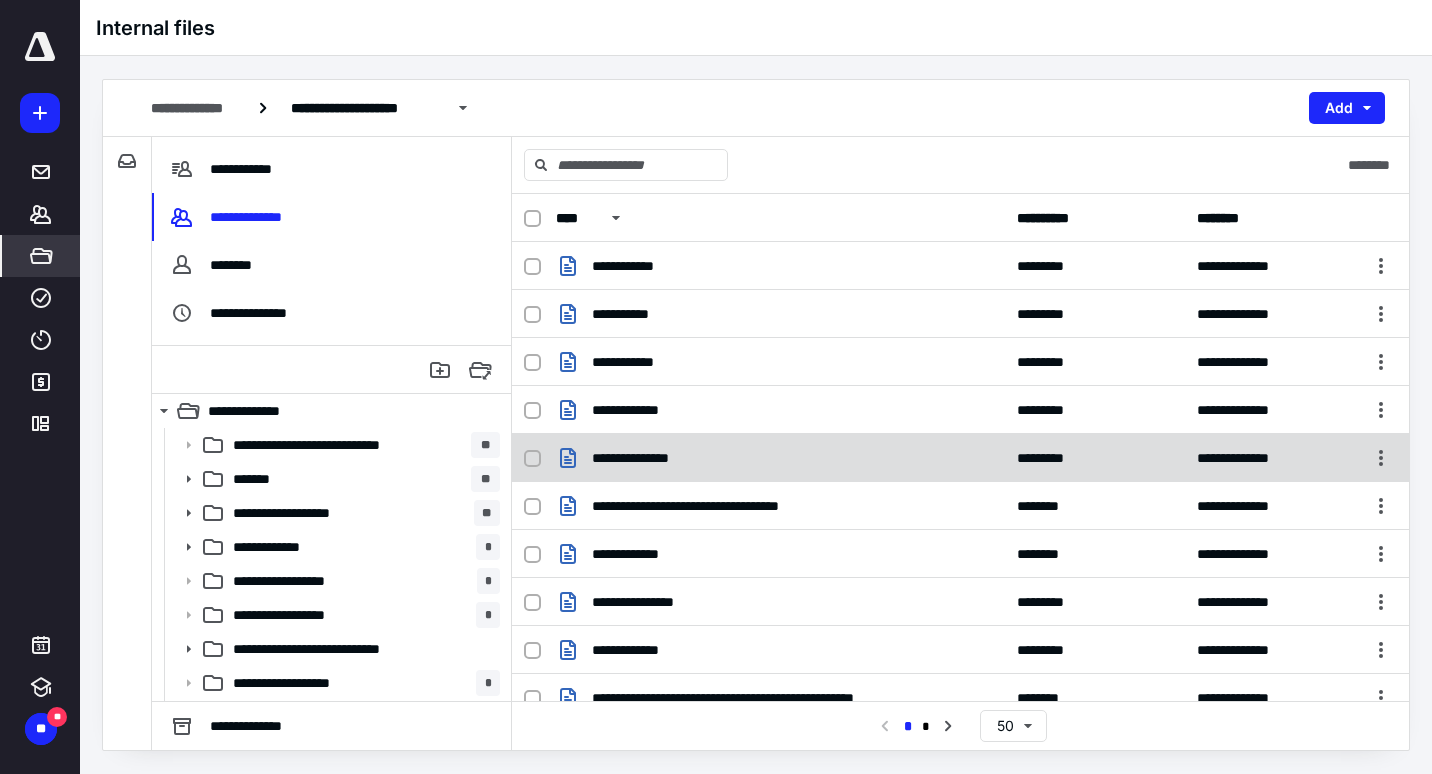 click on "**********" at bounding box center (641, 458) 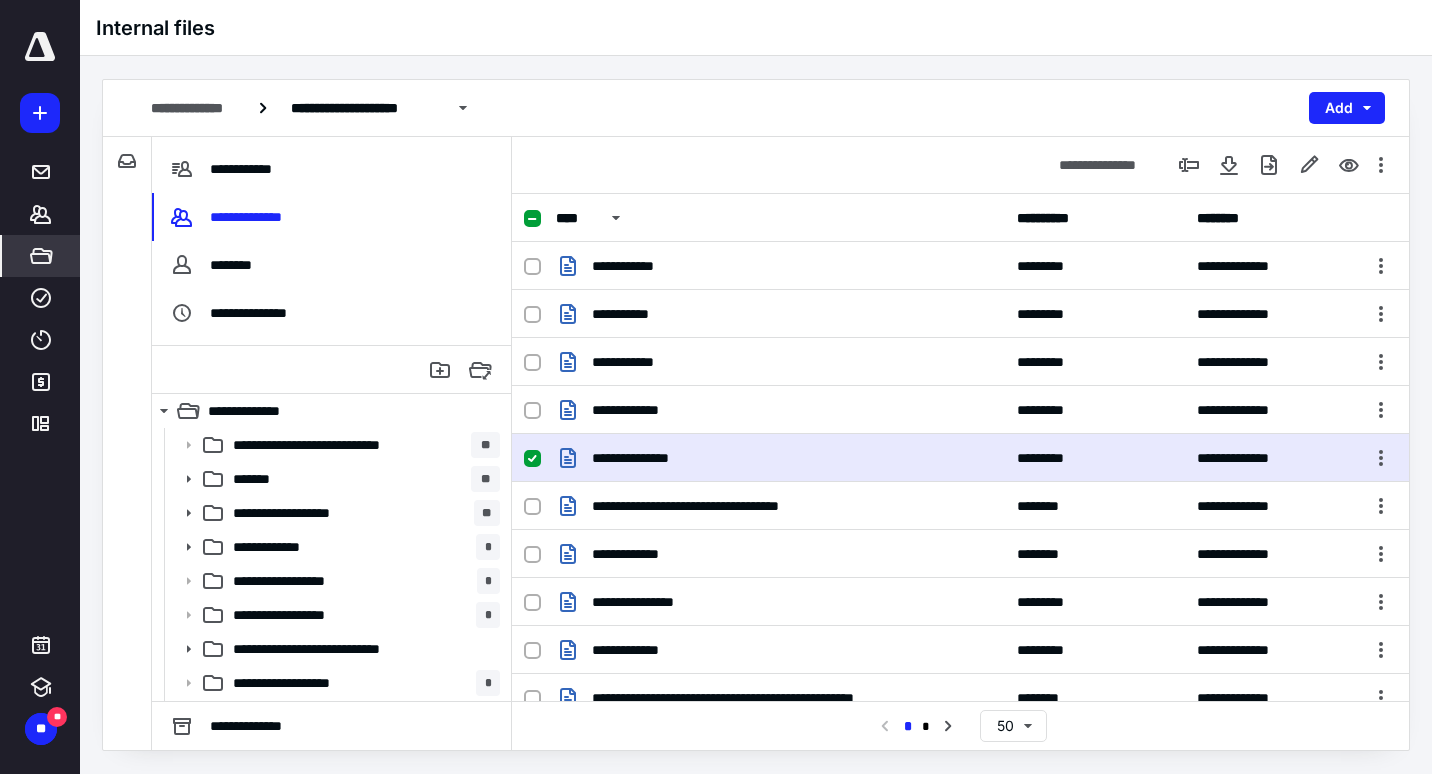 click on "**********" at bounding box center (641, 458) 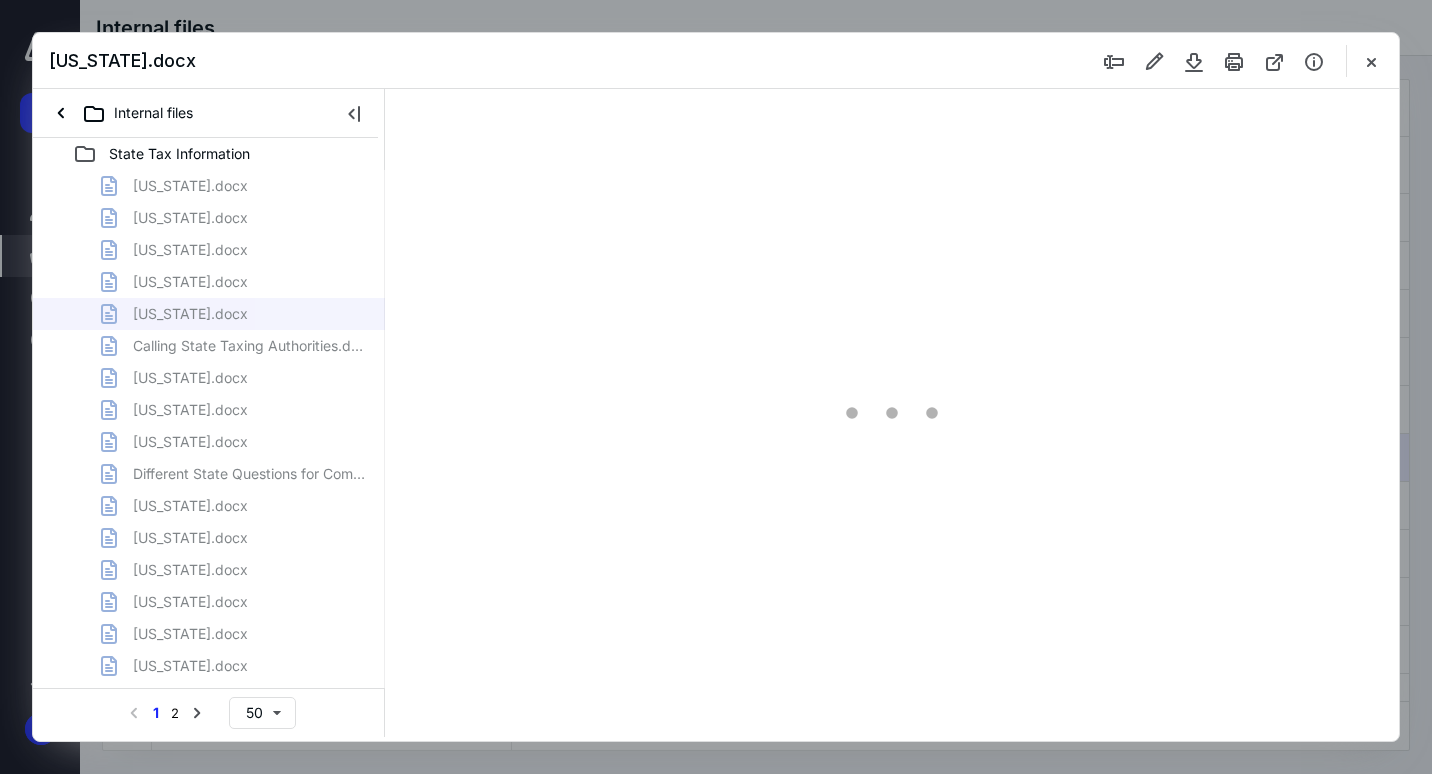 scroll, scrollTop: 0, scrollLeft: 0, axis: both 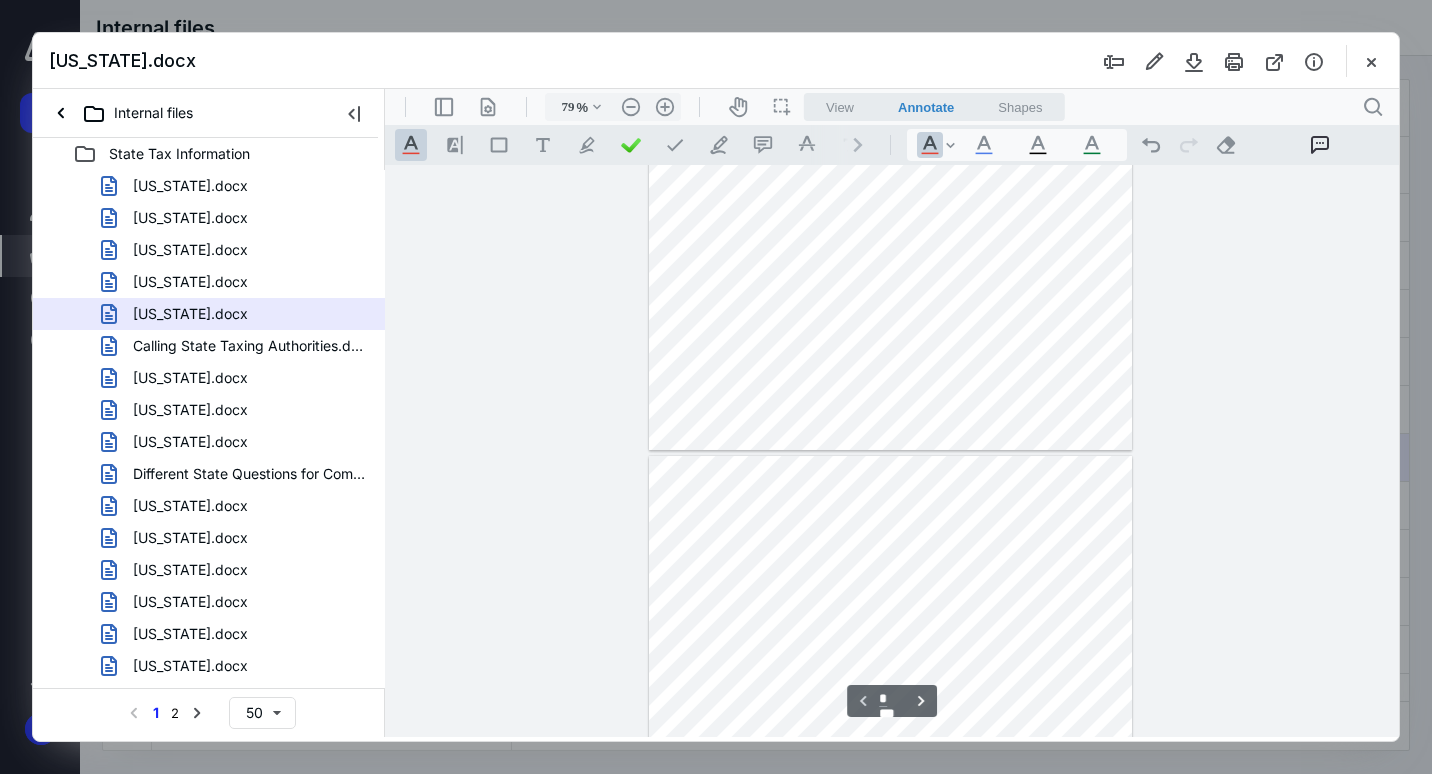 type on "87" 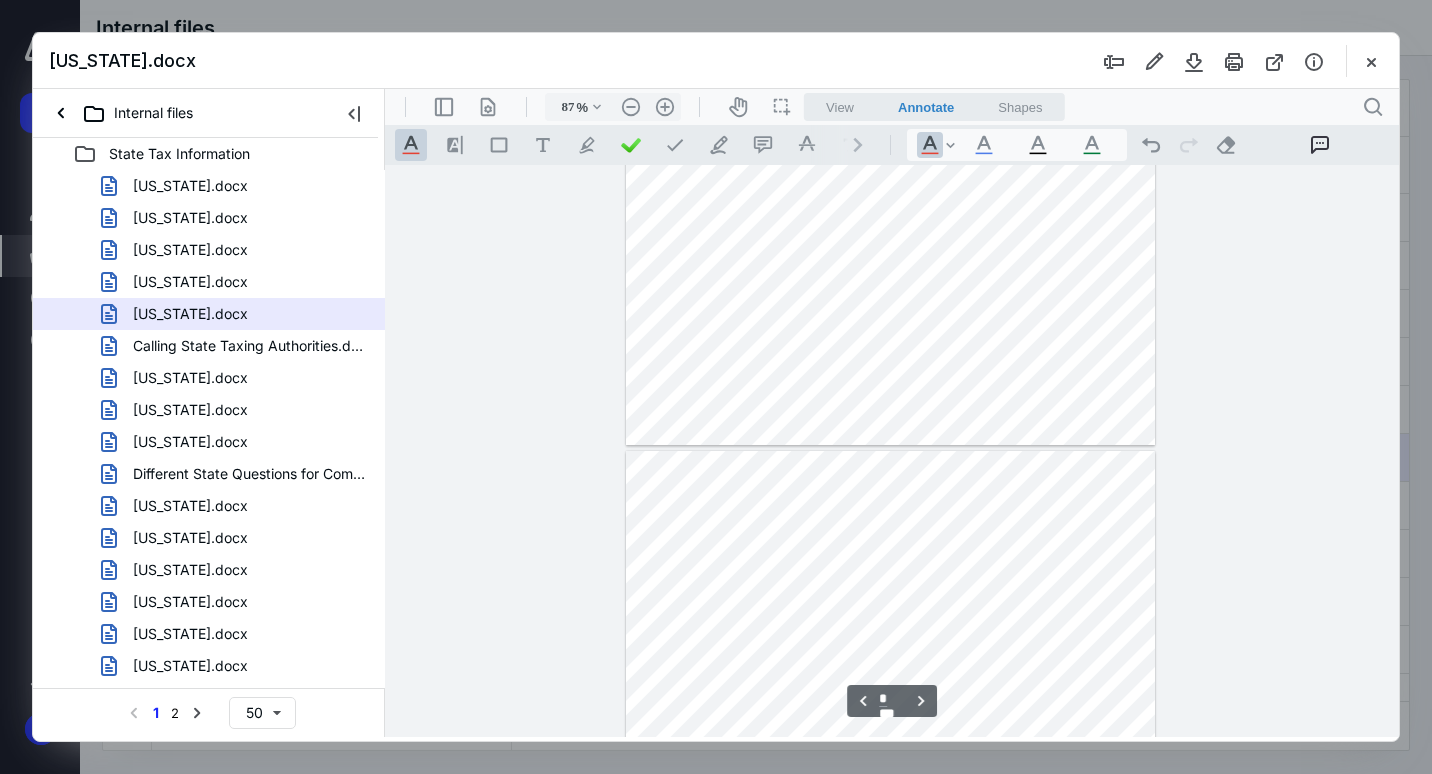 type on "*" 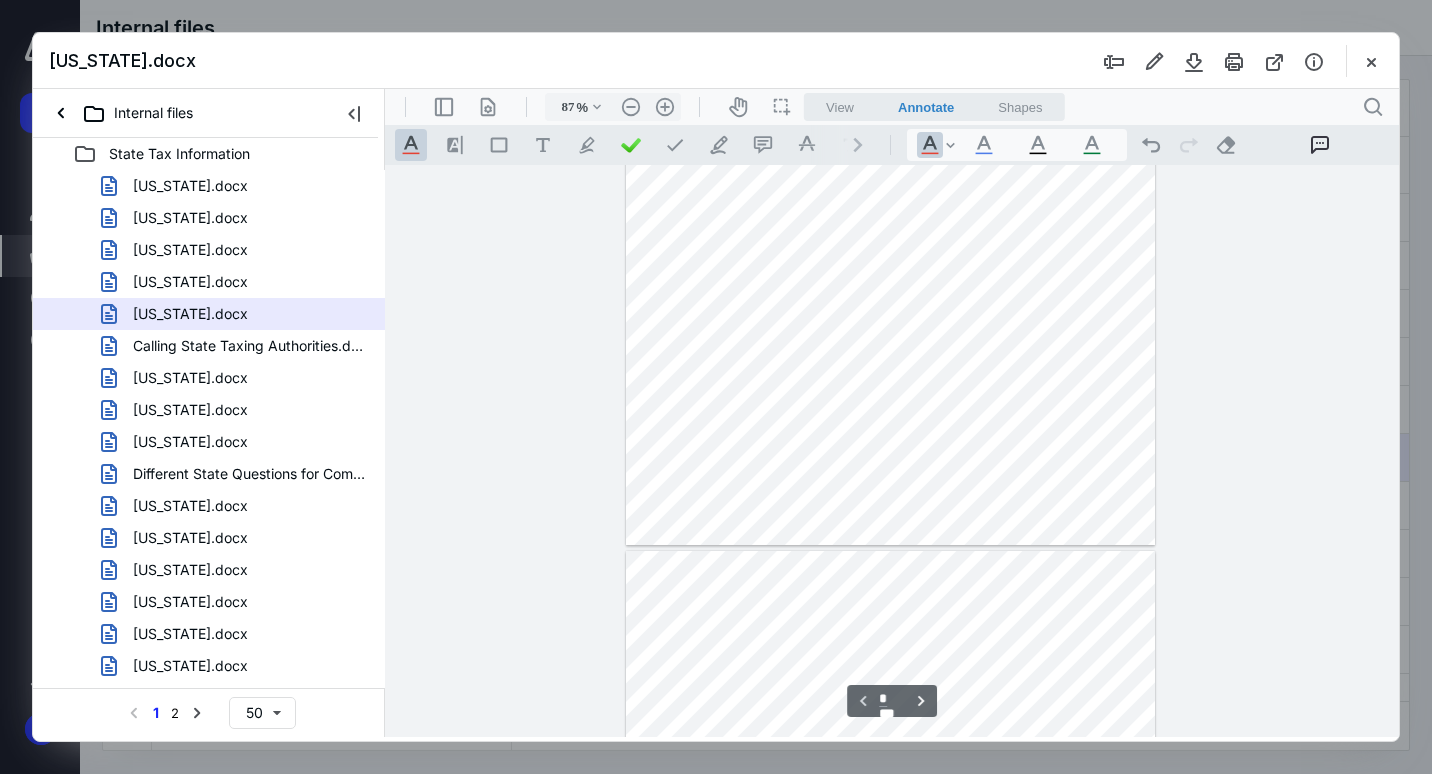type on "112" 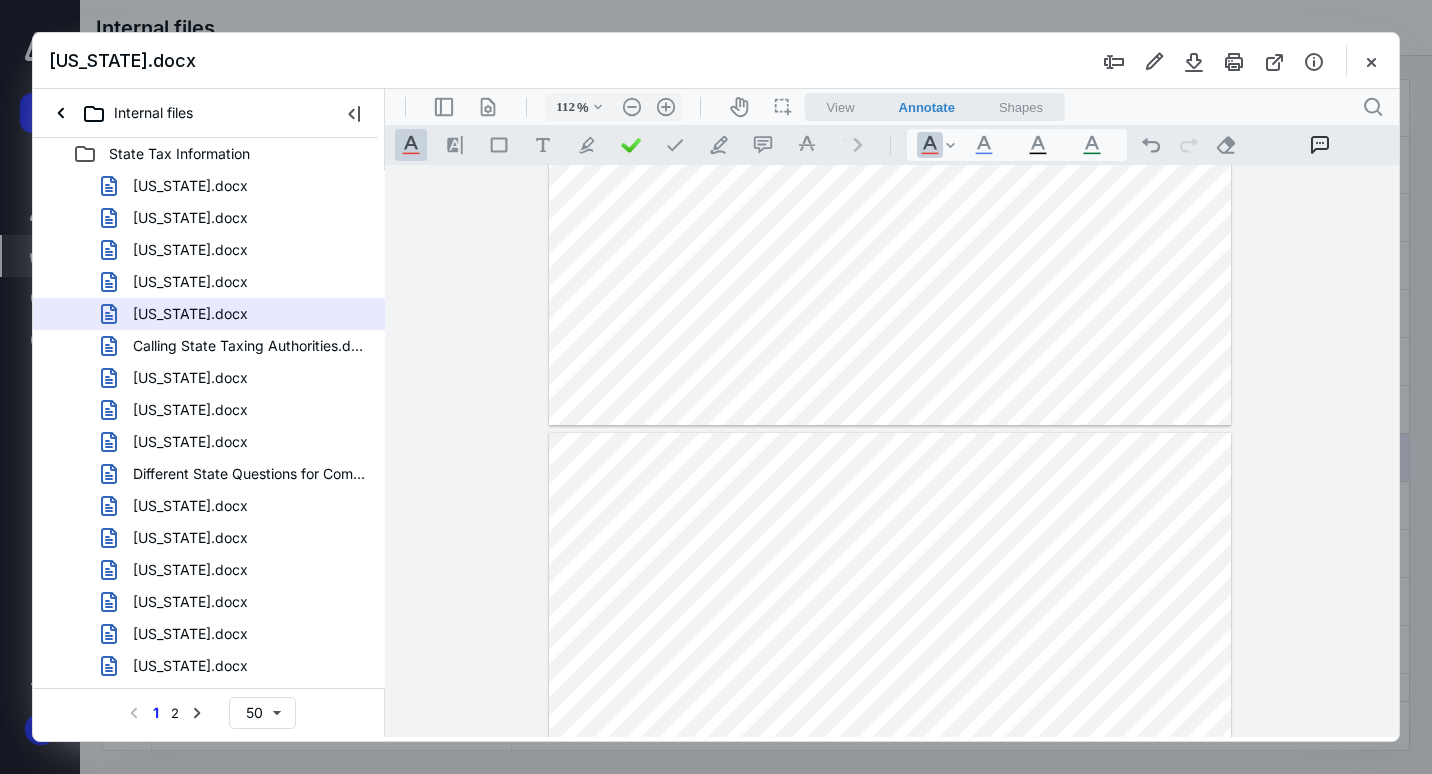 type on "*" 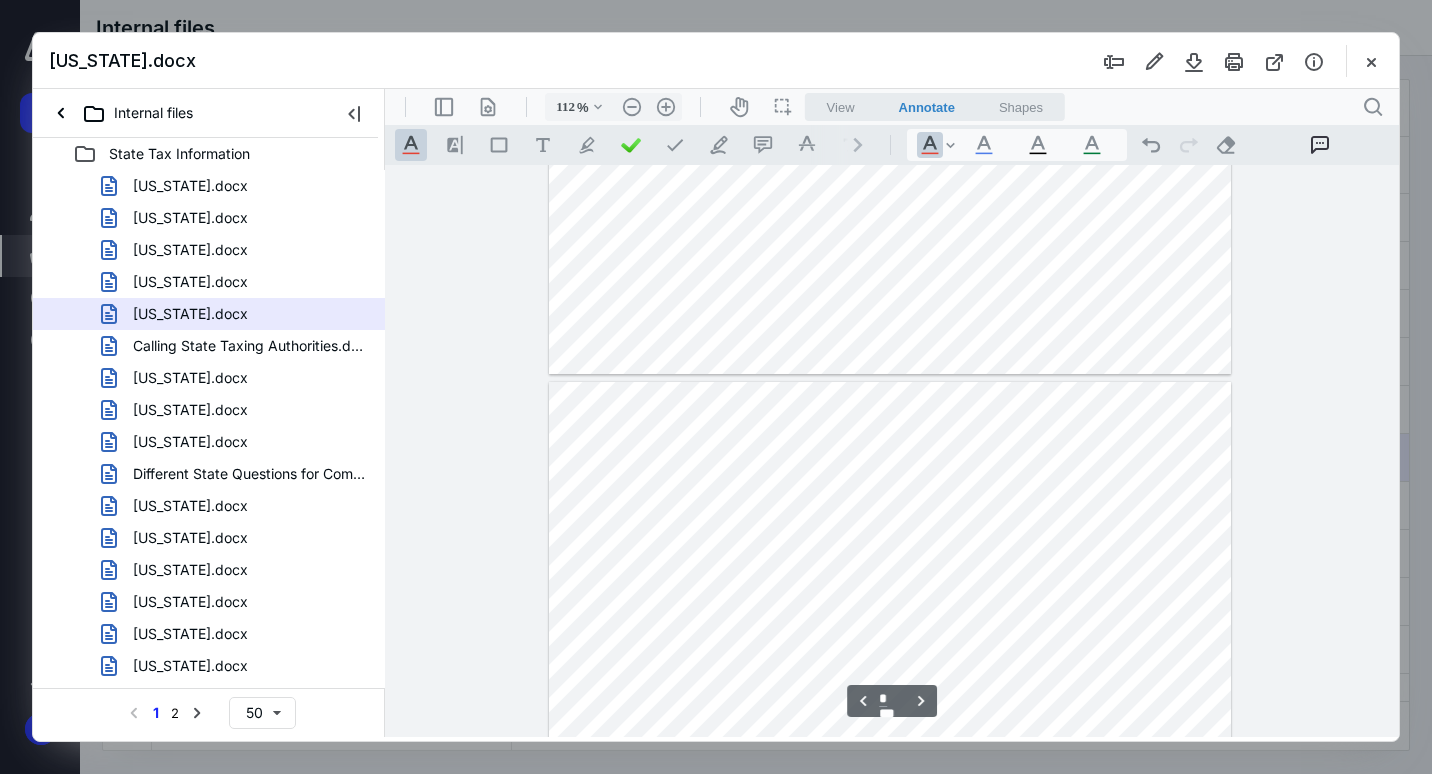 scroll, scrollTop: 696, scrollLeft: 0, axis: vertical 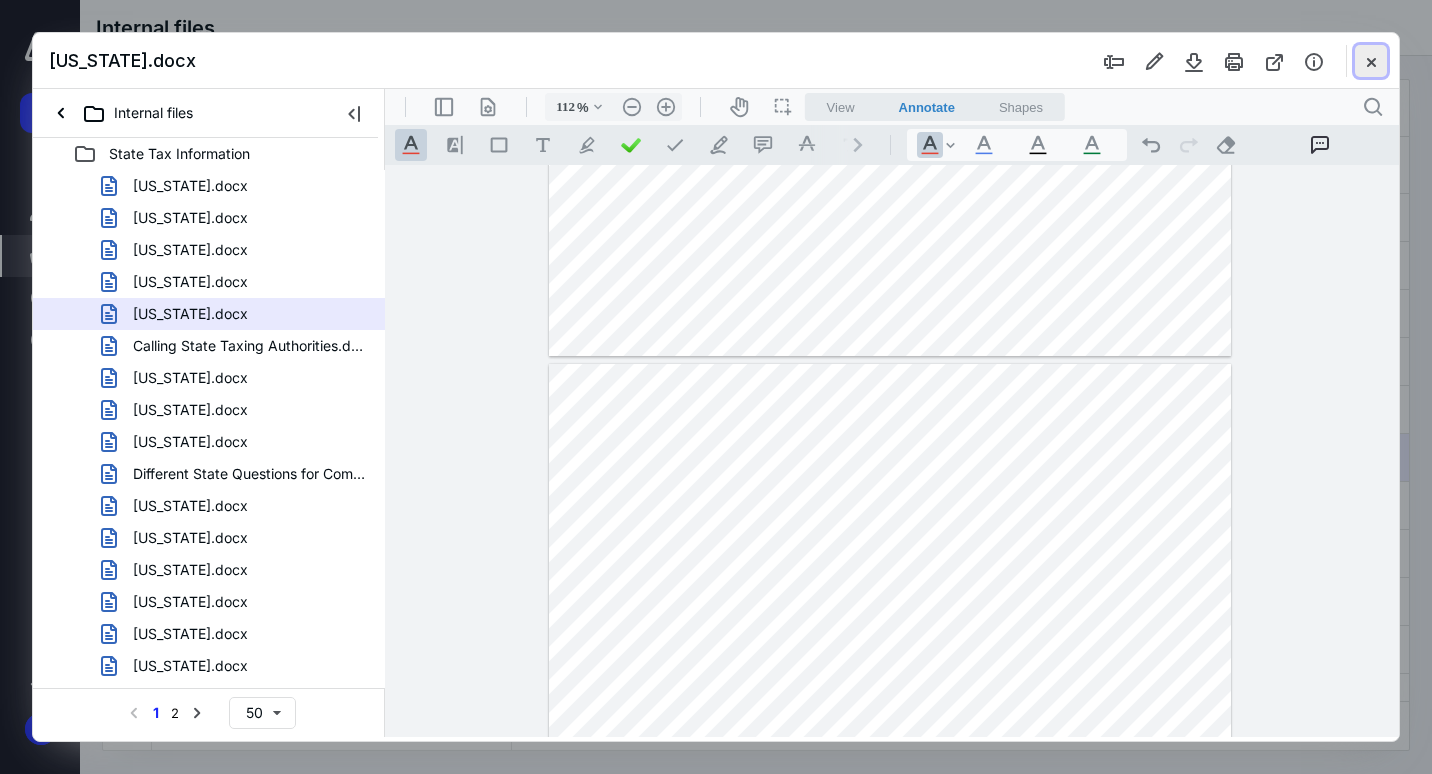 click at bounding box center [1371, 61] 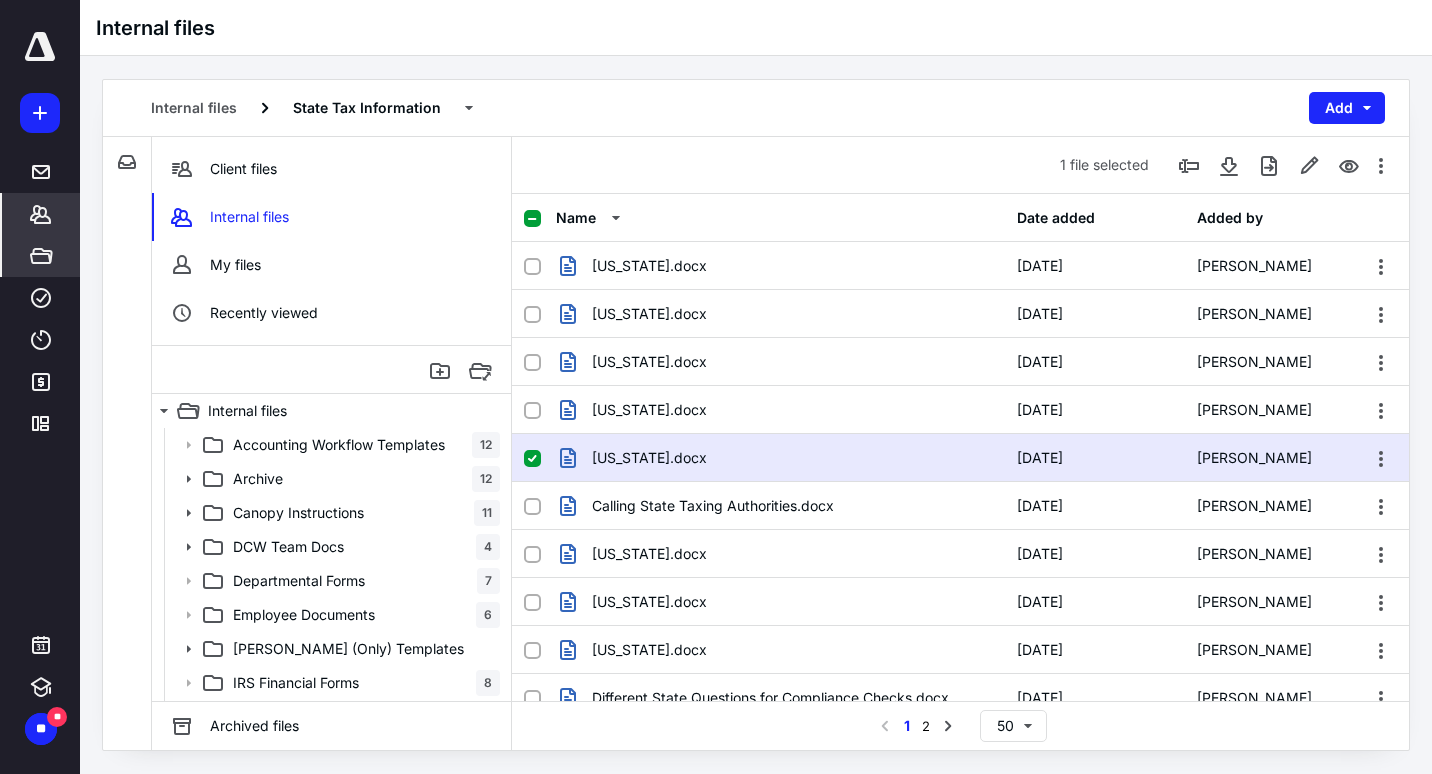 click 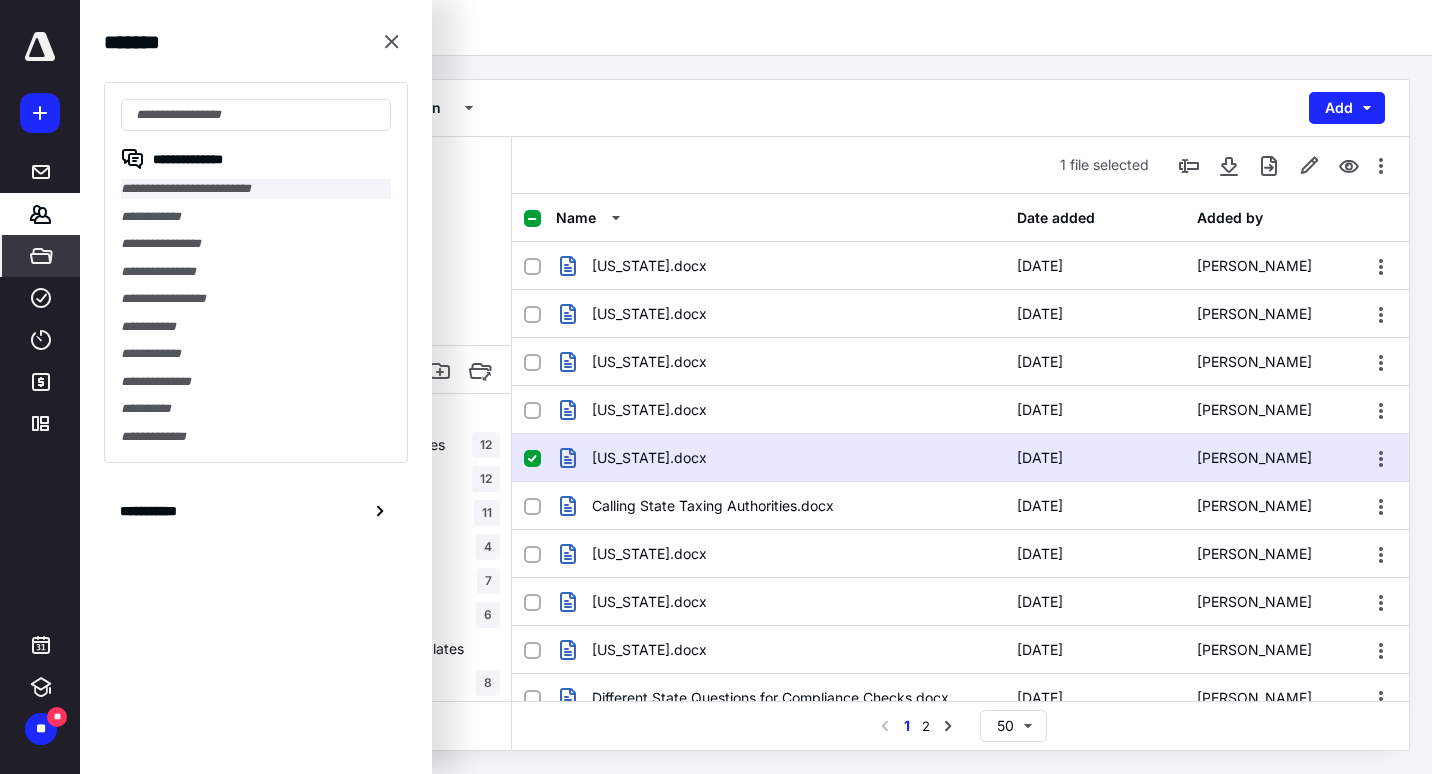 click on "**********" at bounding box center (256, 189) 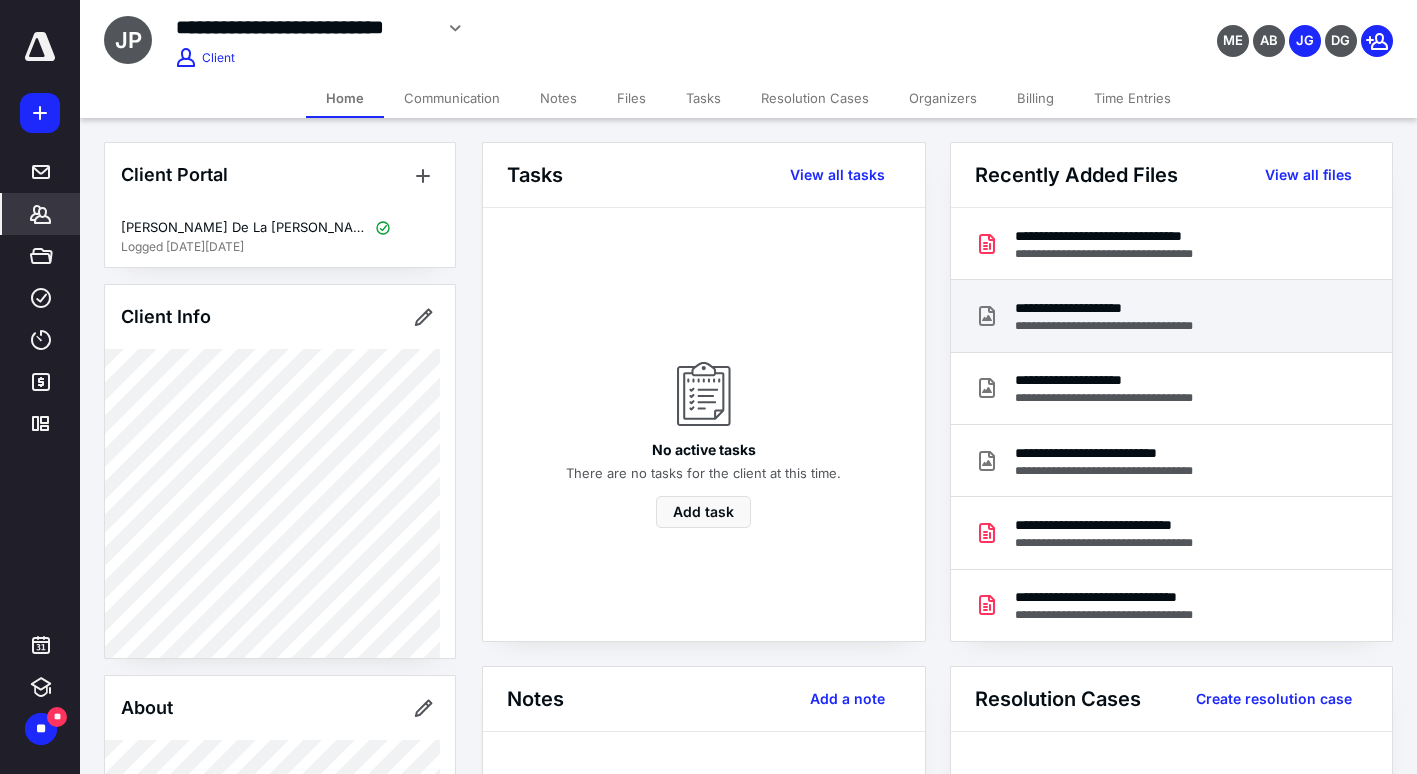 click on "**********" at bounding box center [1127, 308] 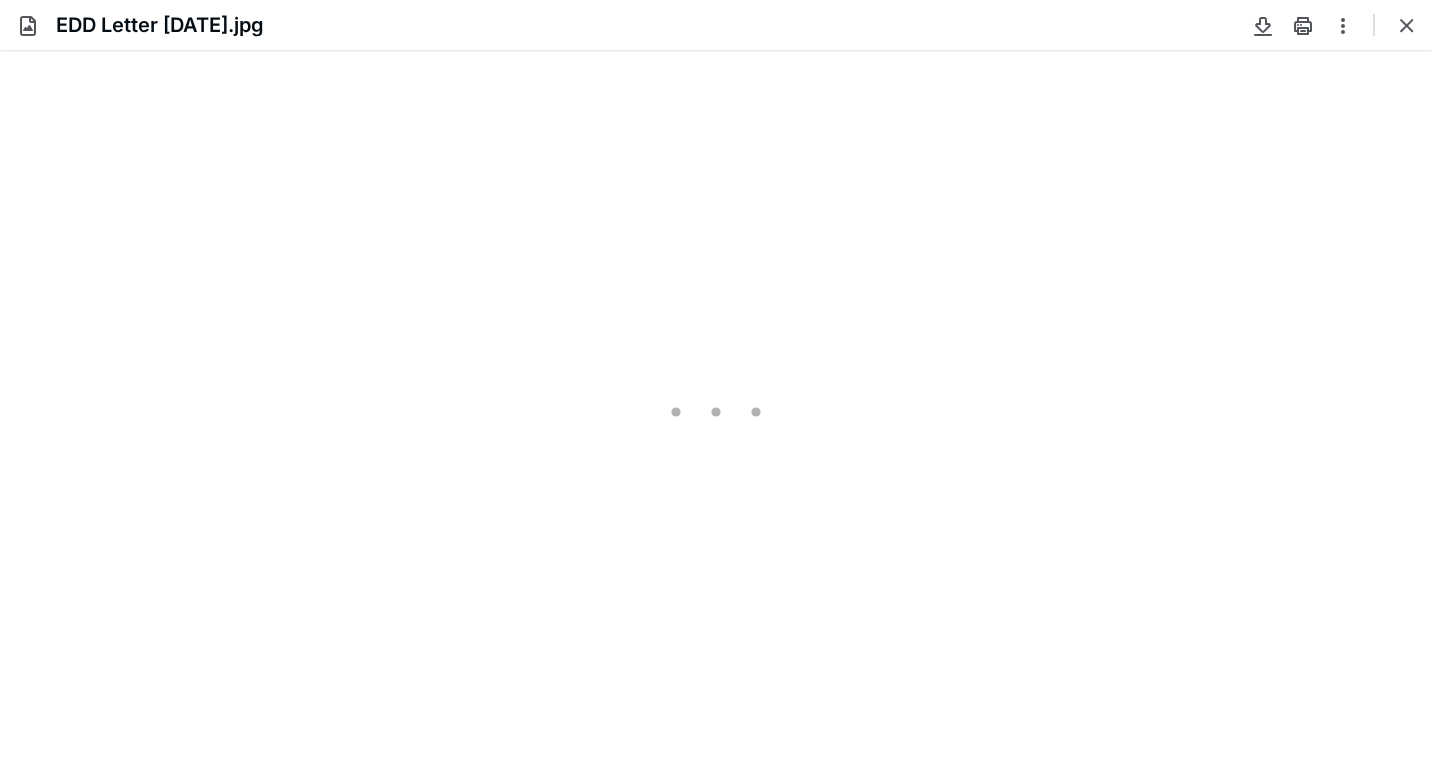 scroll, scrollTop: 0, scrollLeft: 0, axis: both 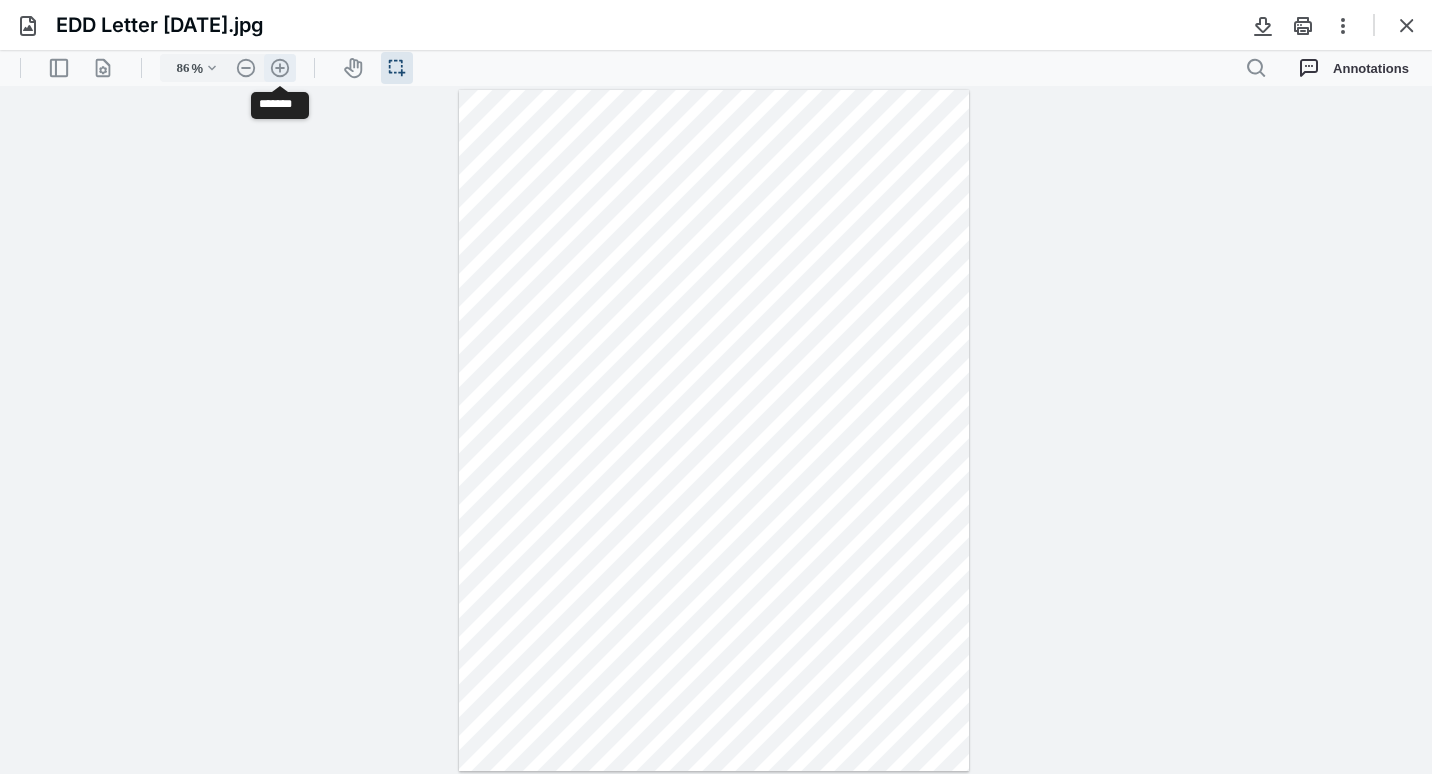 click on ".cls-1{fill:#abb0c4;} icon - header - zoom - in - line" at bounding box center [280, 68] 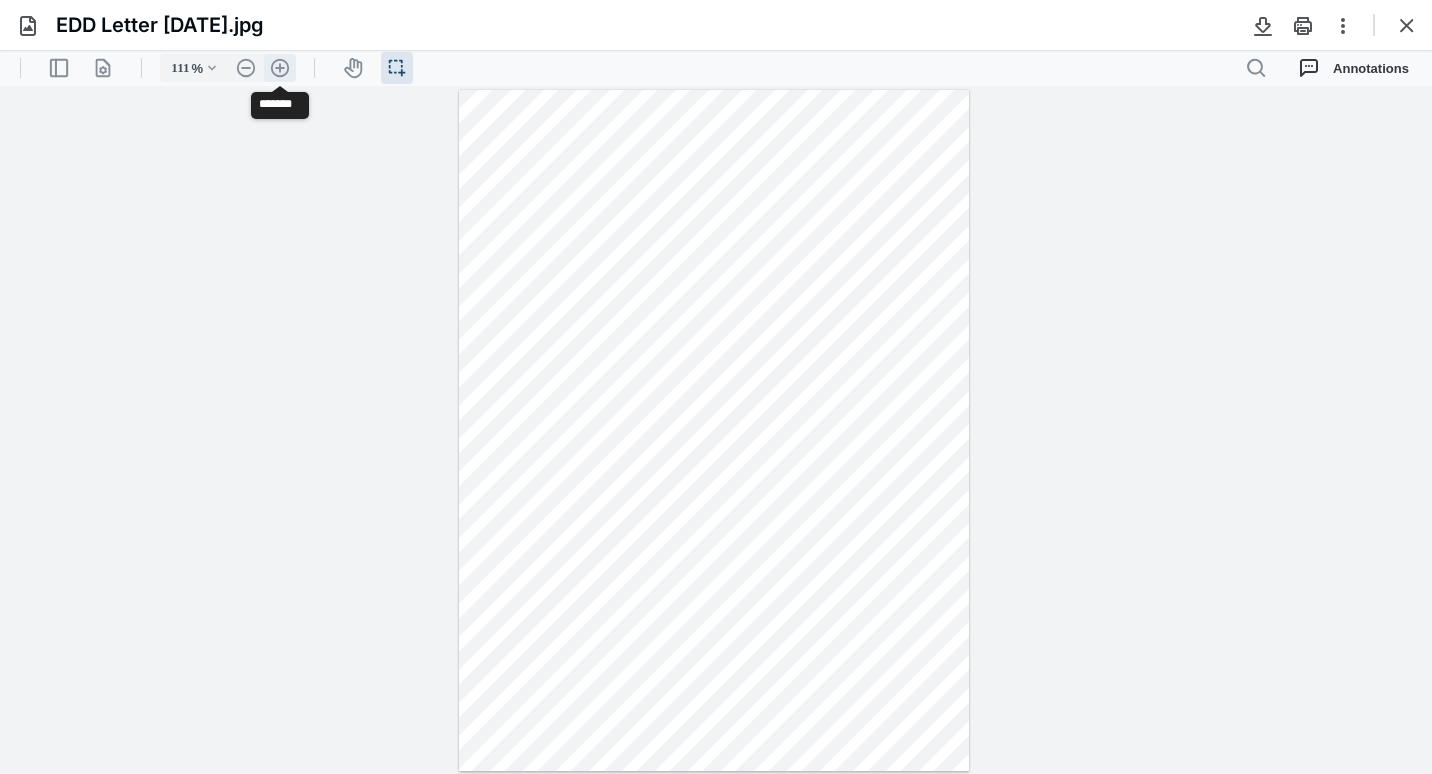 click on ".cls-1{fill:#abb0c4;} icon - header - zoom - in - line" at bounding box center [280, 68] 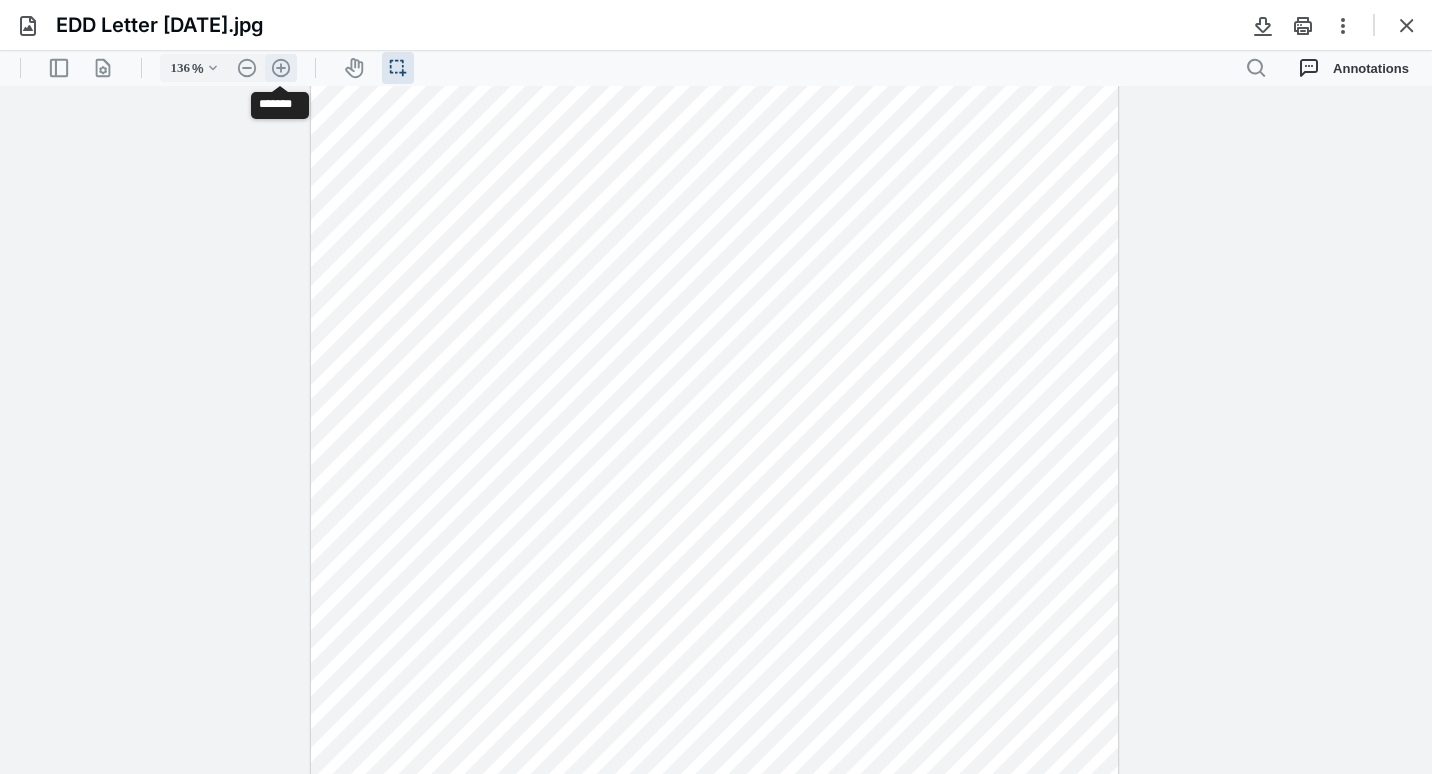 click on ".cls-1{fill:#abb0c4;} icon - header - zoom - in - line" at bounding box center (281, 68) 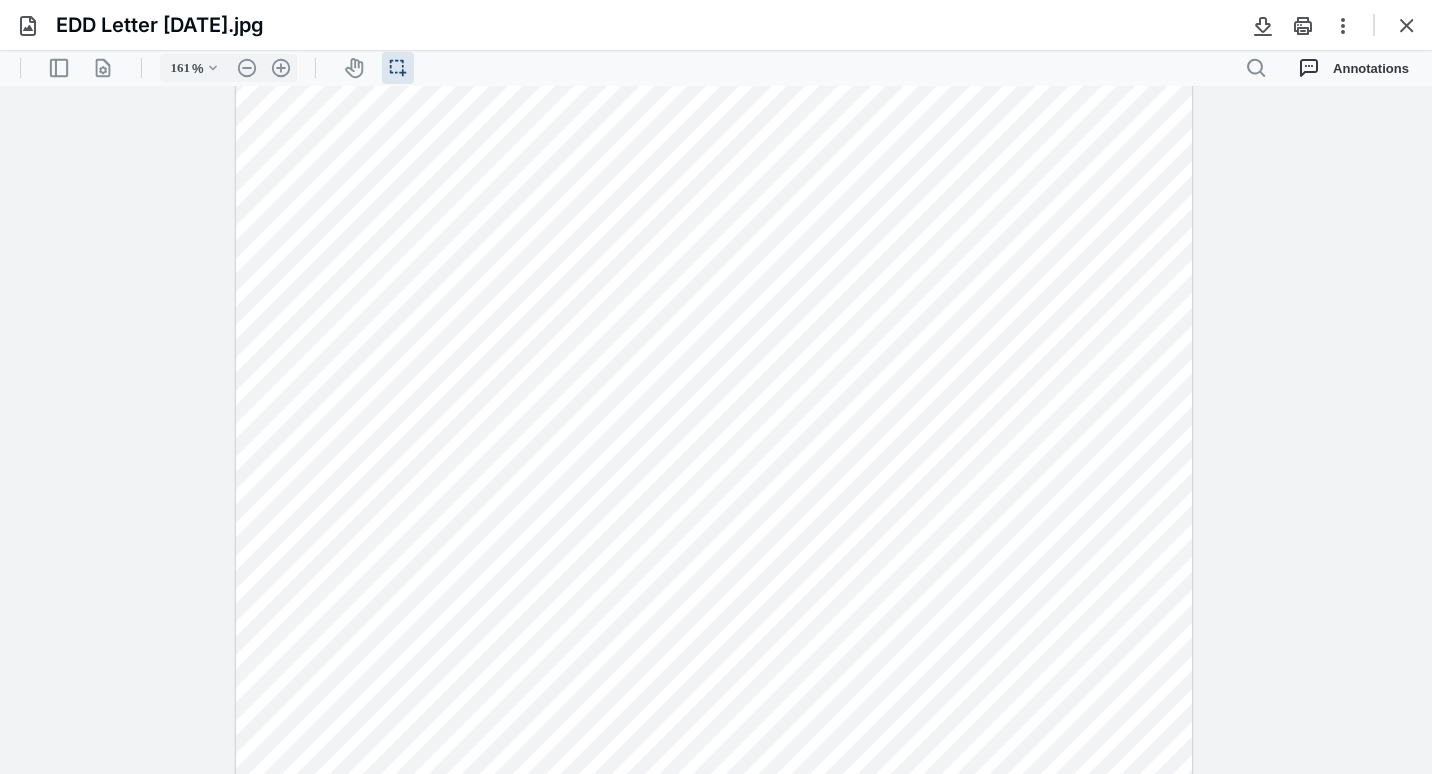 scroll, scrollTop: 599, scrollLeft: 0, axis: vertical 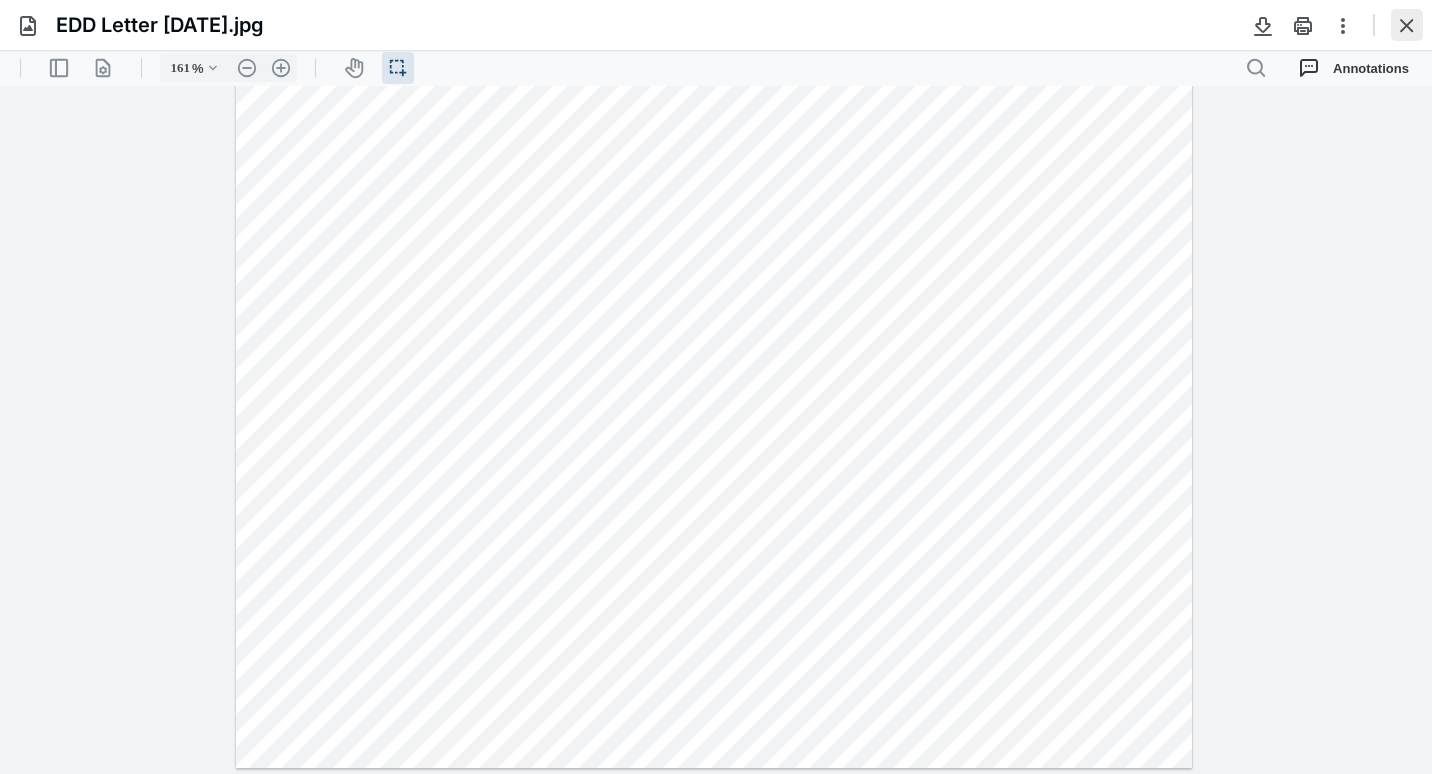 click at bounding box center (1407, 25) 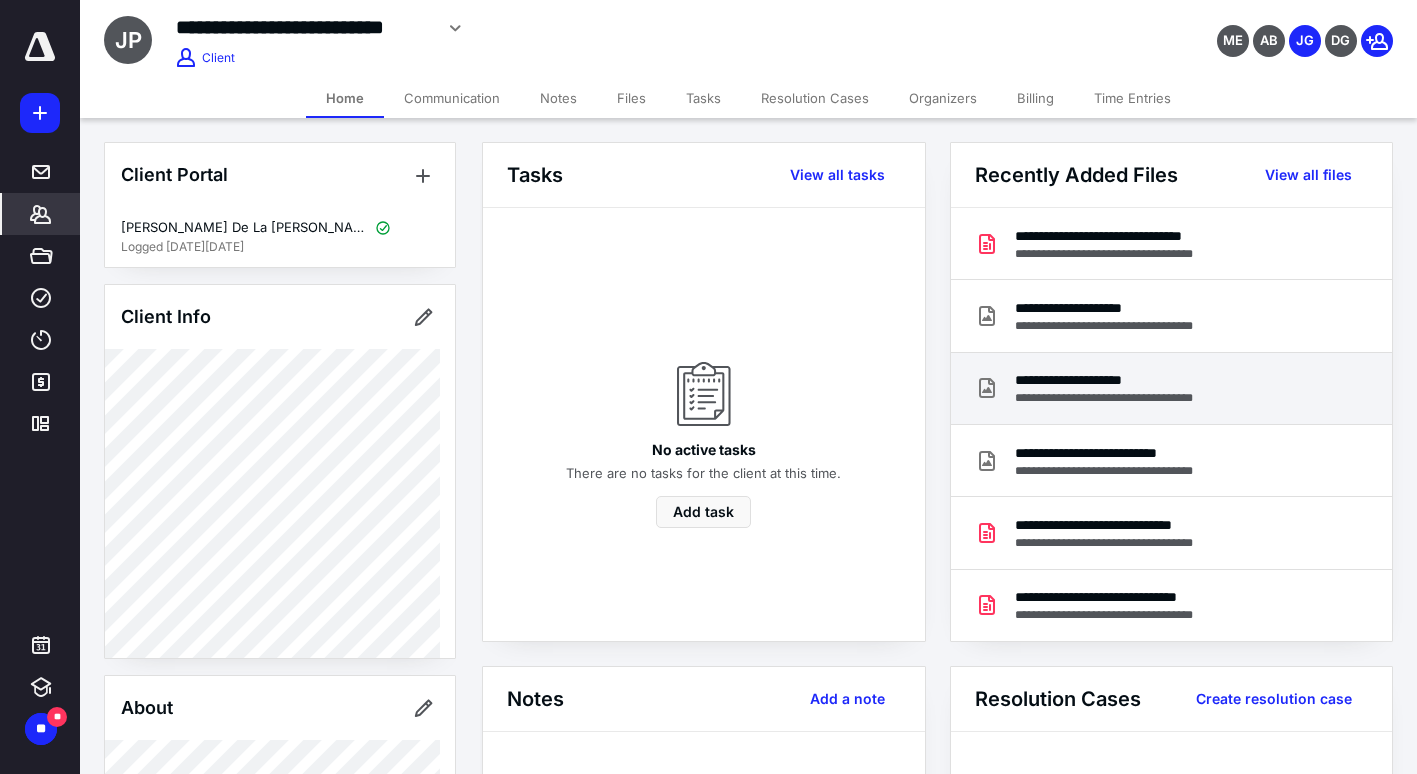 click on "**********" at bounding box center [1172, 389] 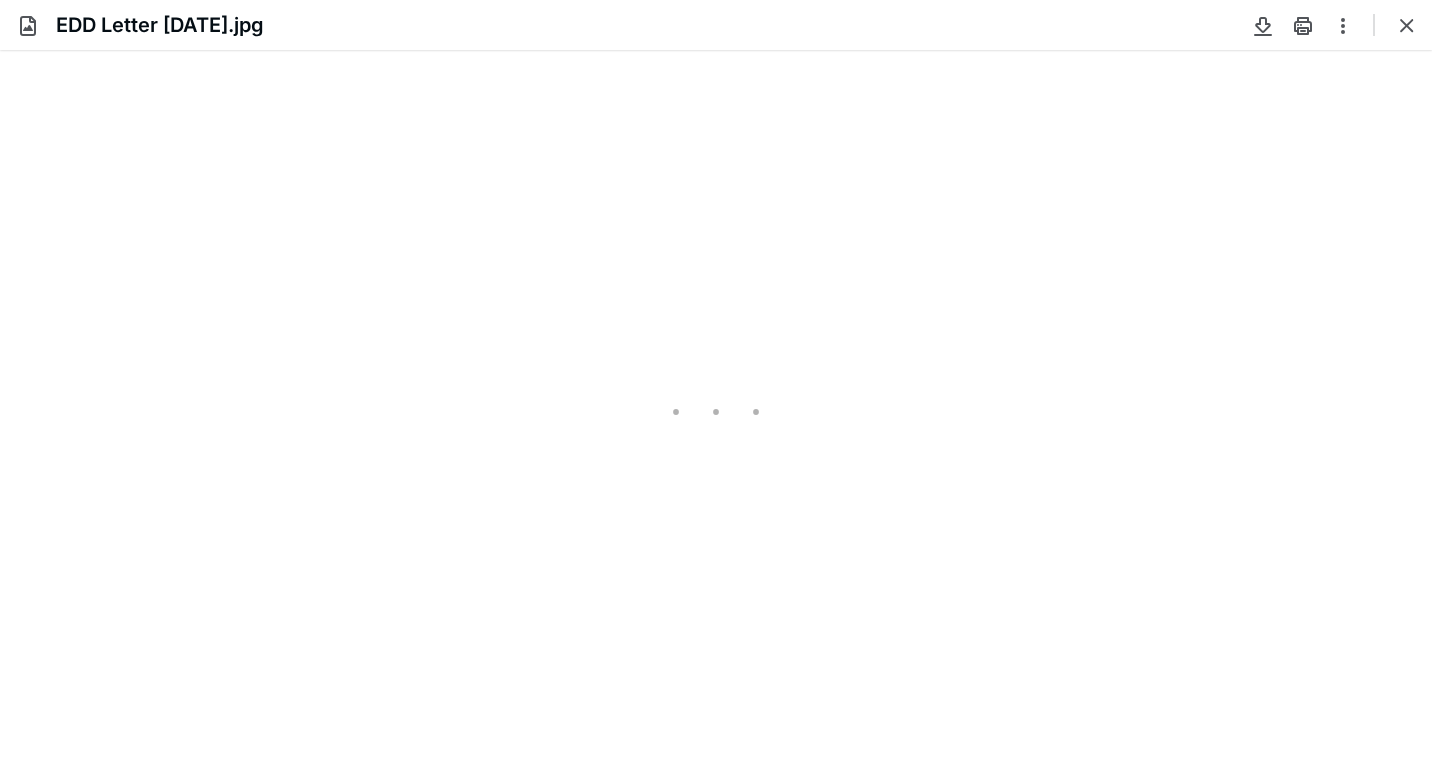 scroll, scrollTop: 0, scrollLeft: 0, axis: both 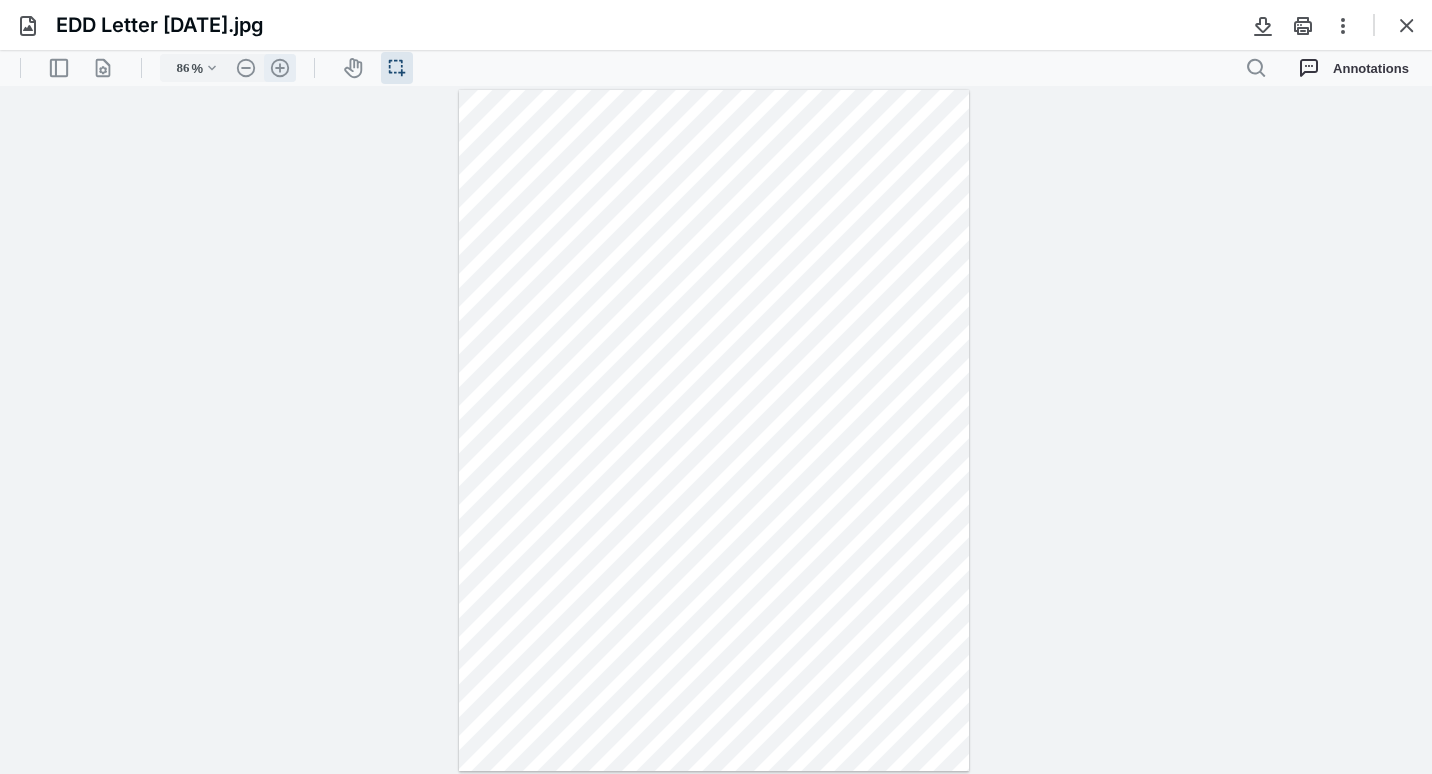 click on ".cls-1{fill:#abb0c4;} icon - header - zoom - in - line" at bounding box center [280, 68] 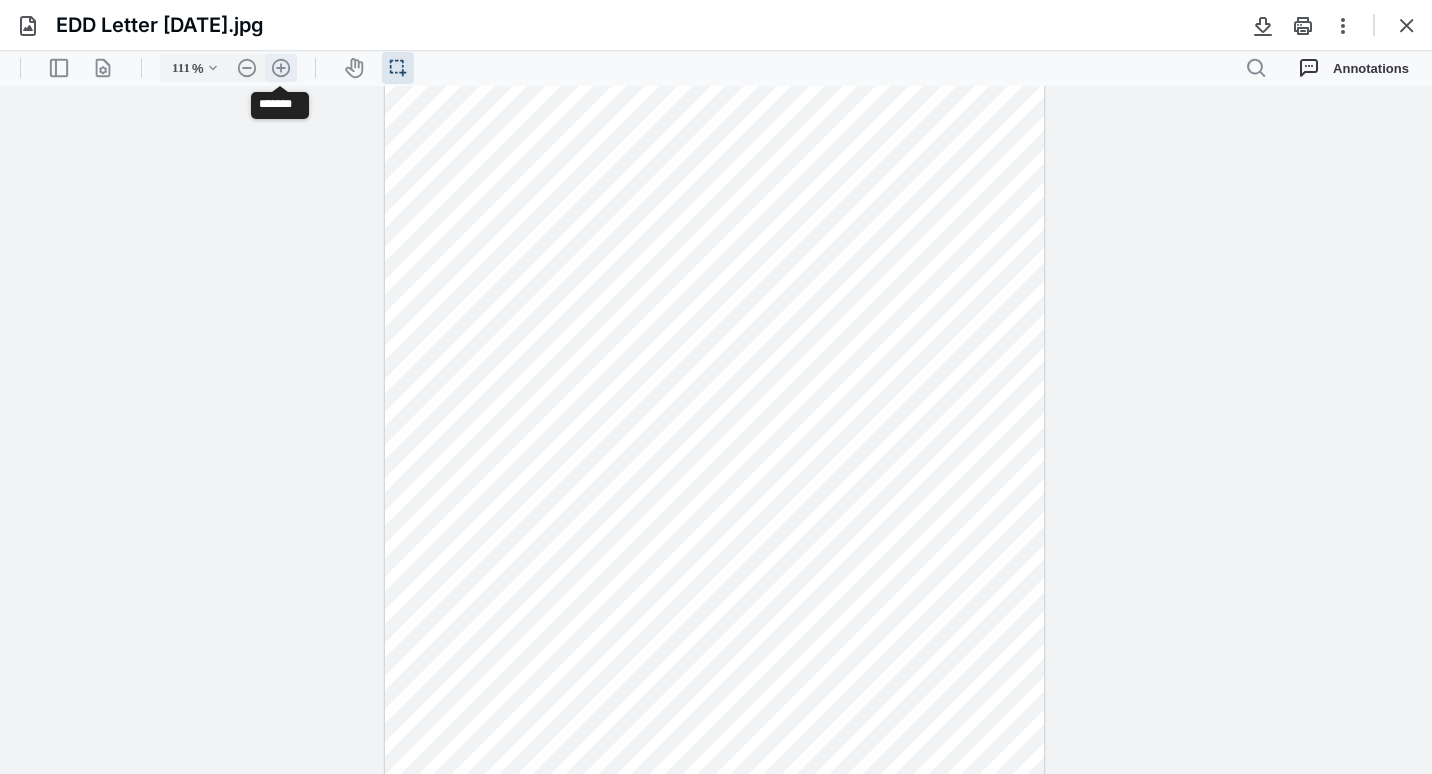 click on ".cls-1{fill:#abb0c4;} icon - header - zoom - in - line" at bounding box center [281, 68] 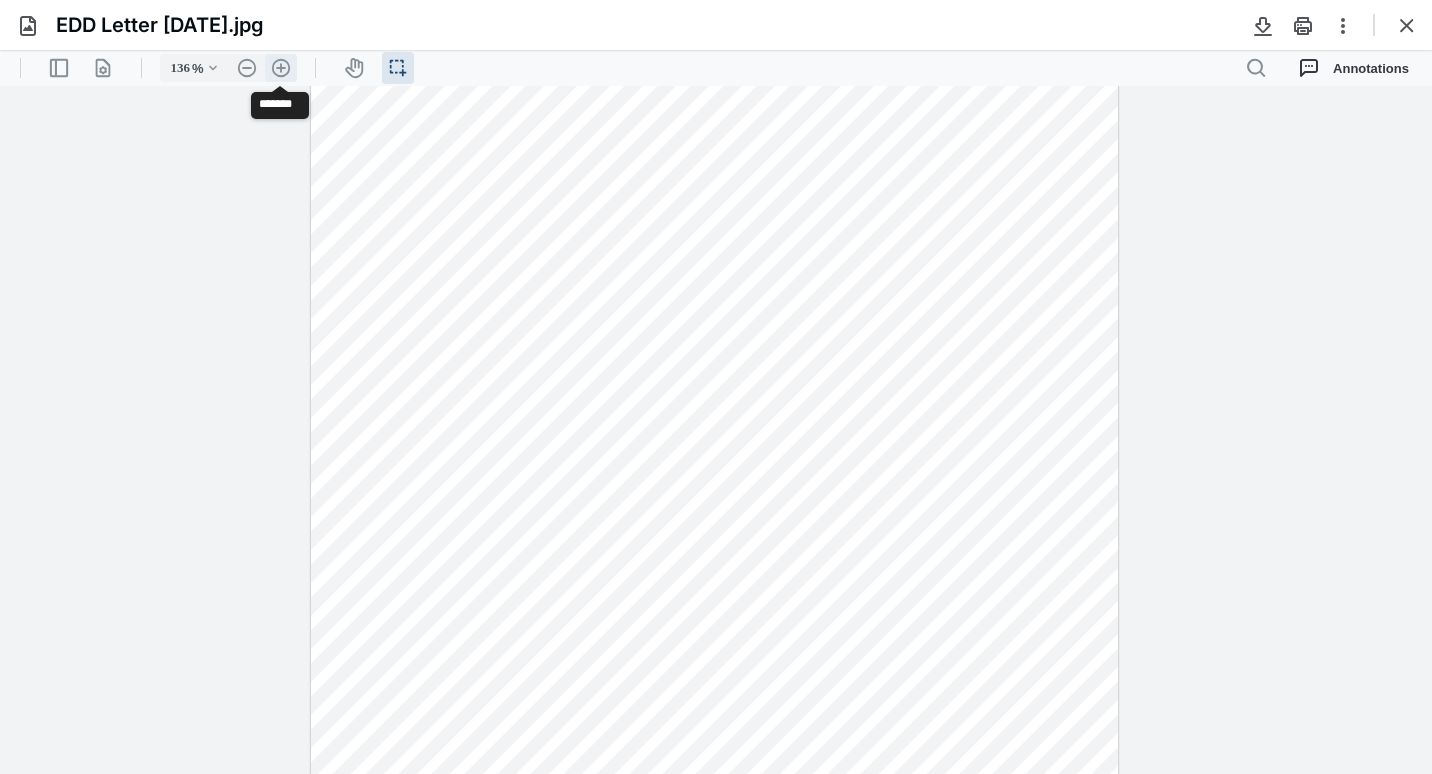 click on ".cls-1{fill:#abb0c4;} icon - header - zoom - in - line" at bounding box center [281, 68] 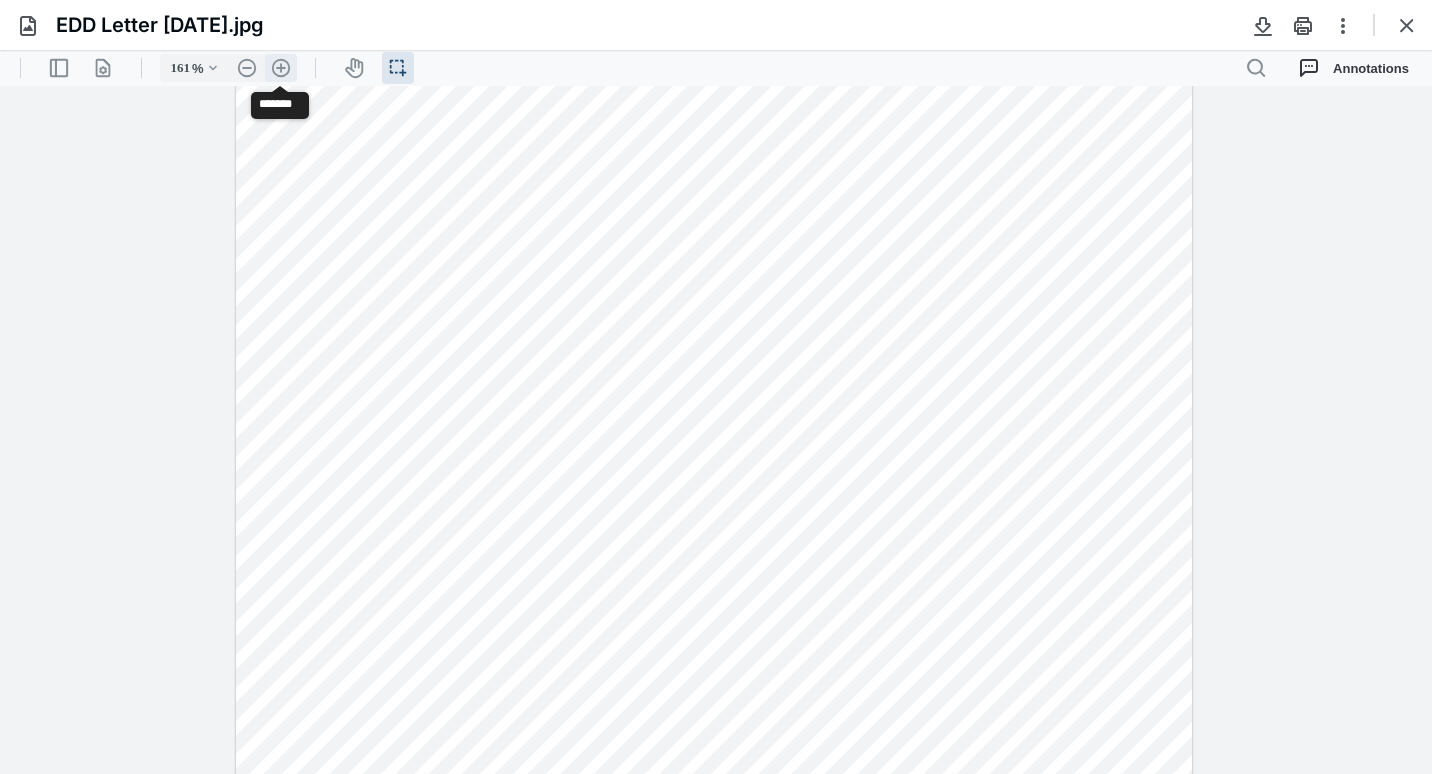 click on ".cls-1{fill:#abb0c4;} icon - header - zoom - in - line" at bounding box center (281, 68) 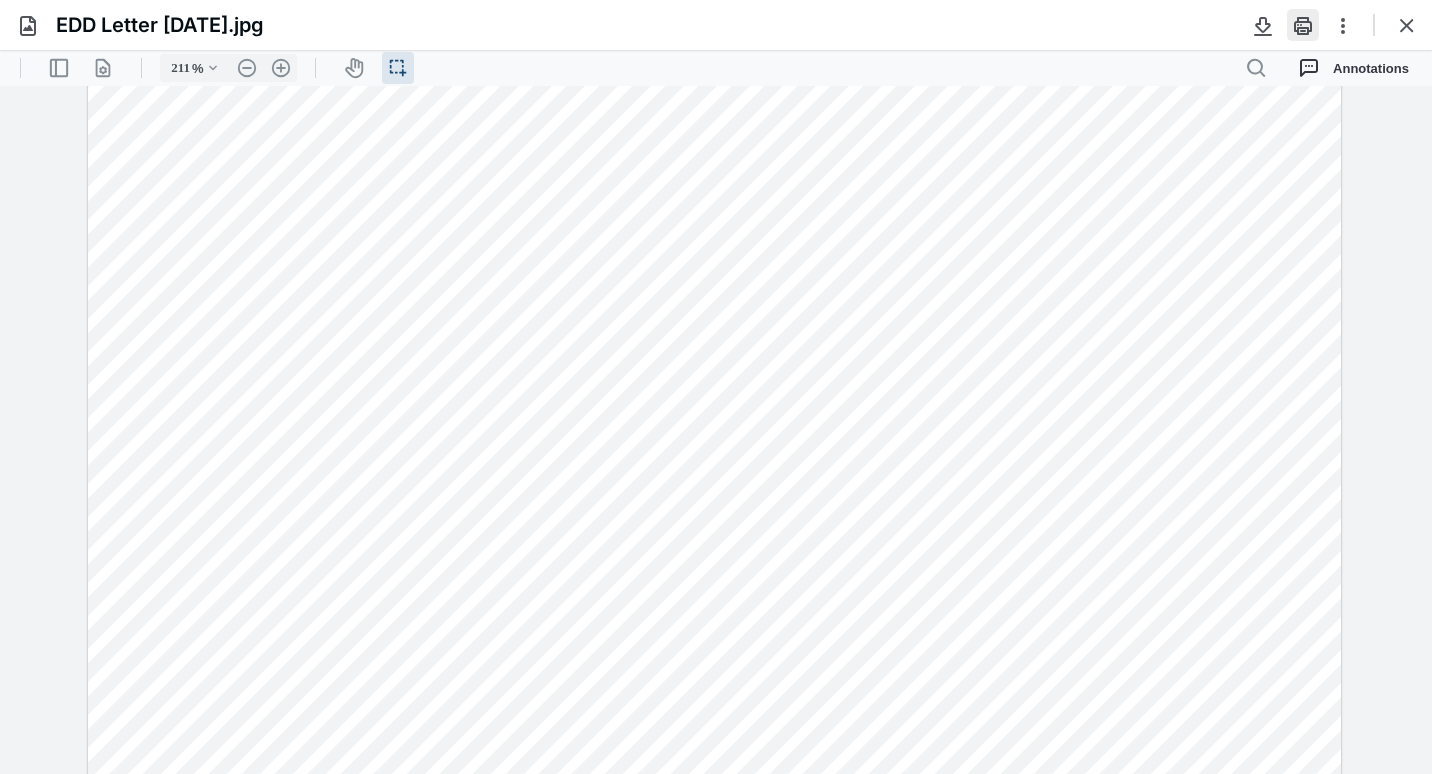scroll, scrollTop: 299, scrollLeft: 0, axis: vertical 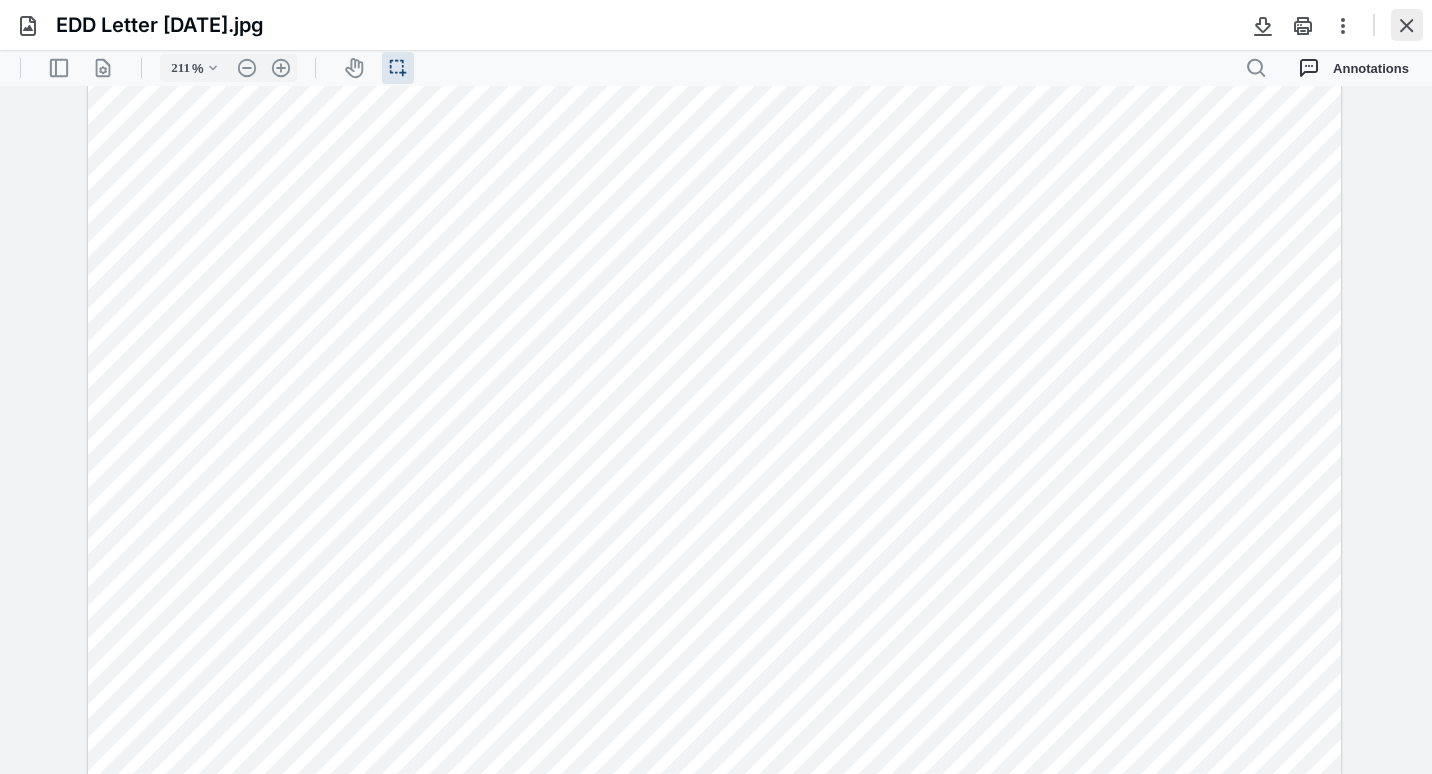 click at bounding box center (1407, 25) 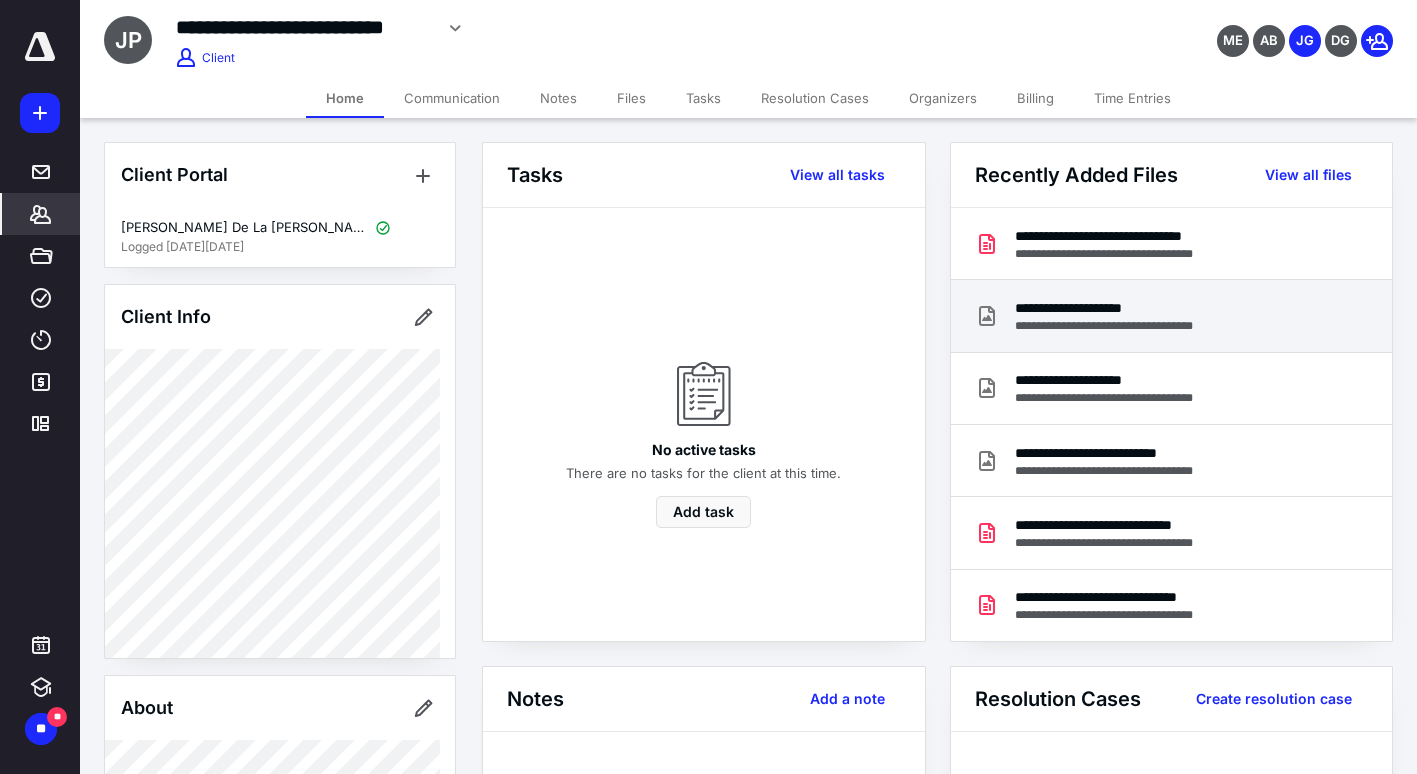 click on "**********" at bounding box center (1127, 308) 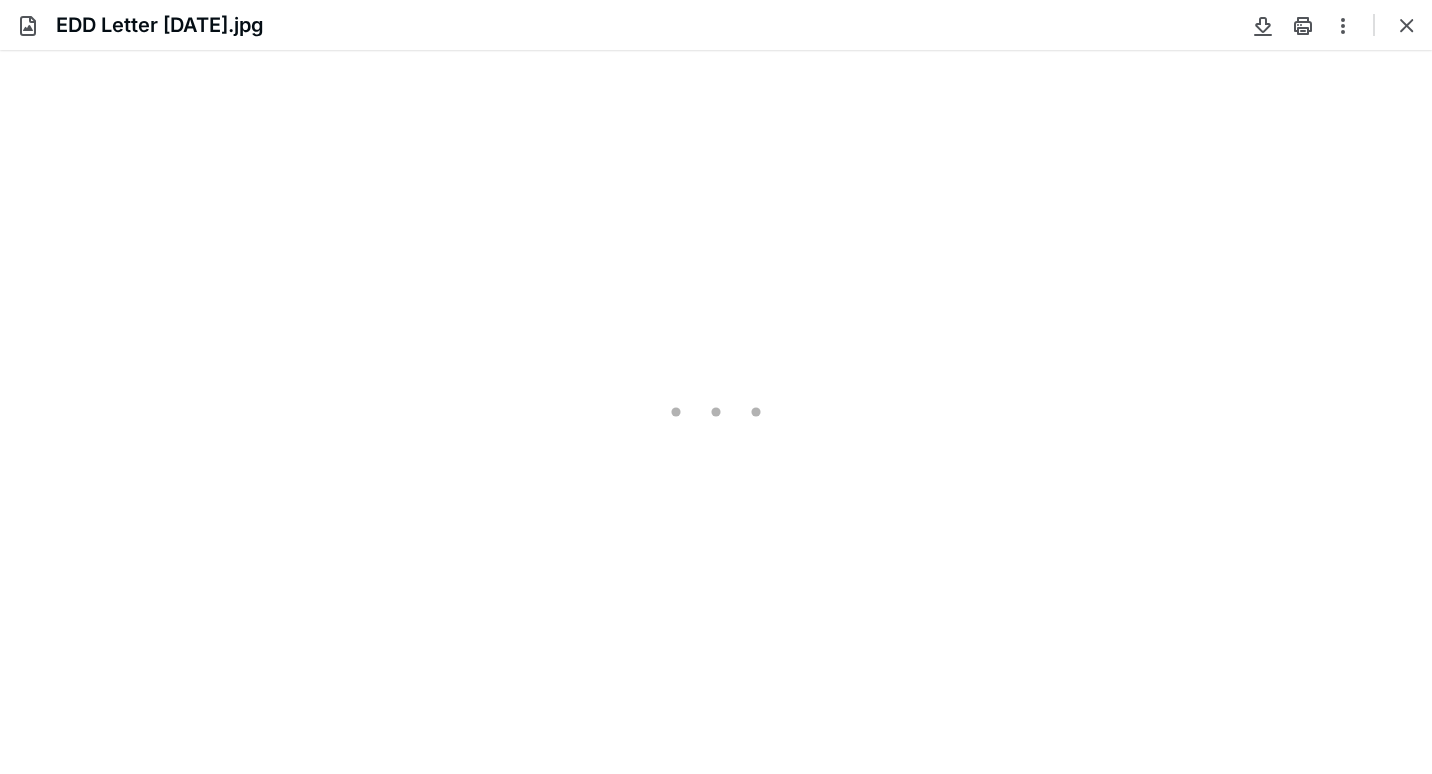 scroll, scrollTop: 0, scrollLeft: 0, axis: both 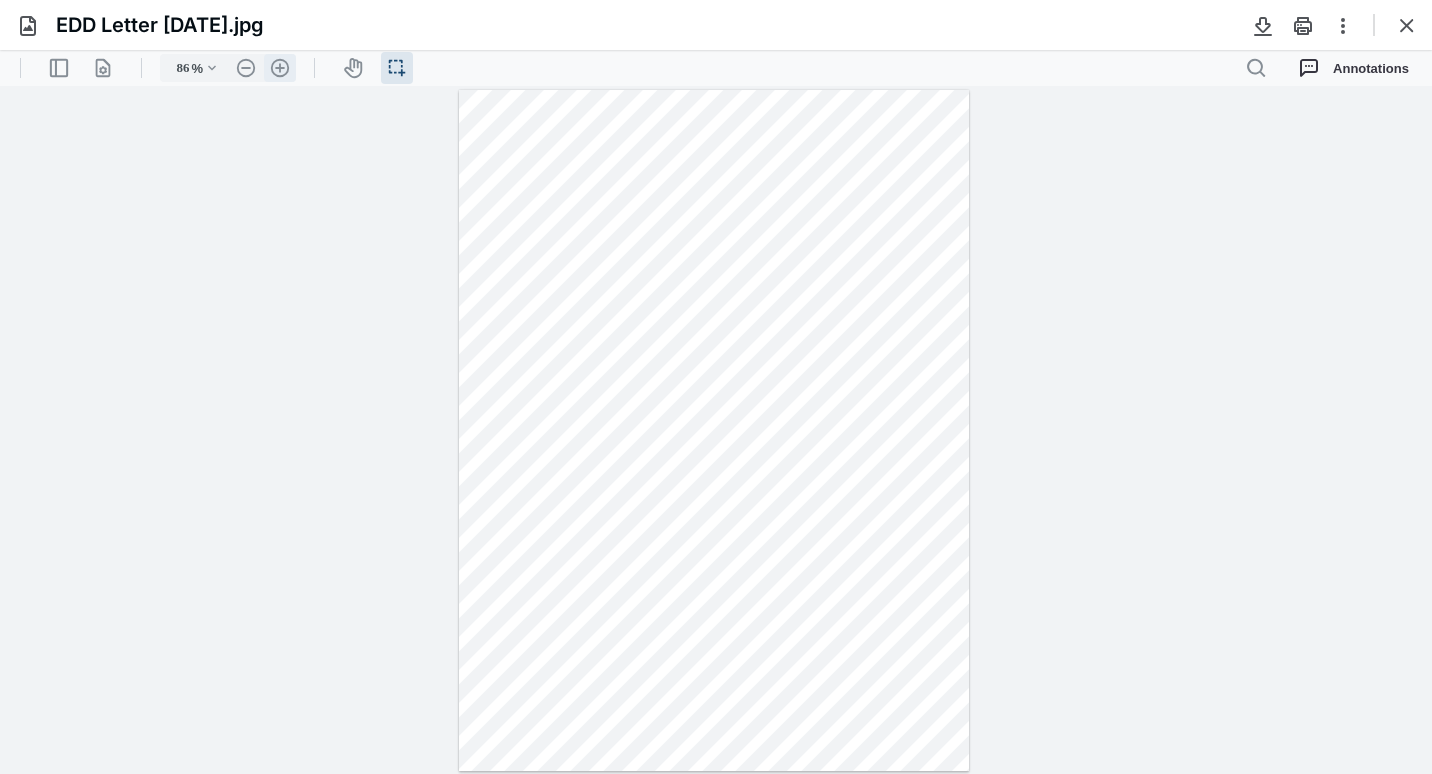 click on ".cls-1{fill:#abb0c4;} icon - header - zoom - in - line" at bounding box center [280, 68] 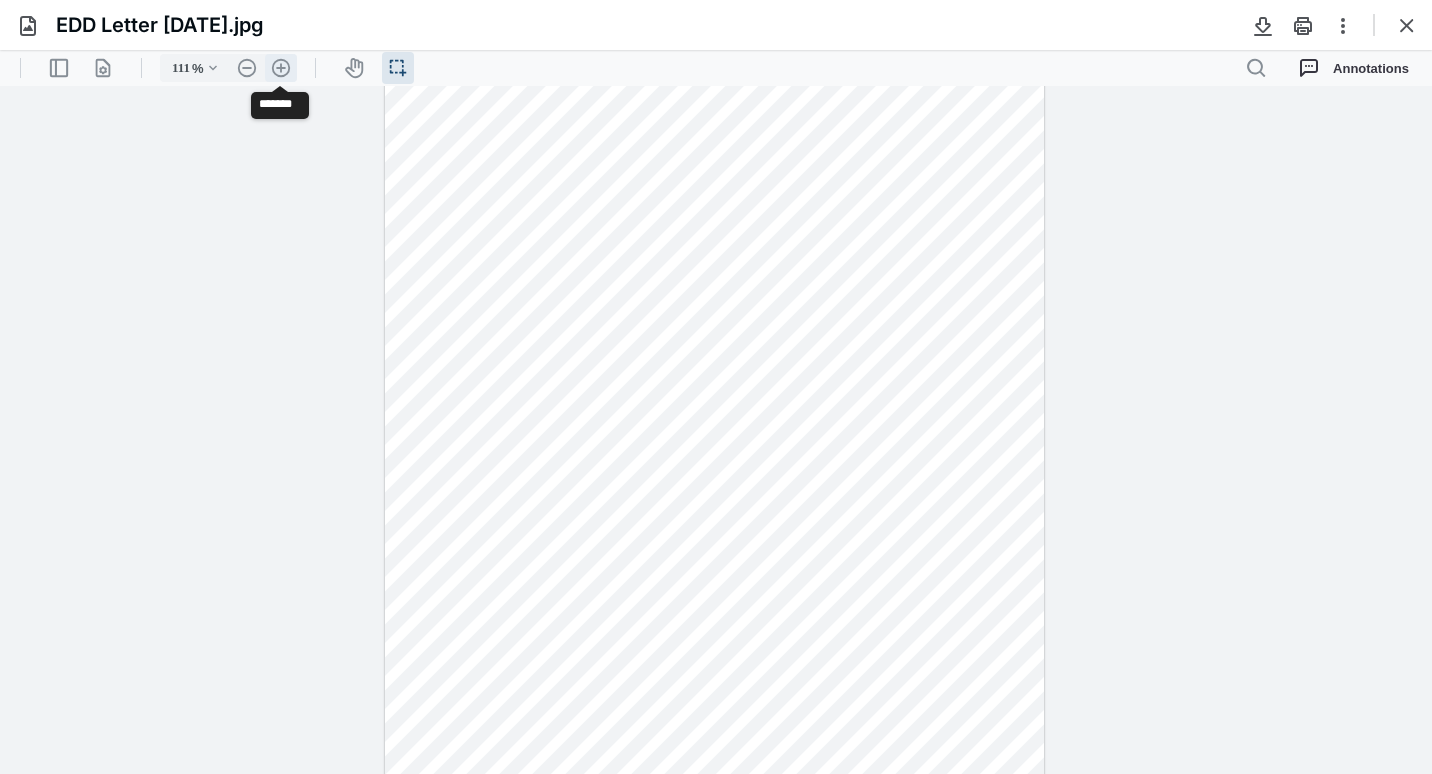click on ".cls-1{fill:#abb0c4;} icon - header - zoom - in - line" at bounding box center (281, 68) 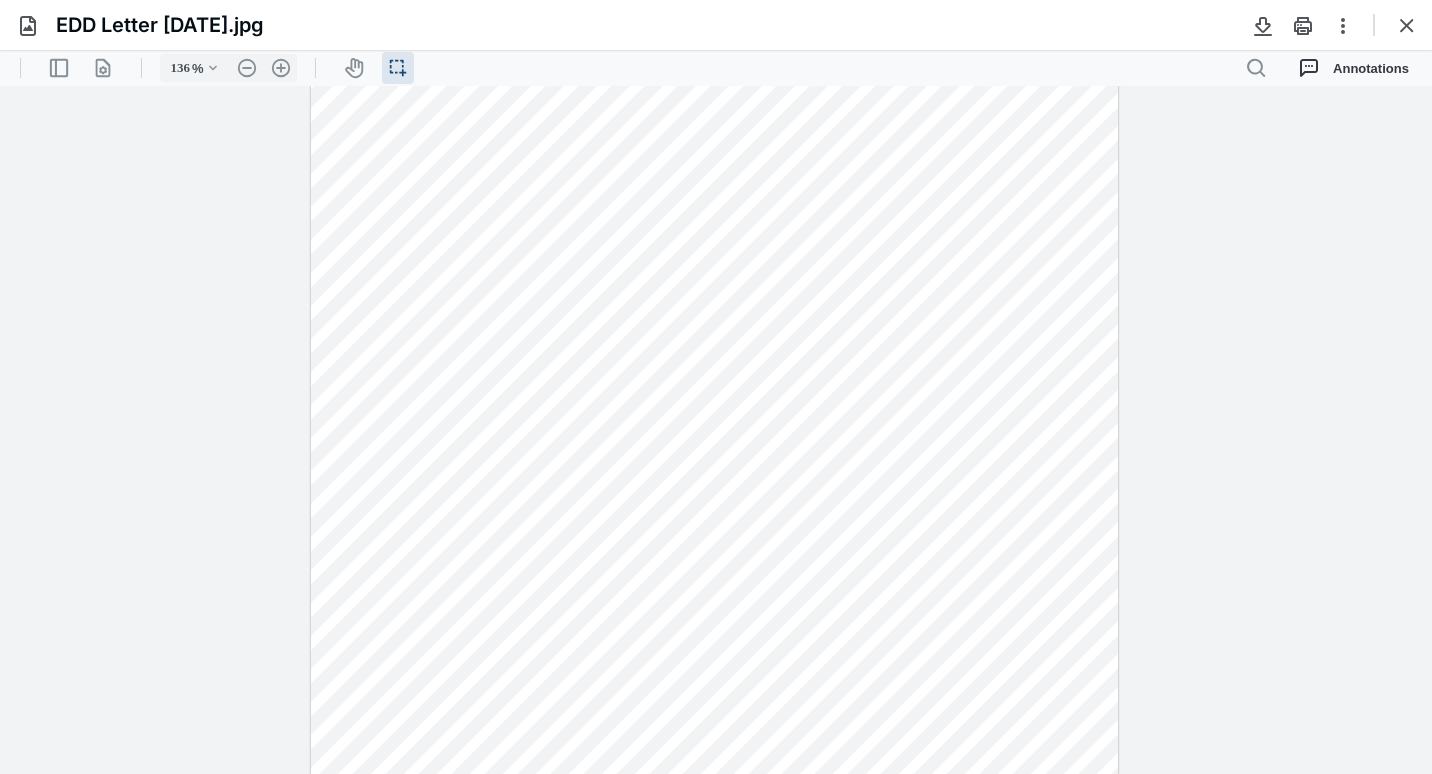 scroll, scrollTop: 0, scrollLeft: 0, axis: both 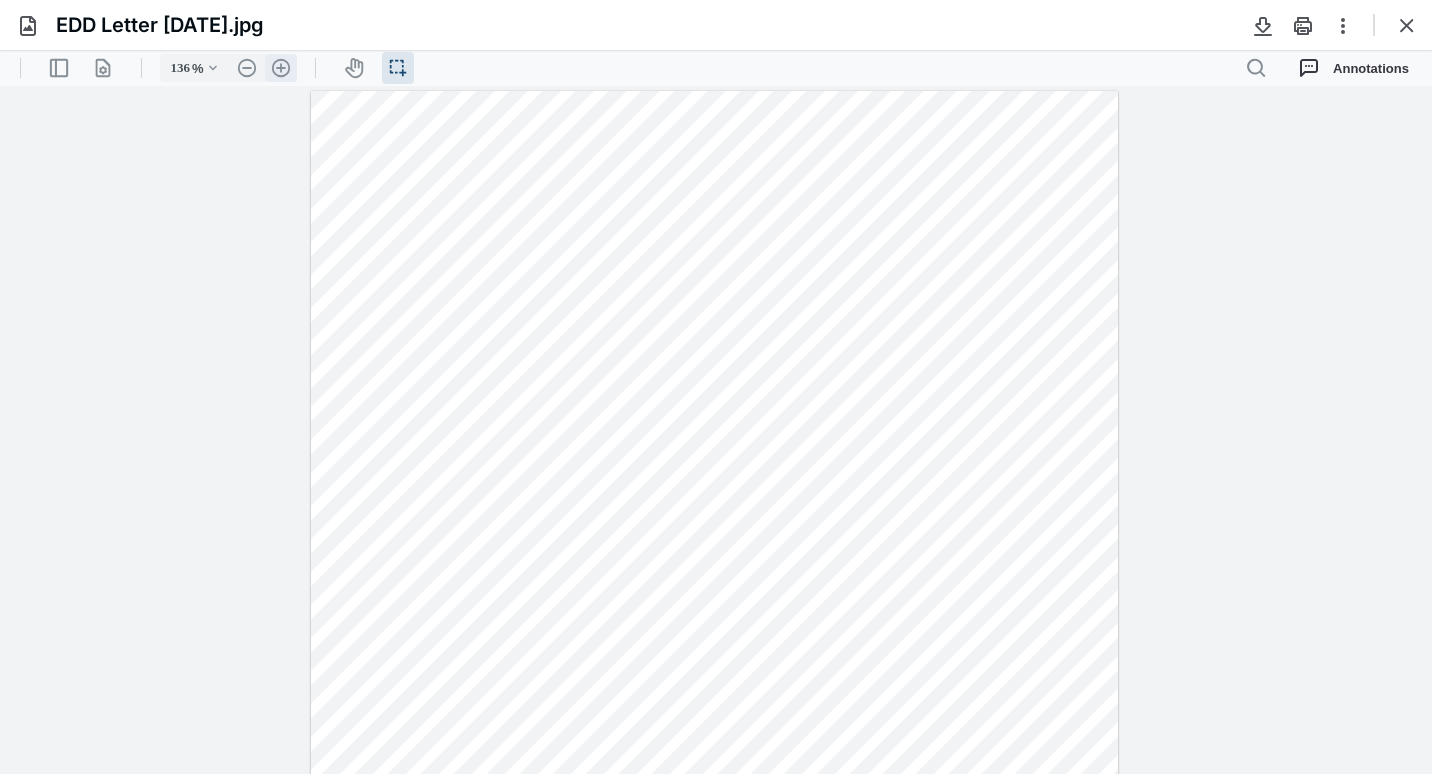 click on ".cls-1{fill:#abb0c4;} icon - header - zoom - in - line" at bounding box center (281, 68) 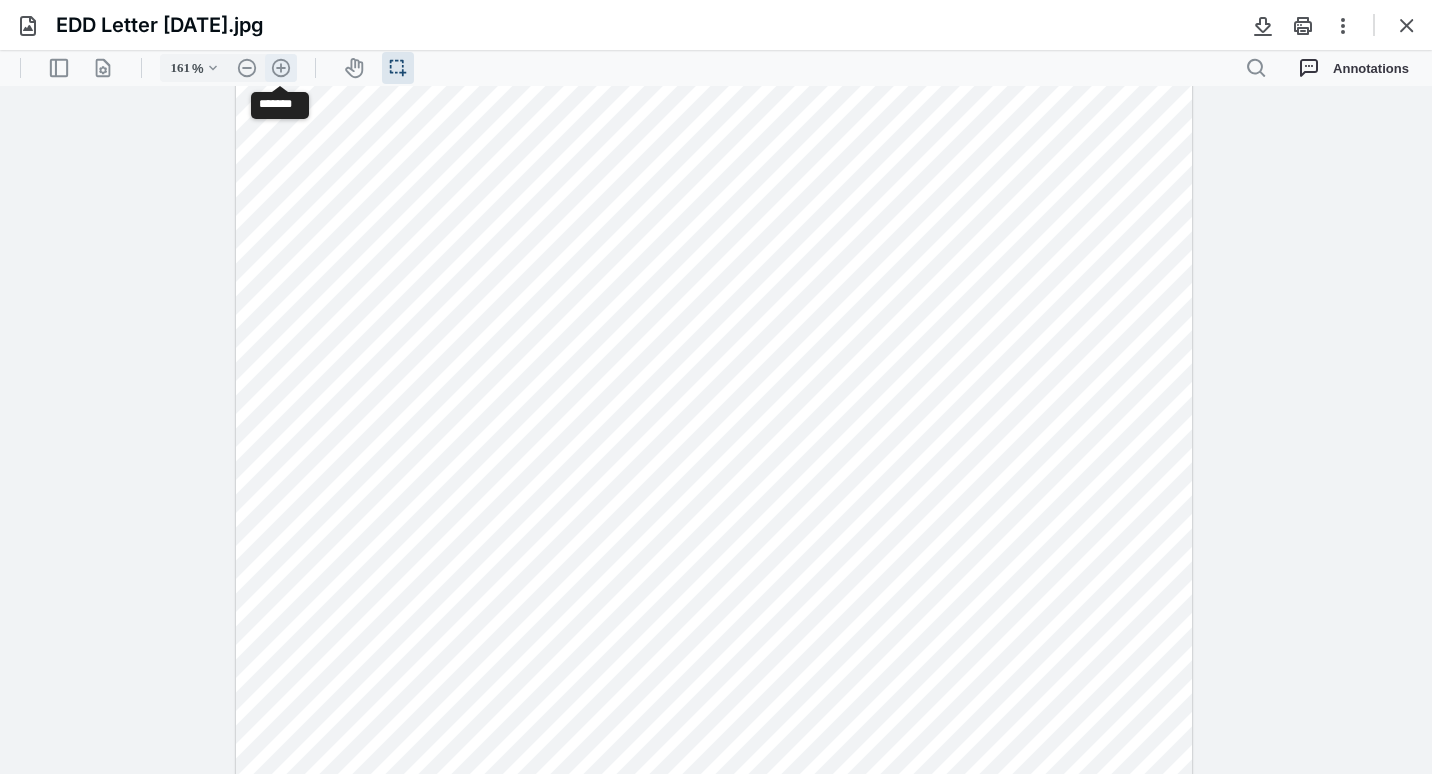click on ".cls-1{fill:#abb0c4;} icon - header - zoom - in - line" at bounding box center [281, 68] 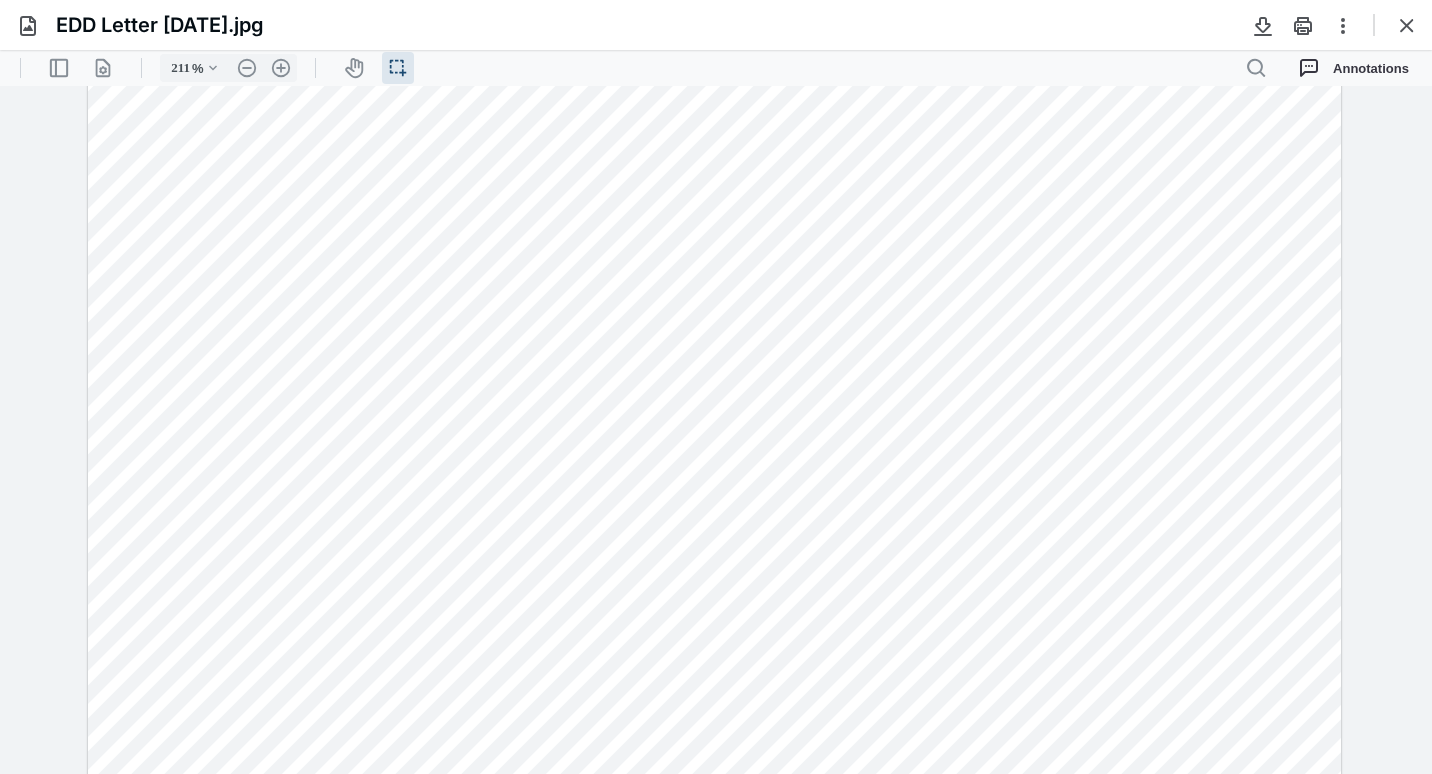 scroll, scrollTop: 100, scrollLeft: 0, axis: vertical 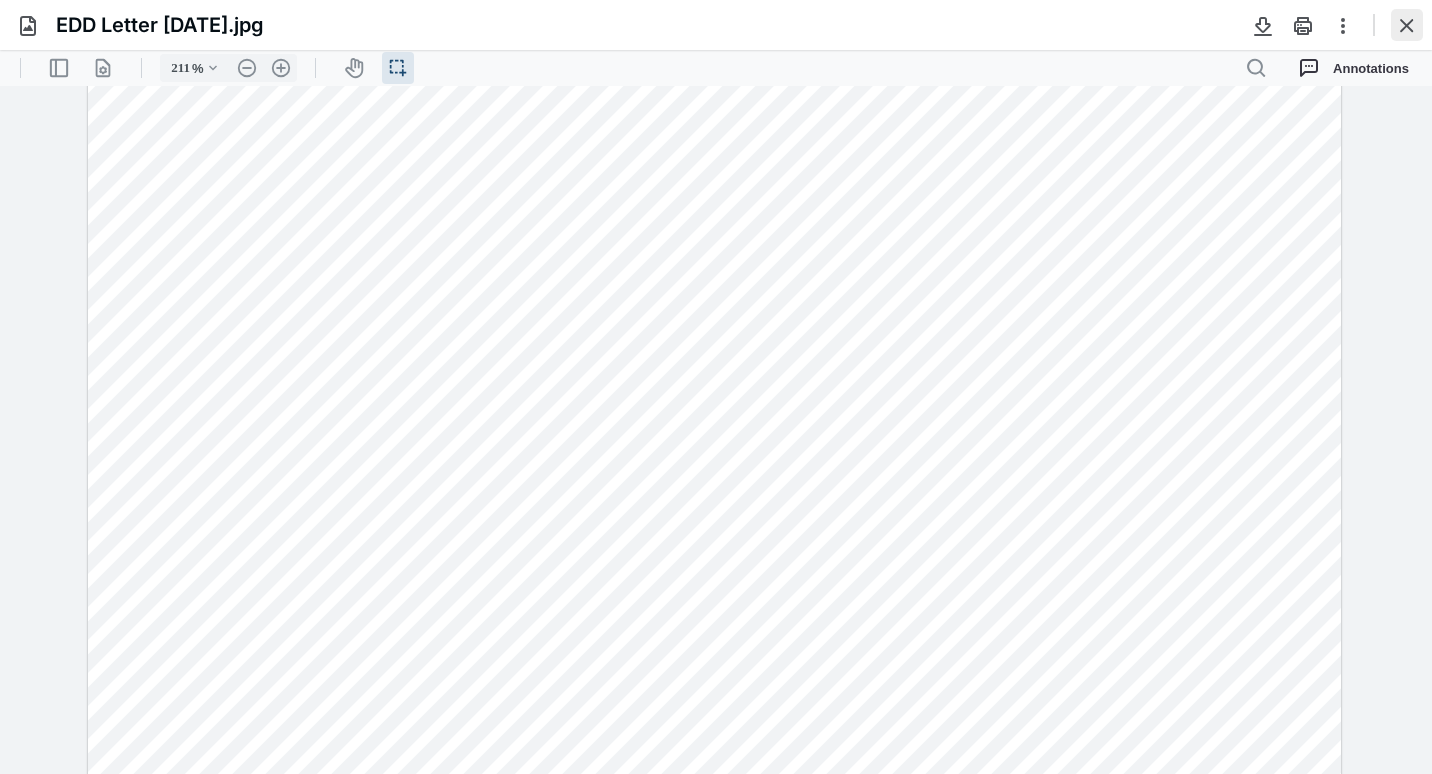 click at bounding box center (1407, 25) 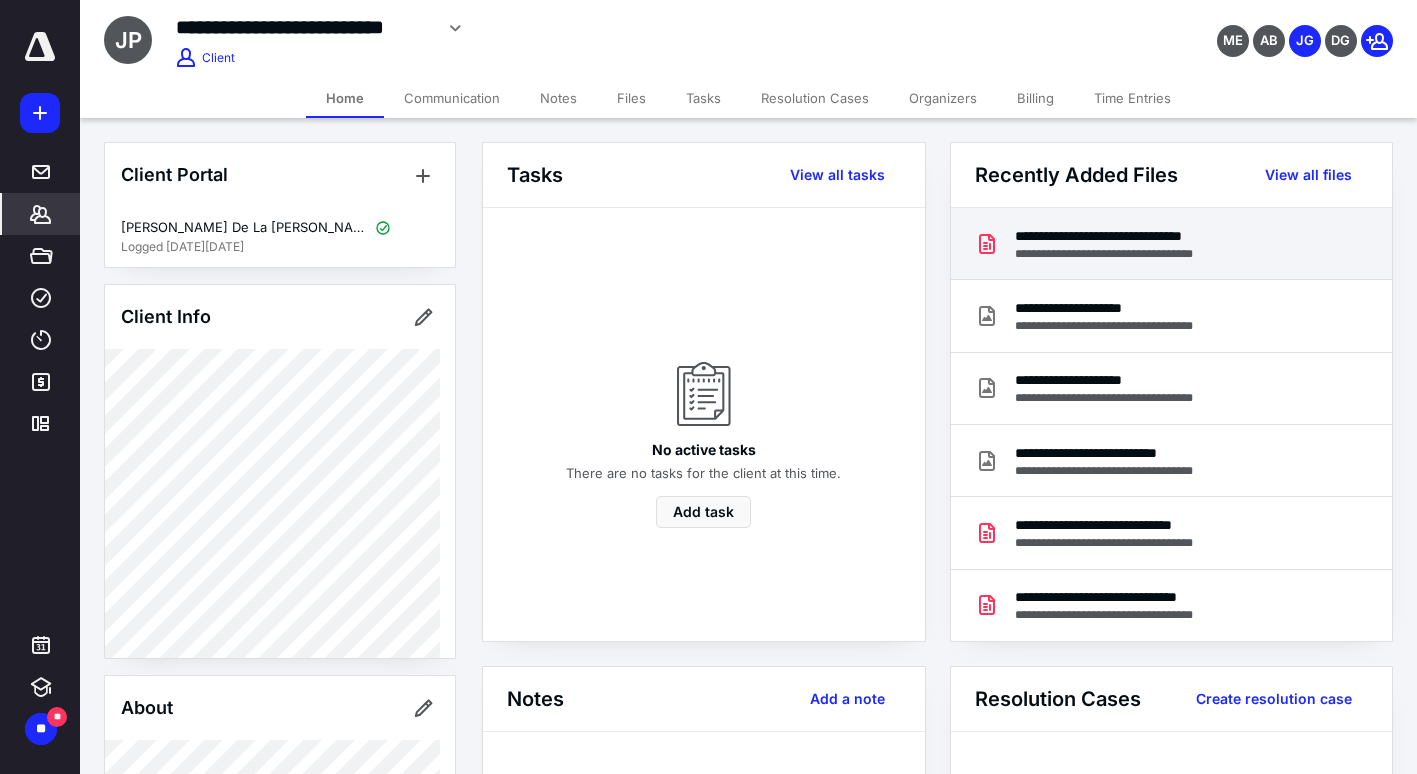 click on "**********" at bounding box center [1133, 236] 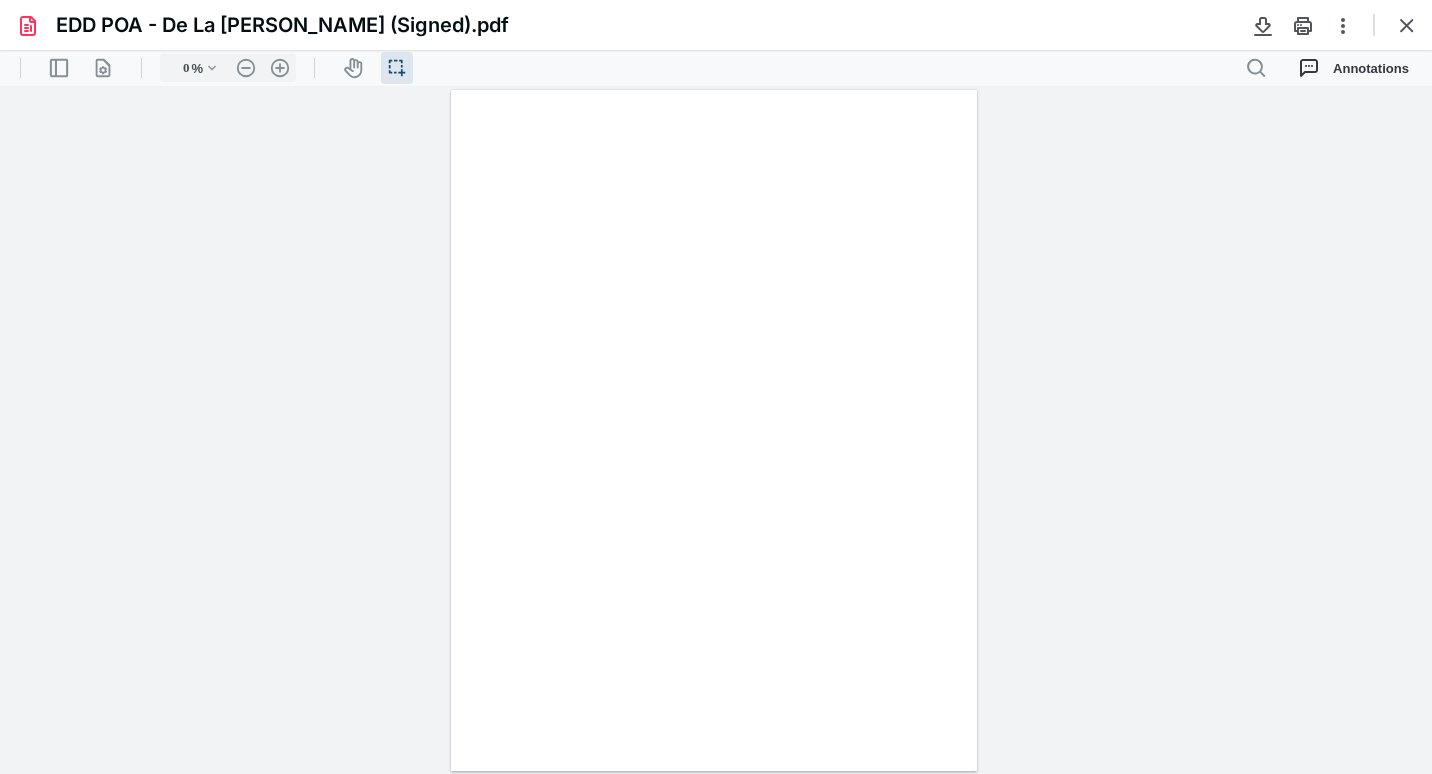 type on "86" 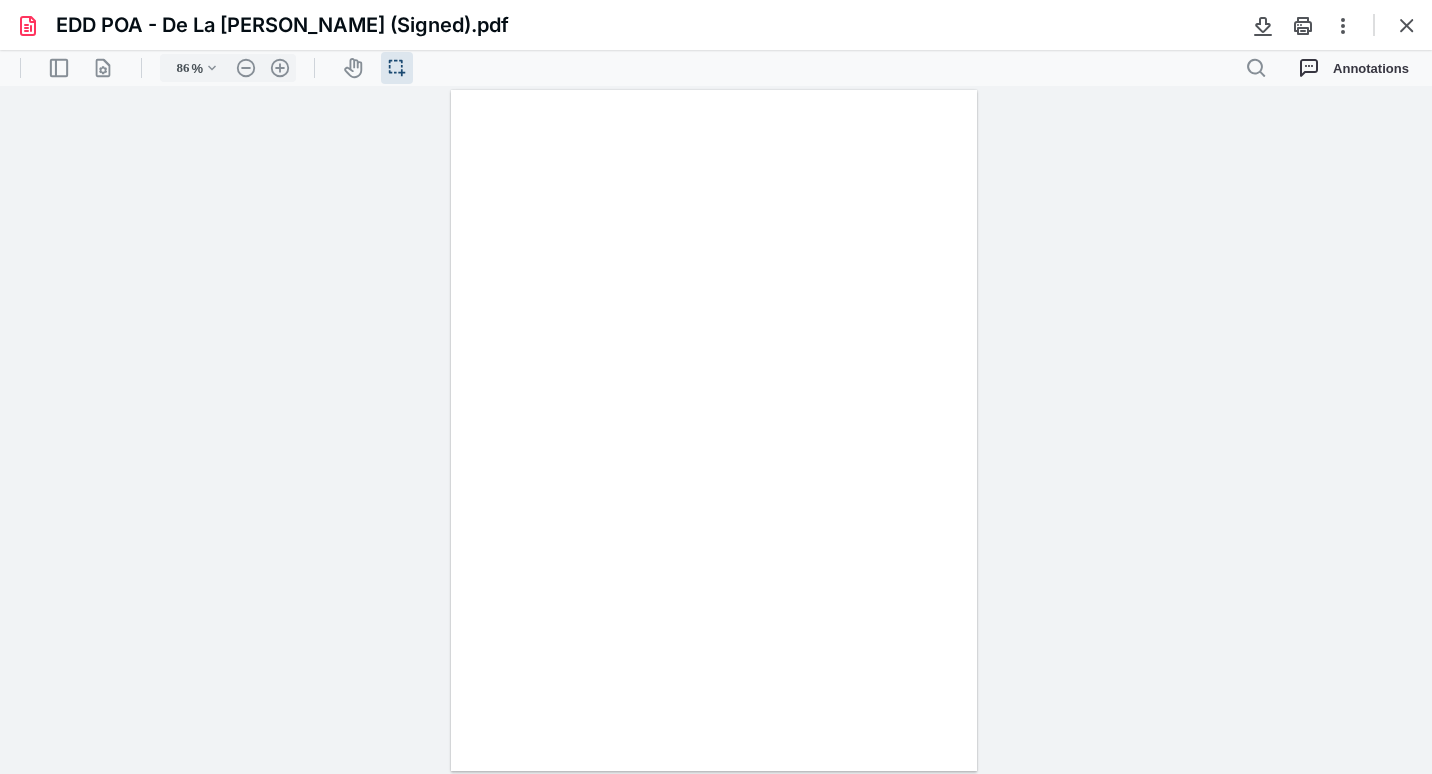 scroll, scrollTop: 0, scrollLeft: 0, axis: both 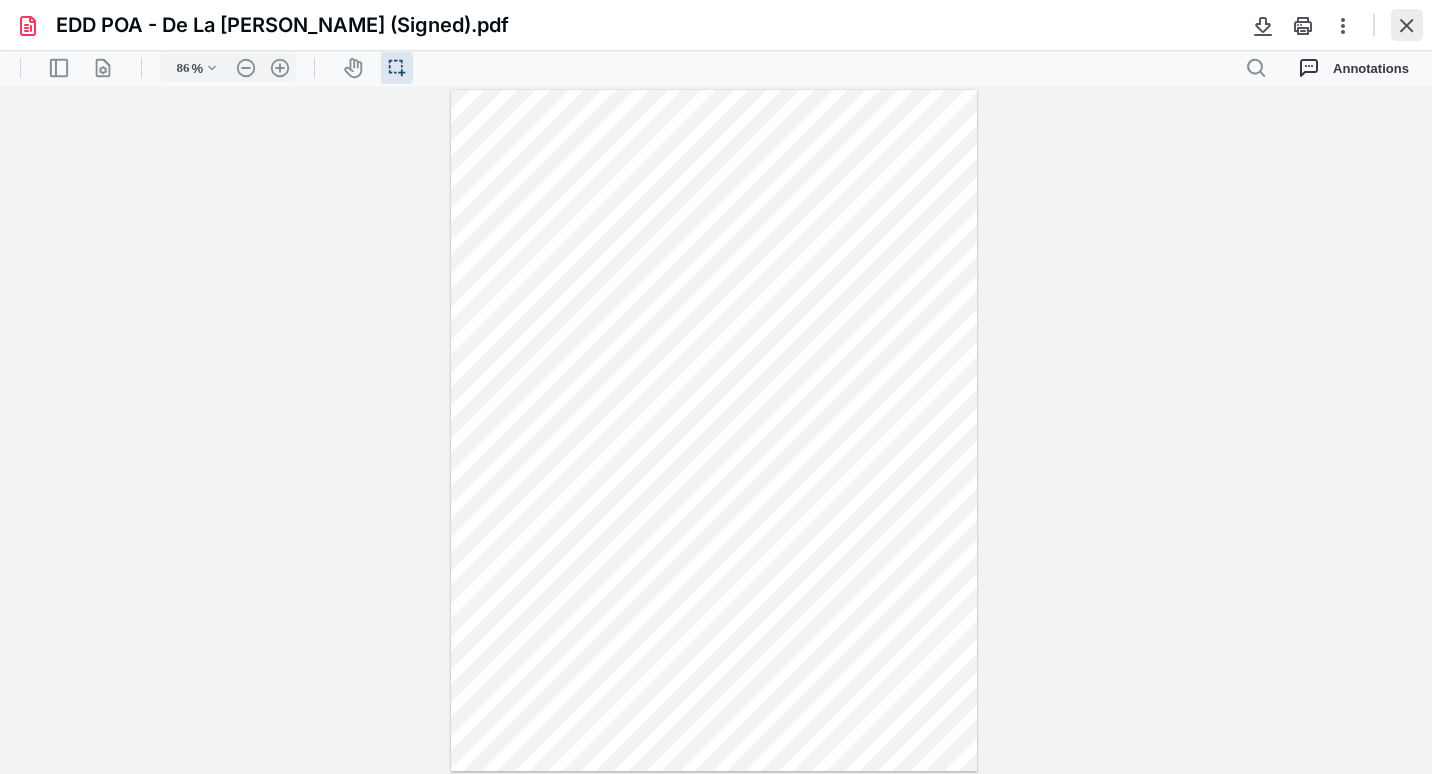 click at bounding box center [1407, 25] 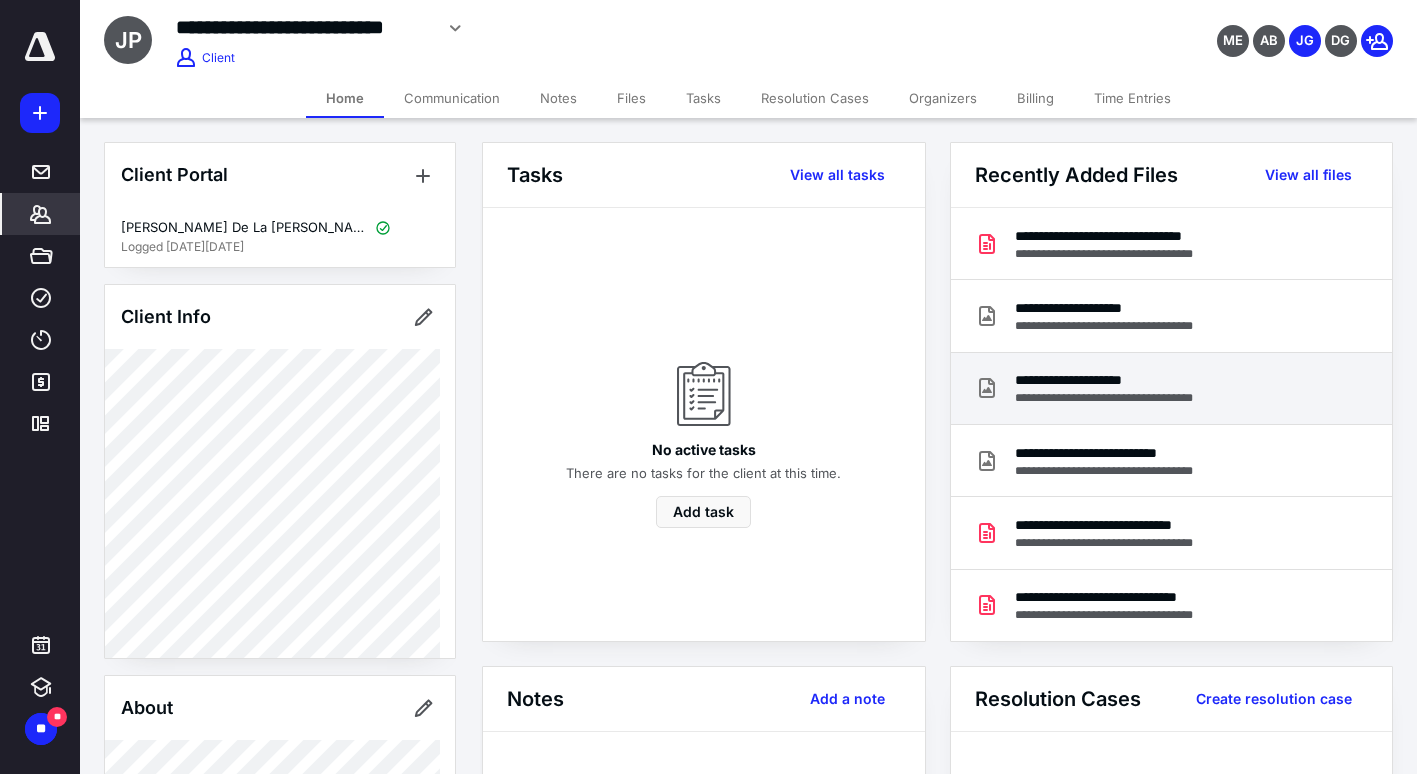 click on "**********" at bounding box center (1127, 380) 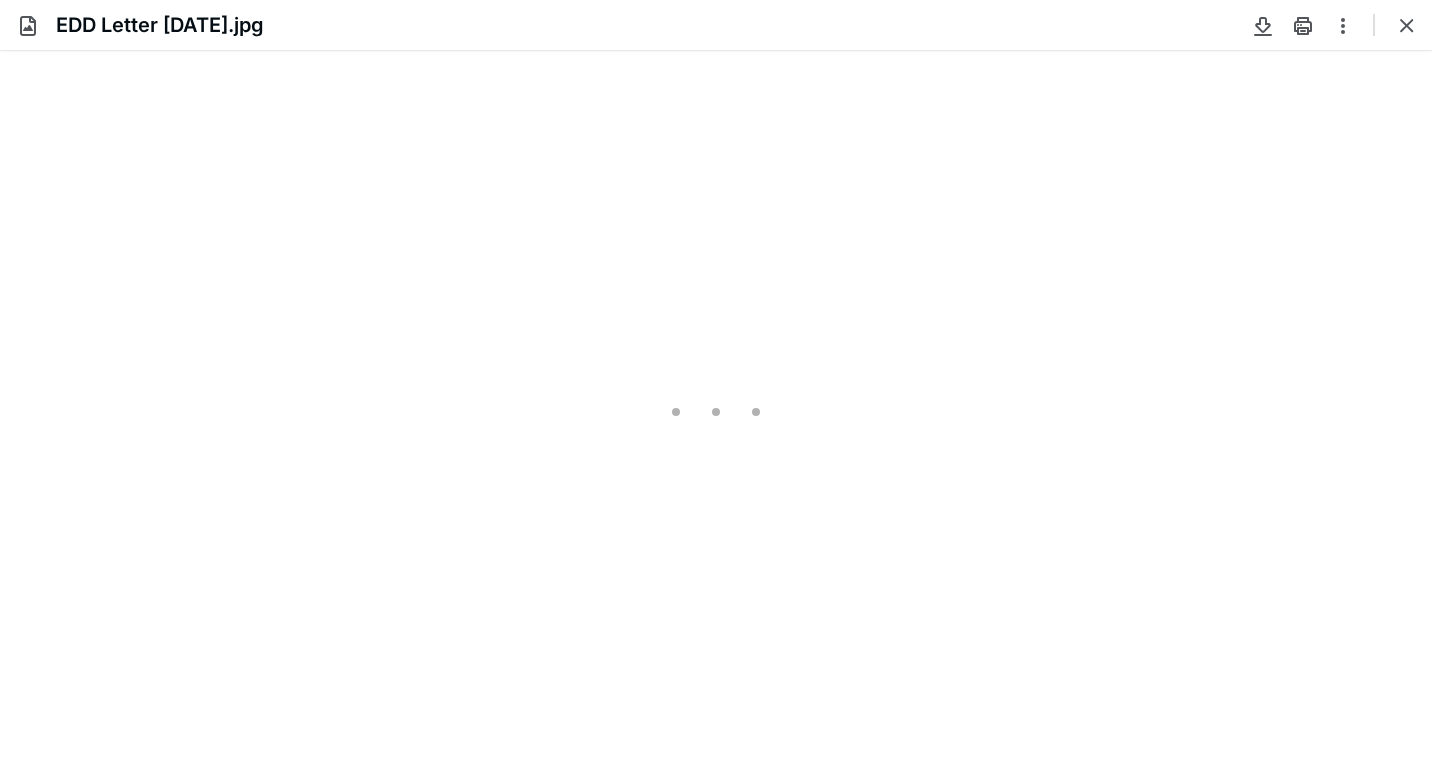 scroll, scrollTop: 0, scrollLeft: 0, axis: both 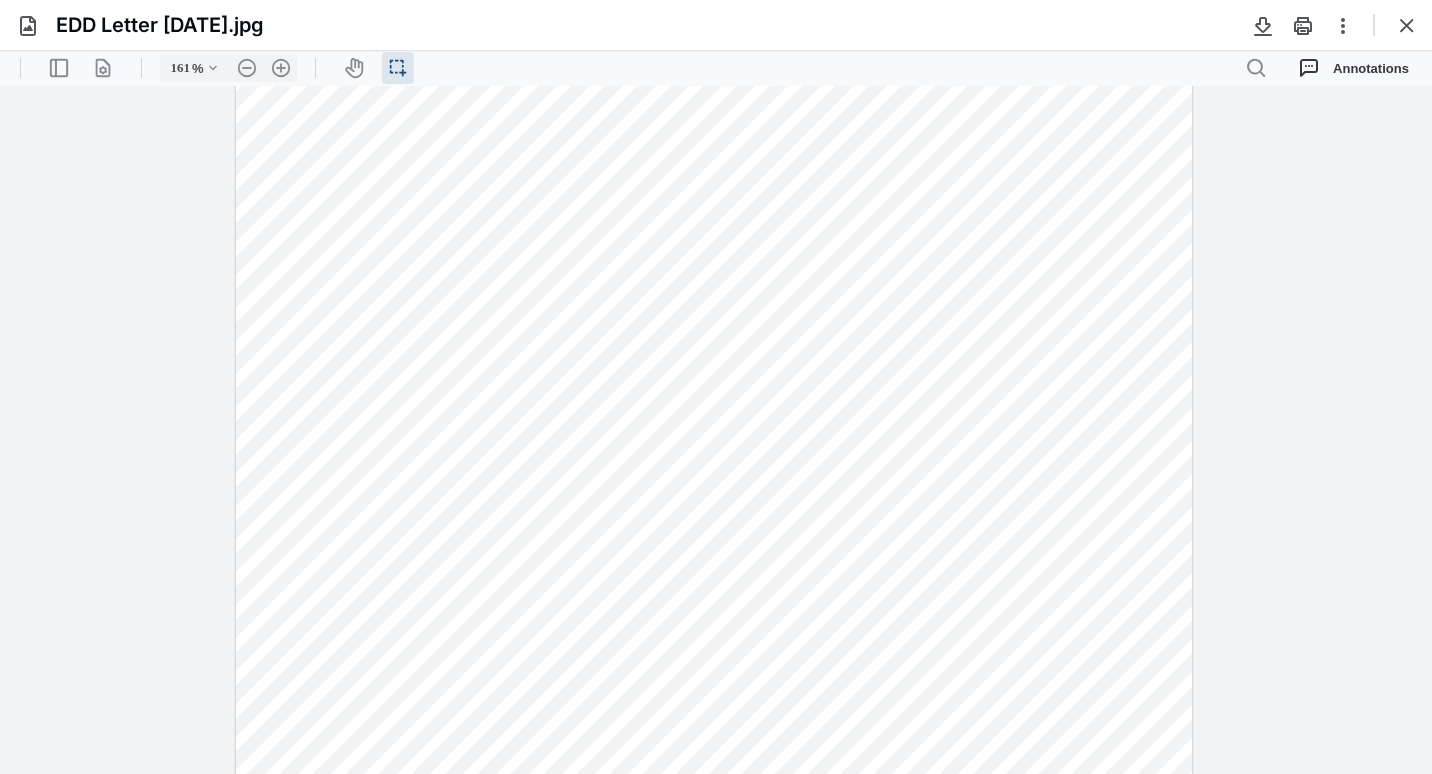 type on "211" 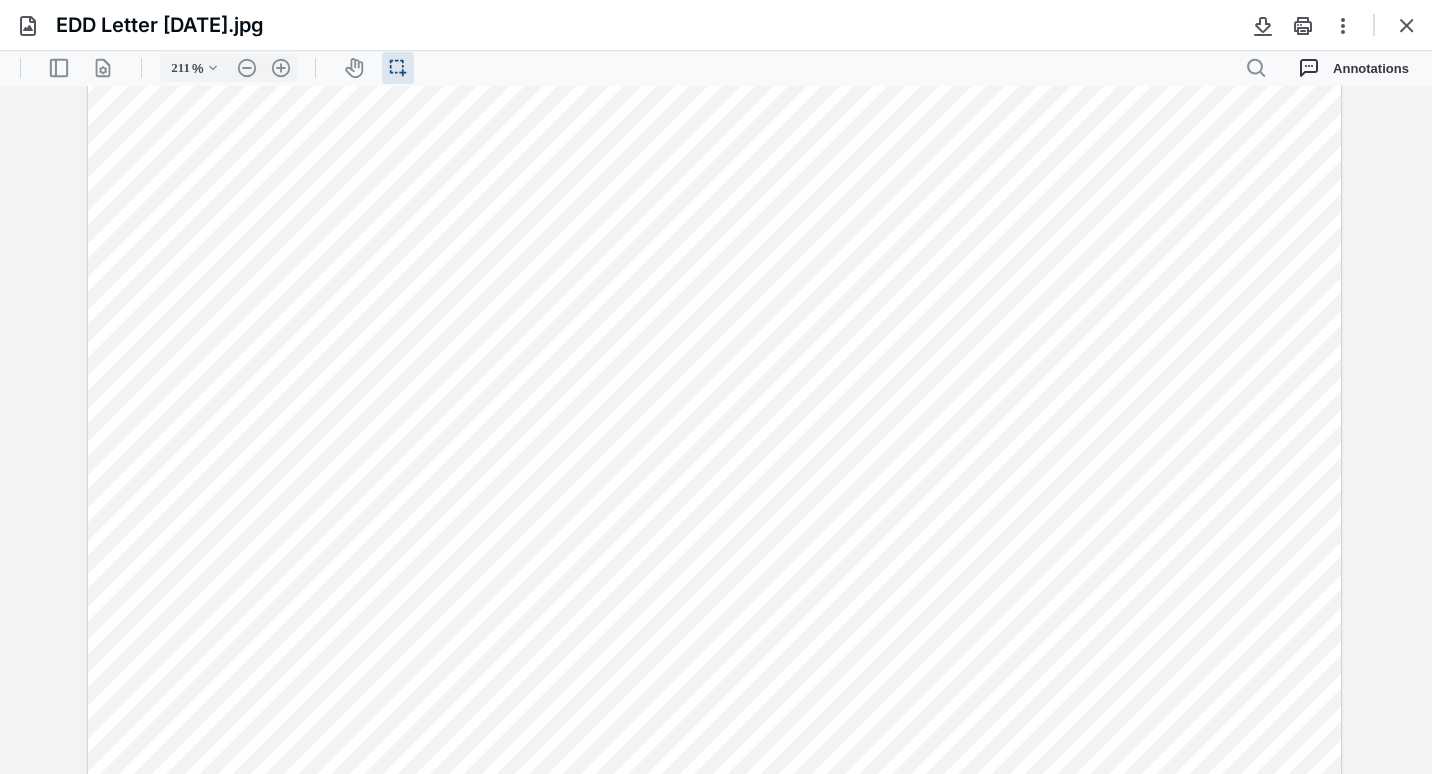 scroll, scrollTop: 336, scrollLeft: 0, axis: vertical 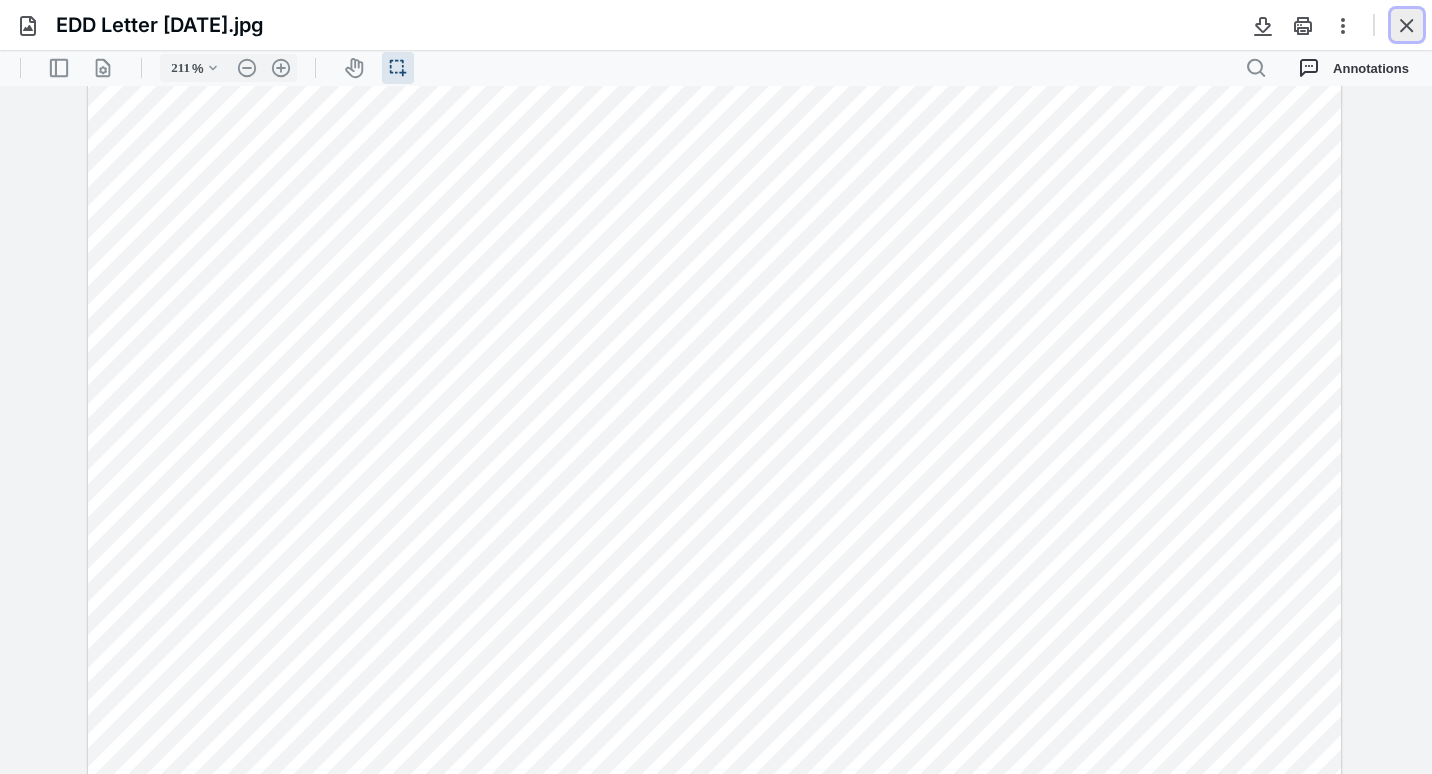 click at bounding box center (1407, 25) 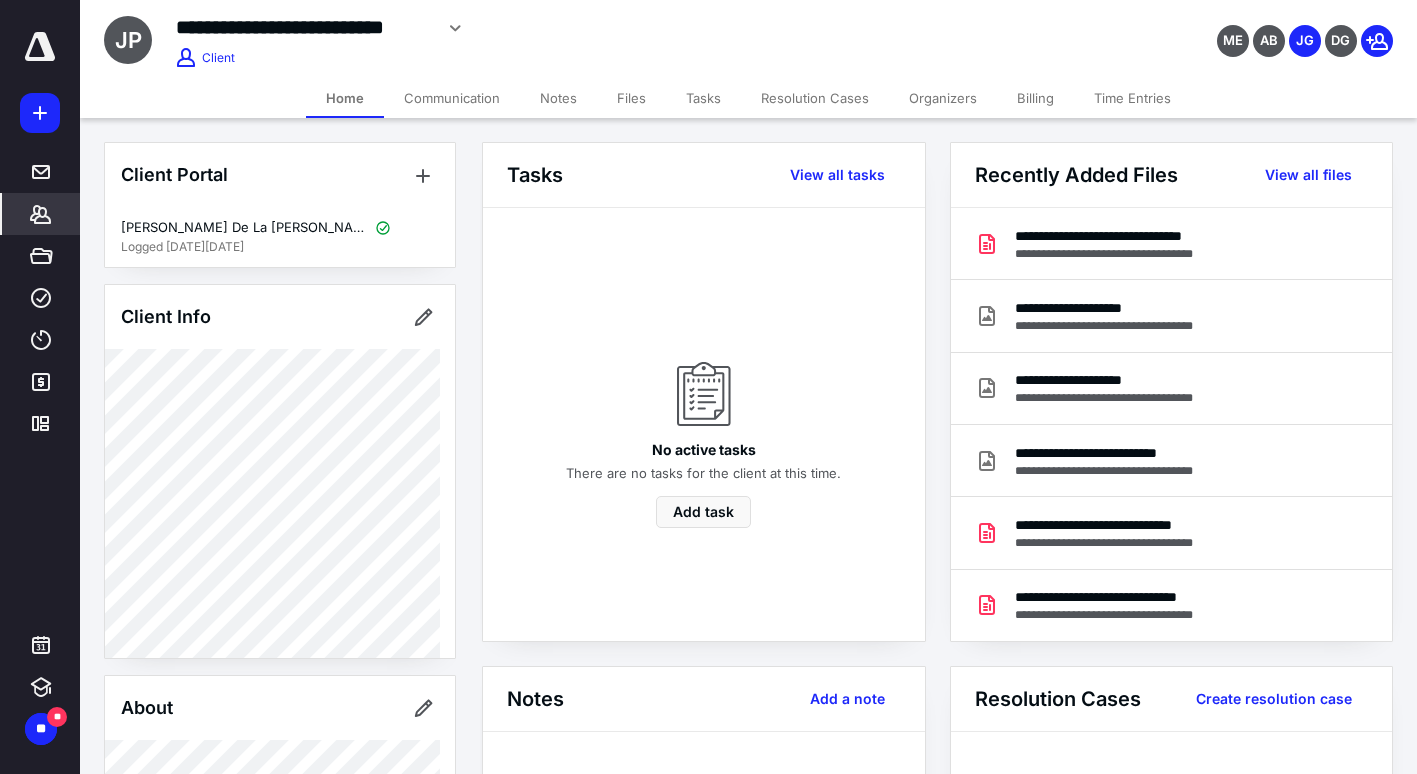 click on "*******" at bounding box center [41, 214] 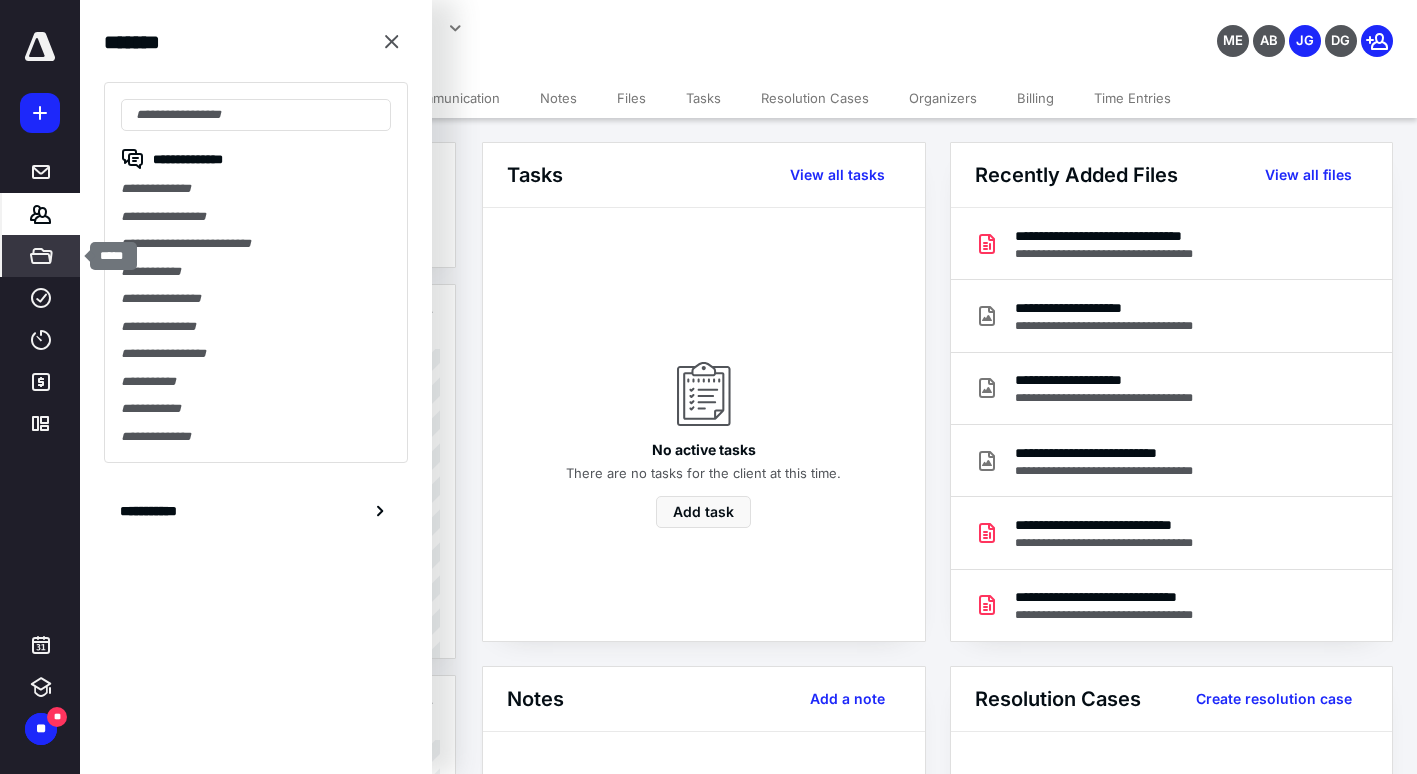 click on "*****" at bounding box center (41, 256) 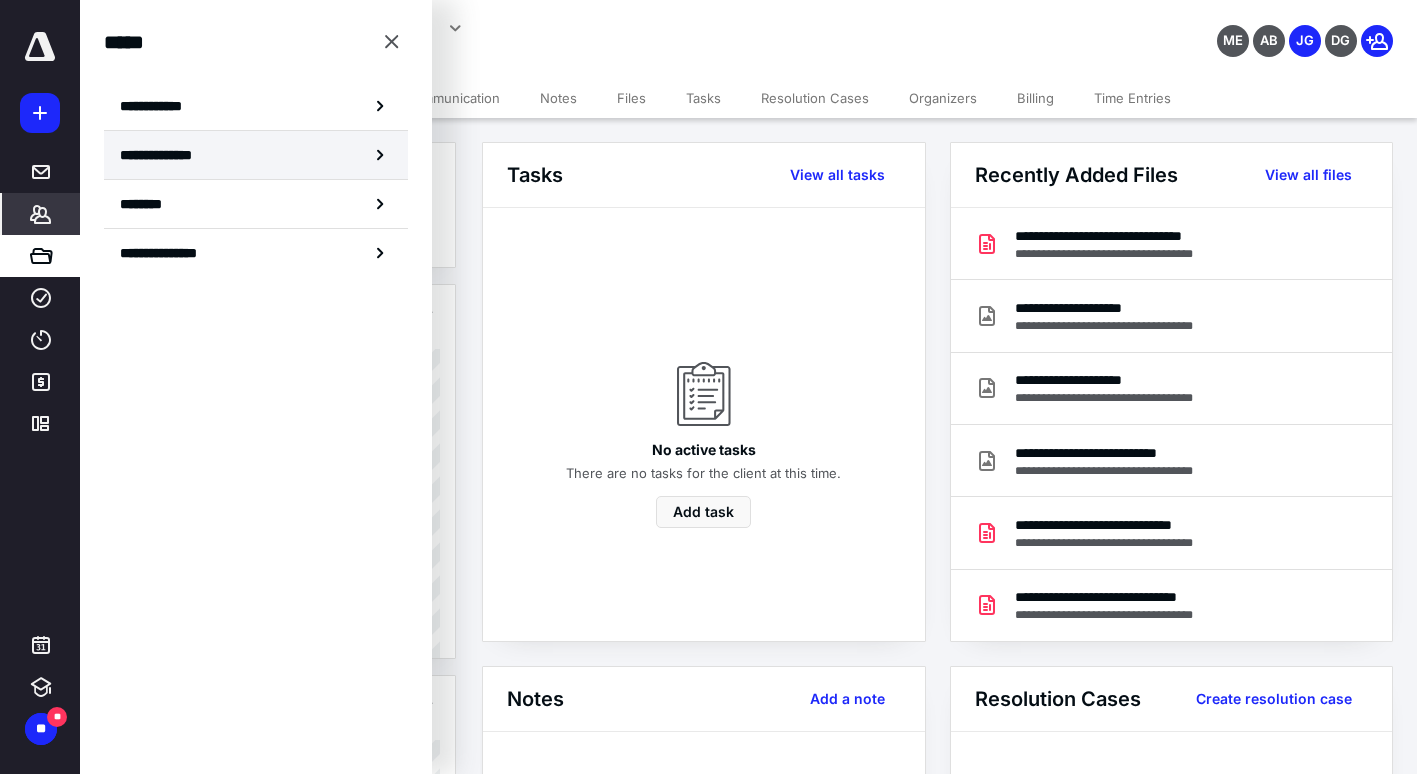 click on "**********" at bounding box center [256, 155] 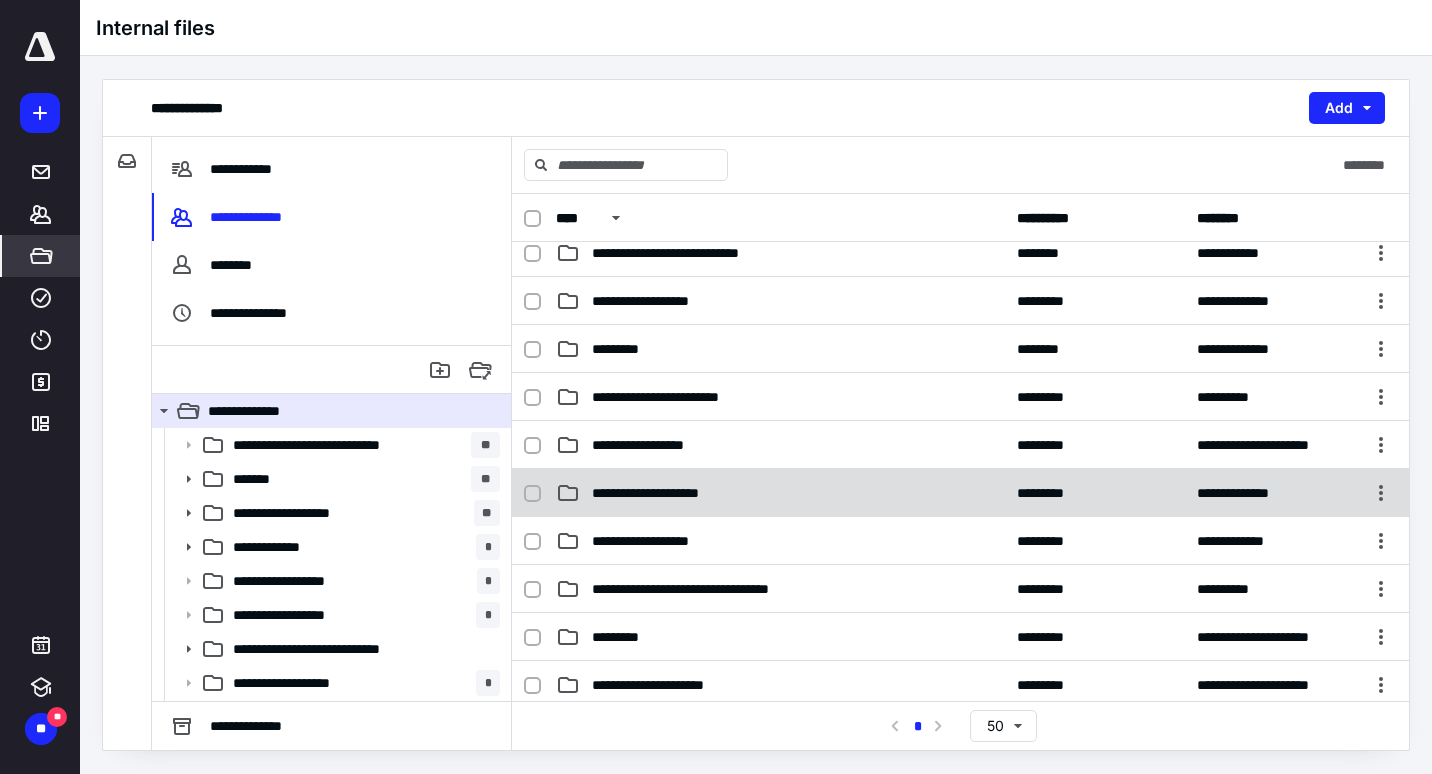 scroll, scrollTop: 300, scrollLeft: 0, axis: vertical 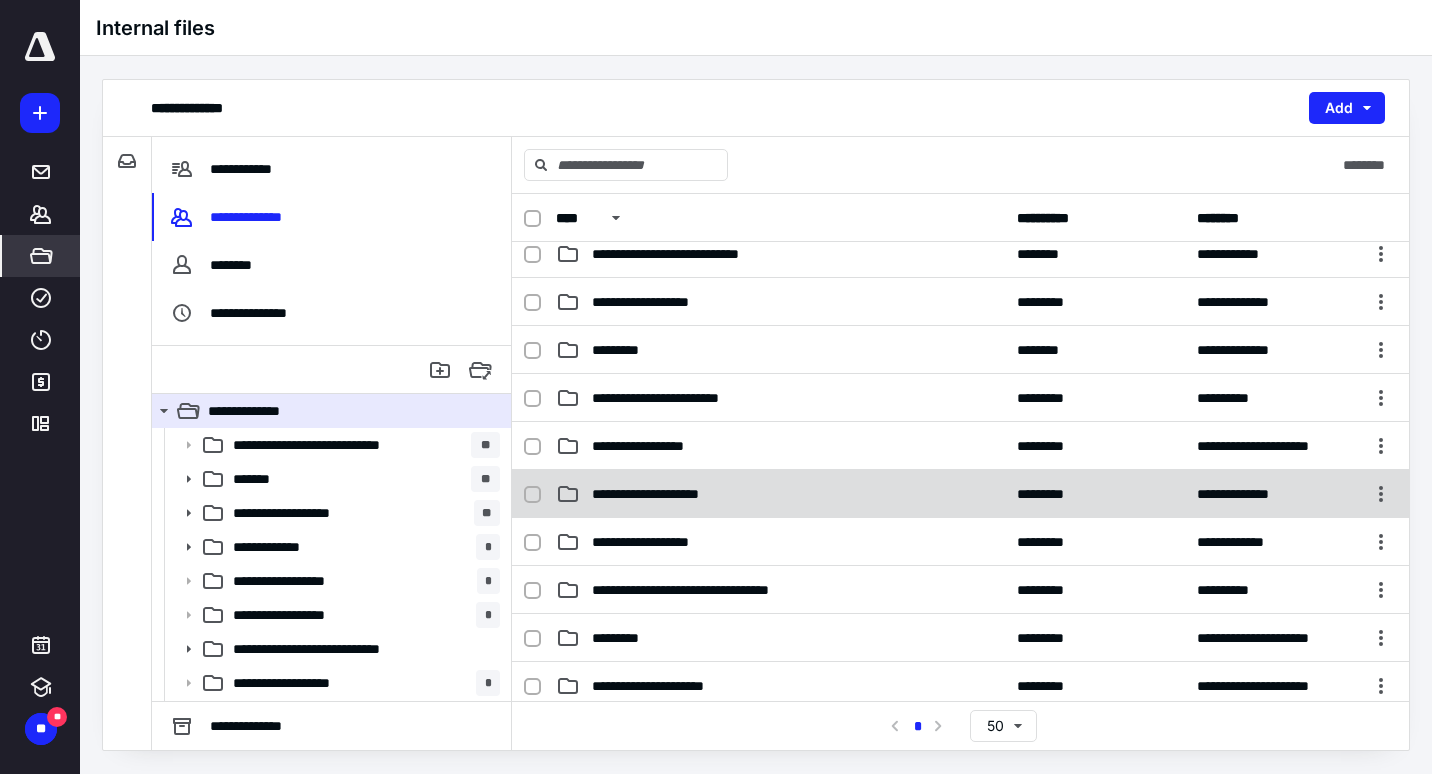 click on "**********" at bounding box center [780, 494] 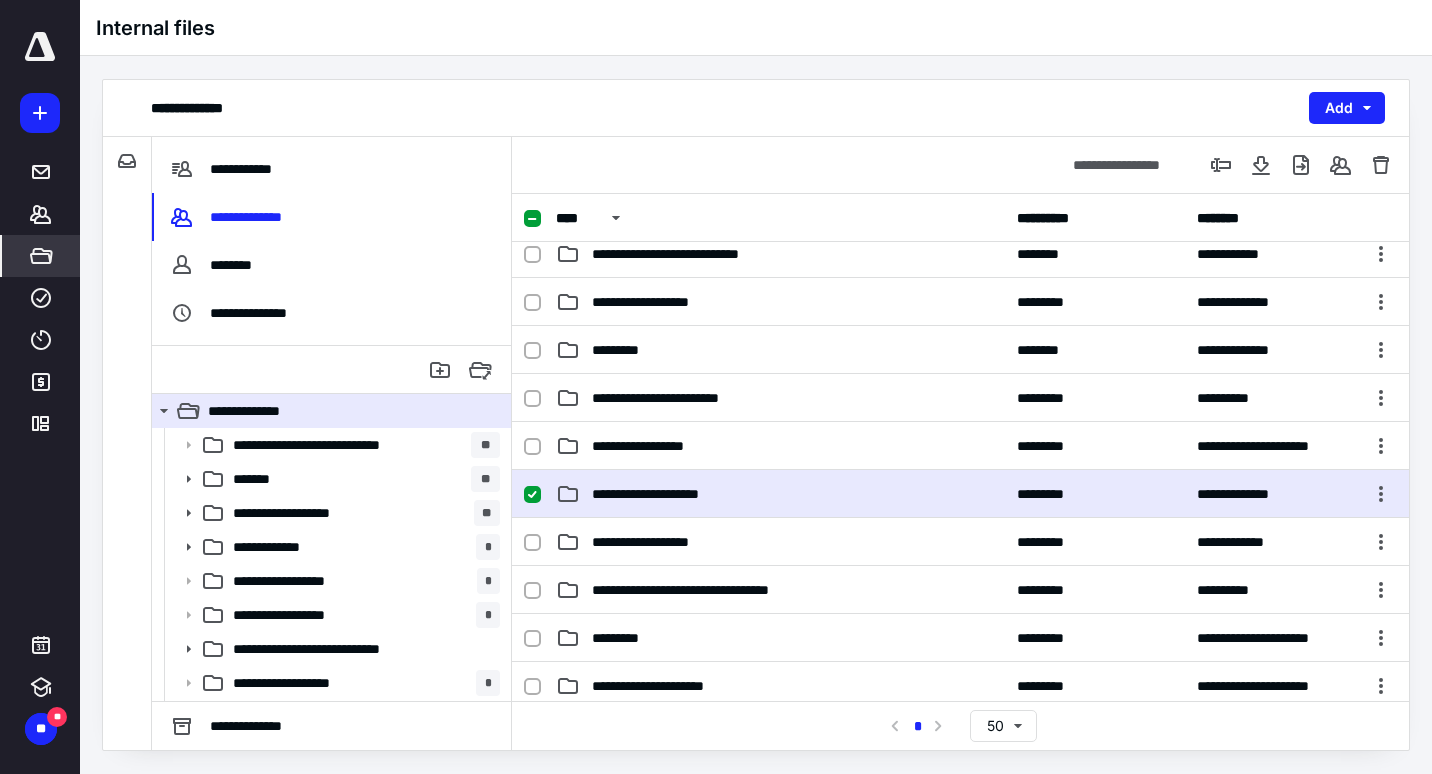 click on "**********" at bounding box center (780, 494) 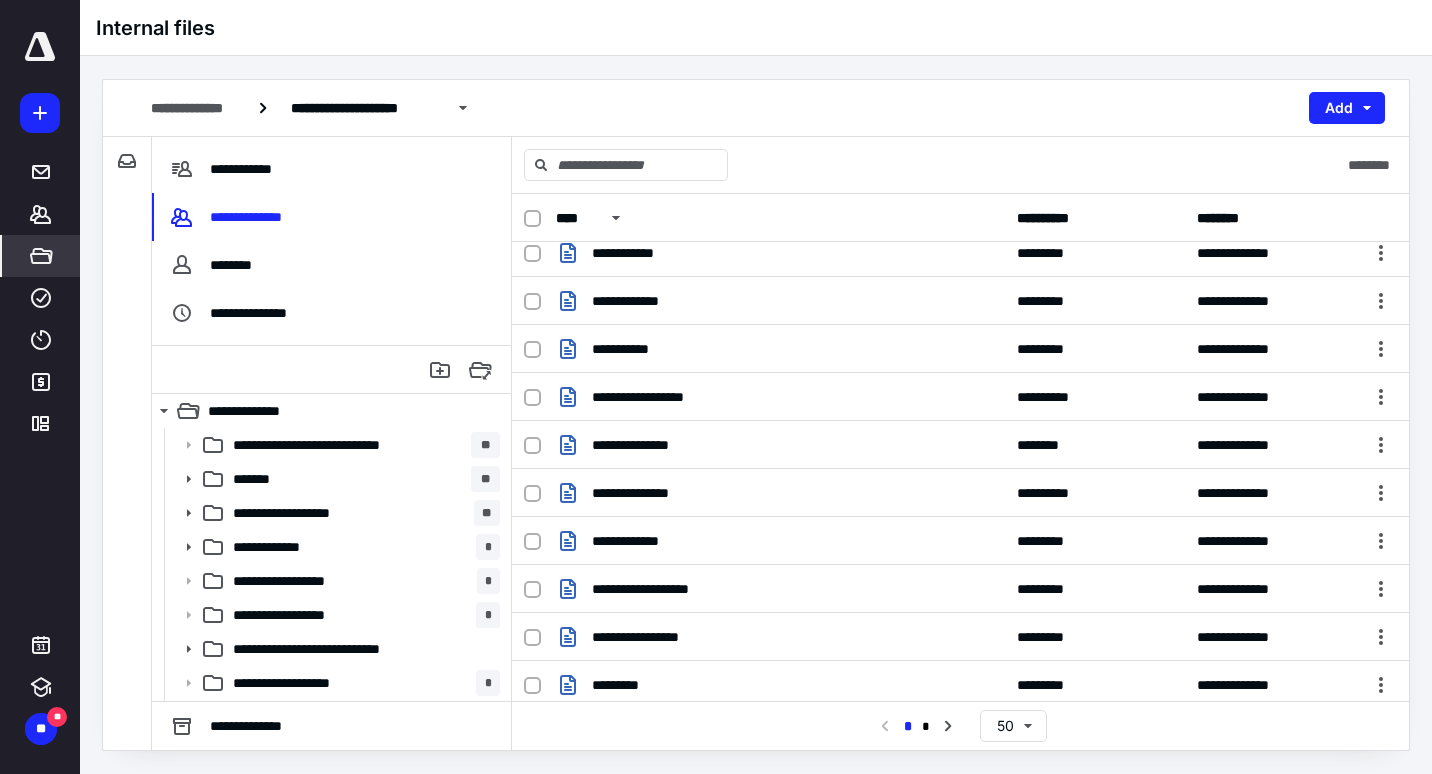 scroll, scrollTop: 1400, scrollLeft: 0, axis: vertical 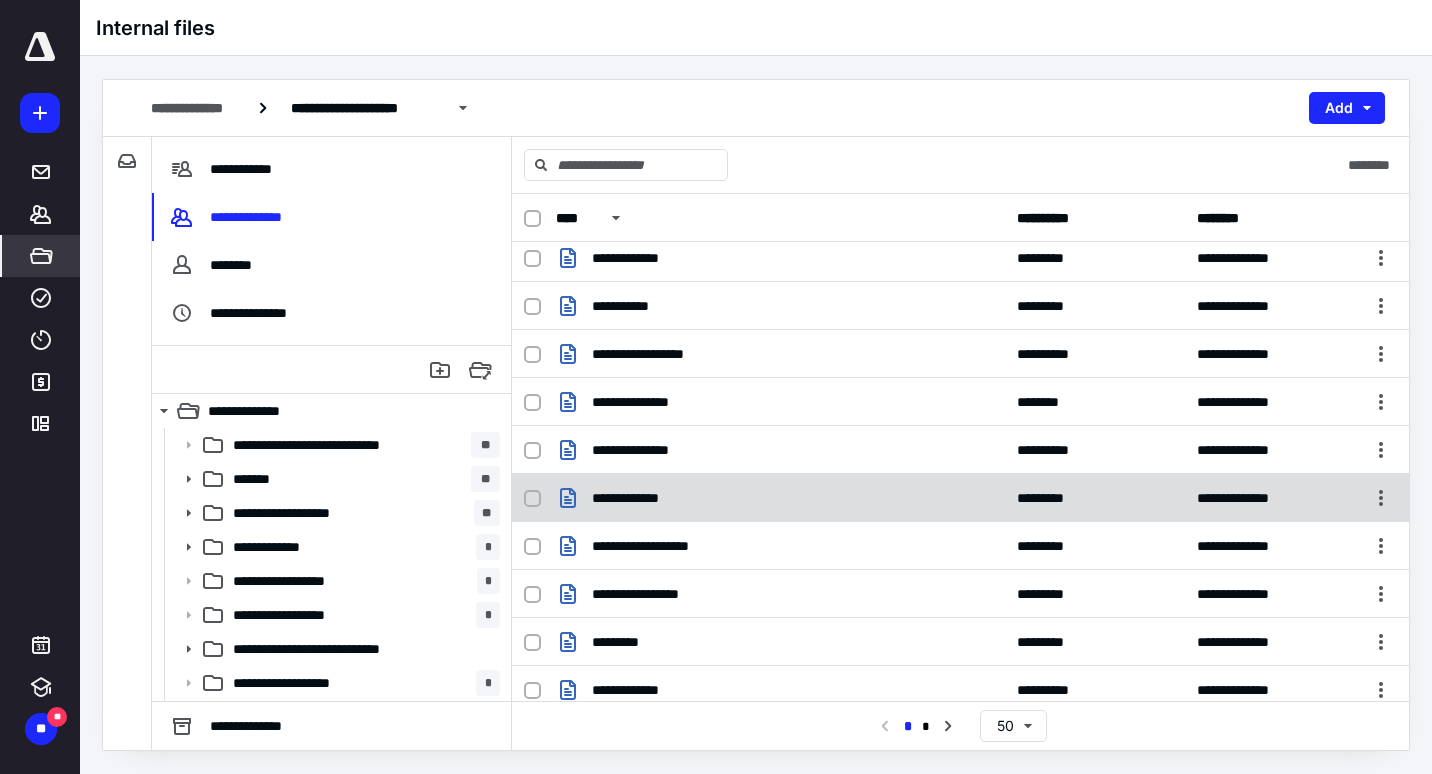 click on "**********" at bounding box center [780, 498] 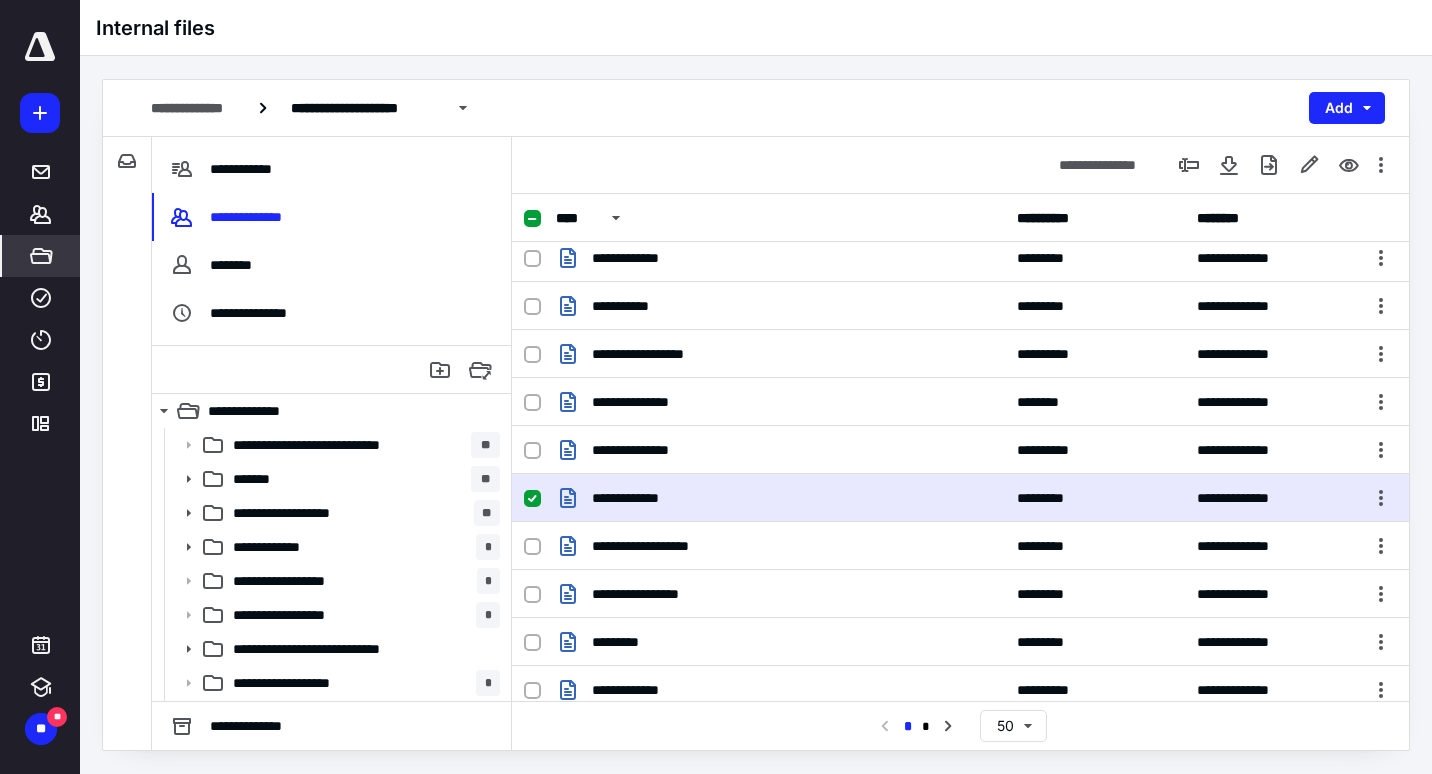 click on "**********" at bounding box center [780, 498] 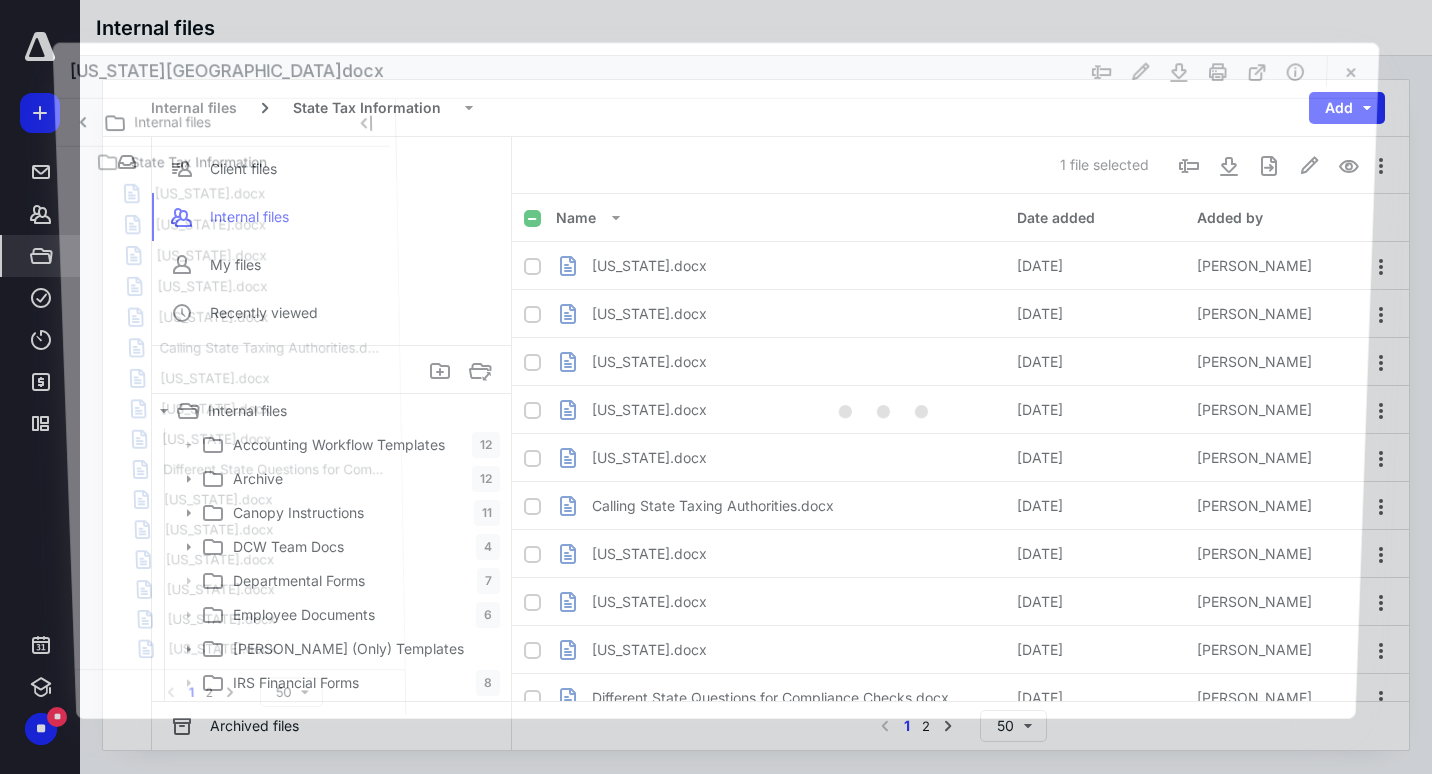 scroll, scrollTop: 1400, scrollLeft: 0, axis: vertical 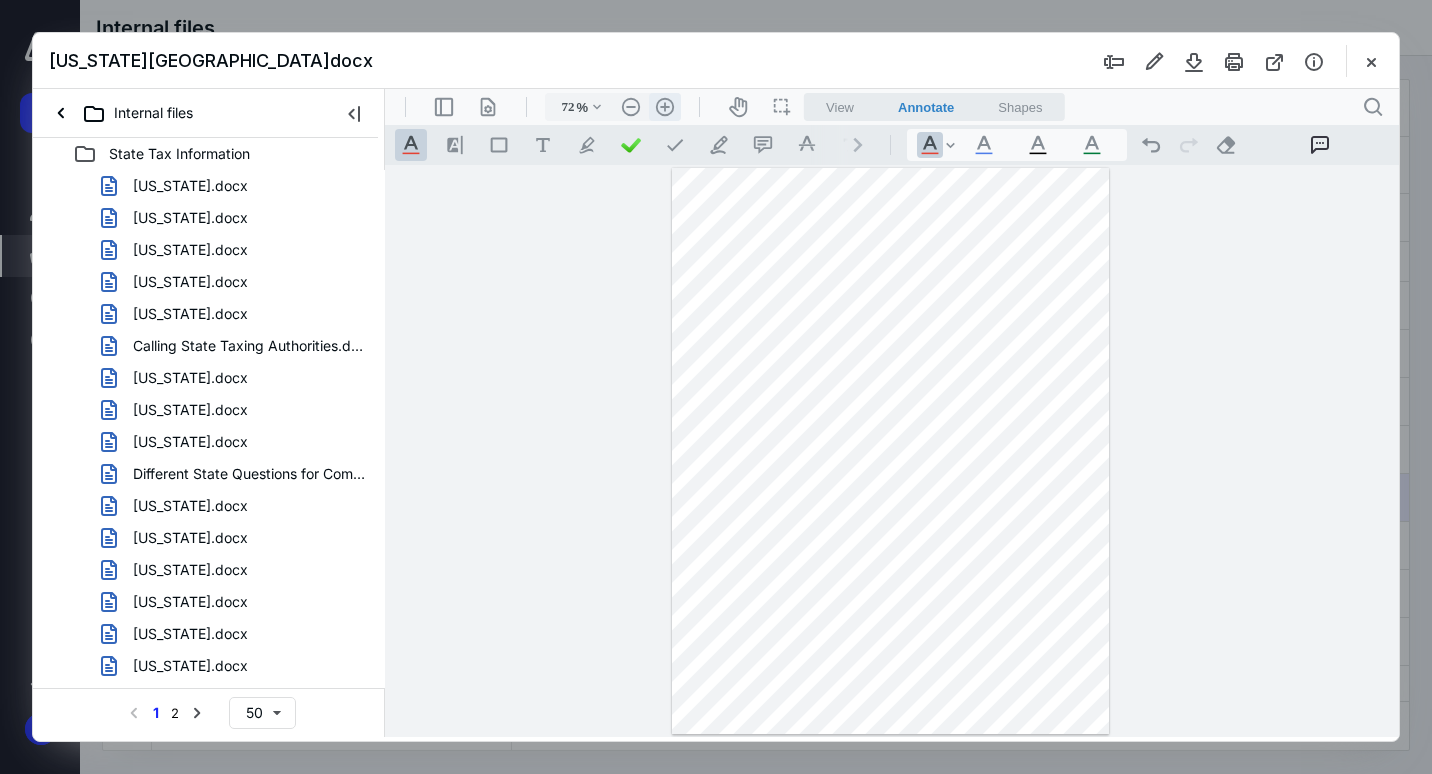 click on ".cls-1{fill:#abb0c4;} icon - header - zoom - in - line" at bounding box center (665, 107) 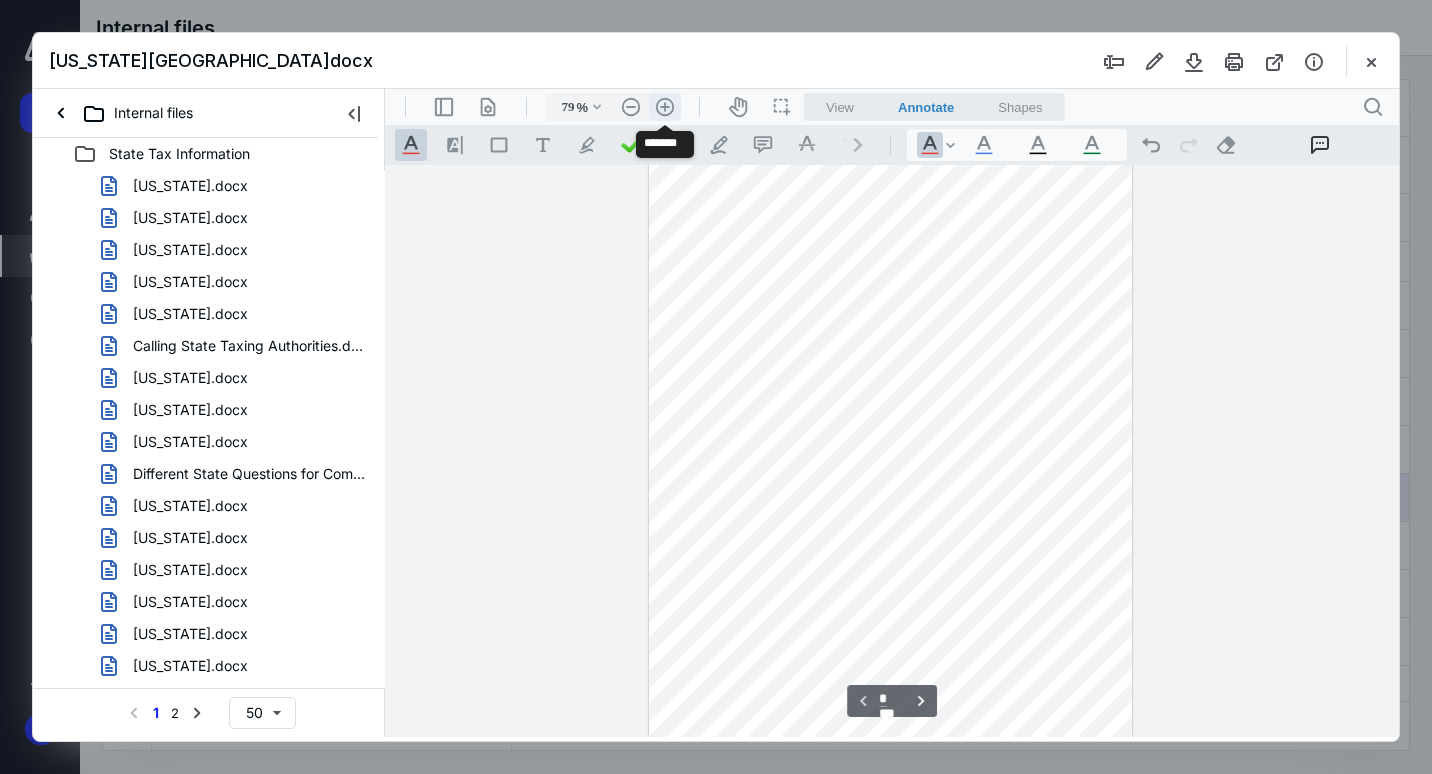 click on ".cls-1{fill:#abb0c4;} icon - header - zoom - in - line" at bounding box center [665, 107] 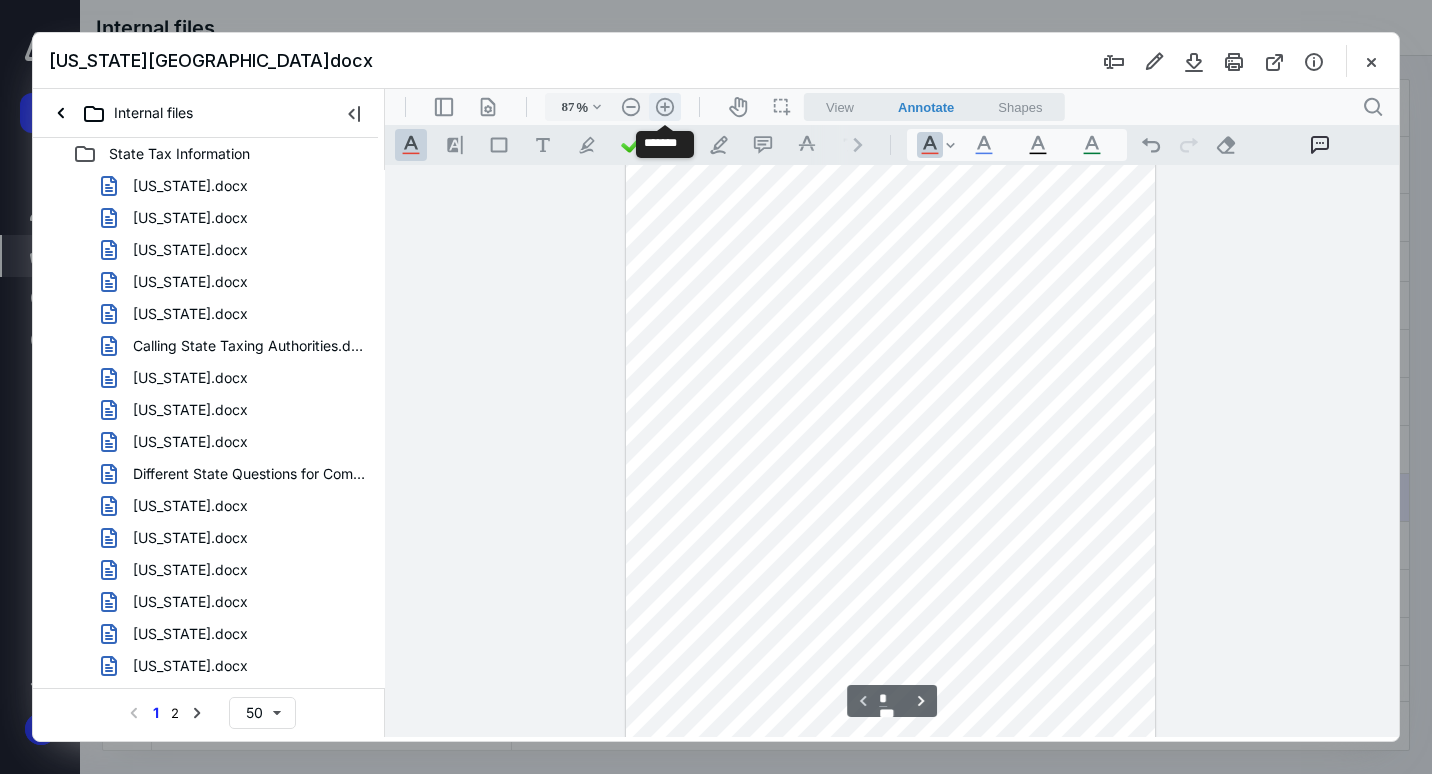 click on ".cls-1{fill:#abb0c4;} icon - header - zoom - in - line" at bounding box center [665, 107] 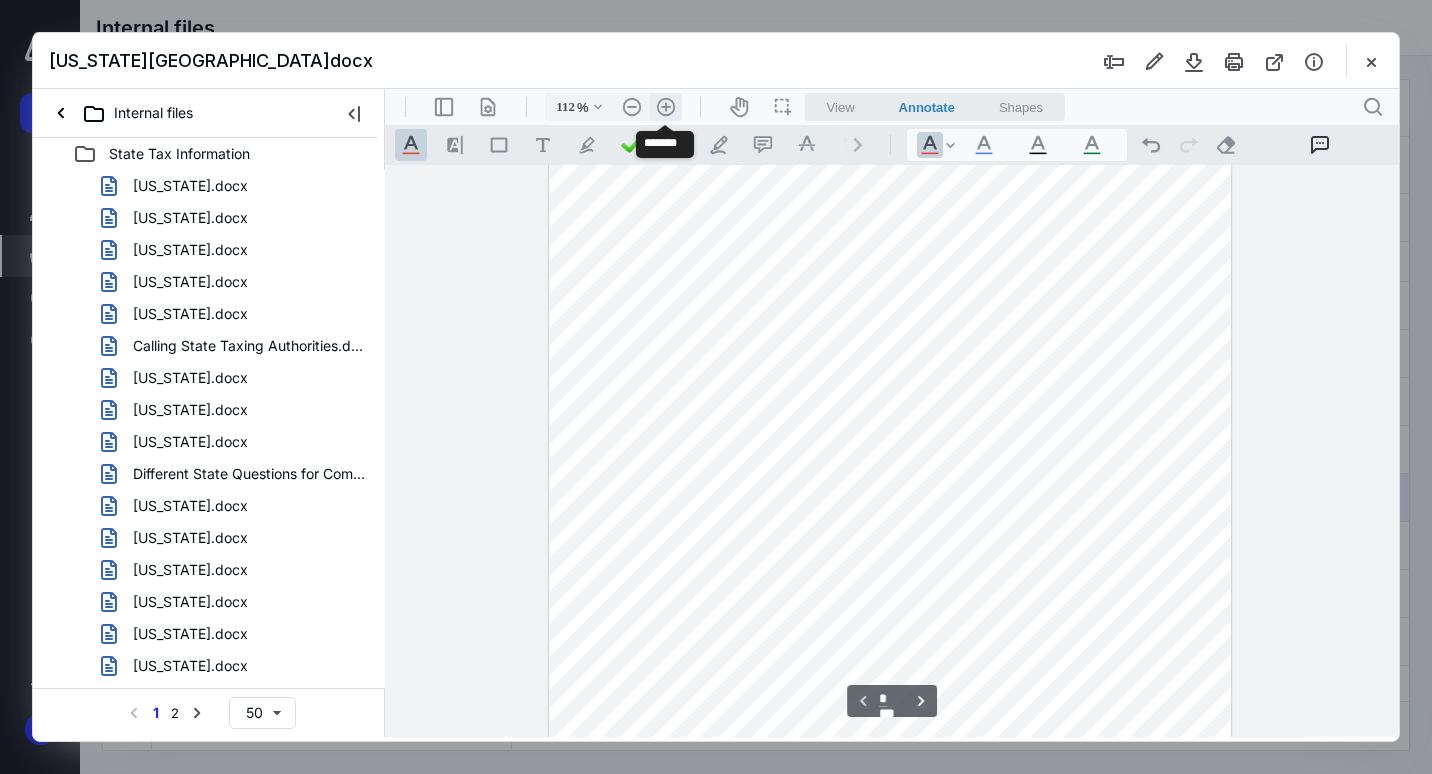 click on ".cls-1{fill:#abb0c4;} icon - header - zoom - in - line" at bounding box center (666, 107) 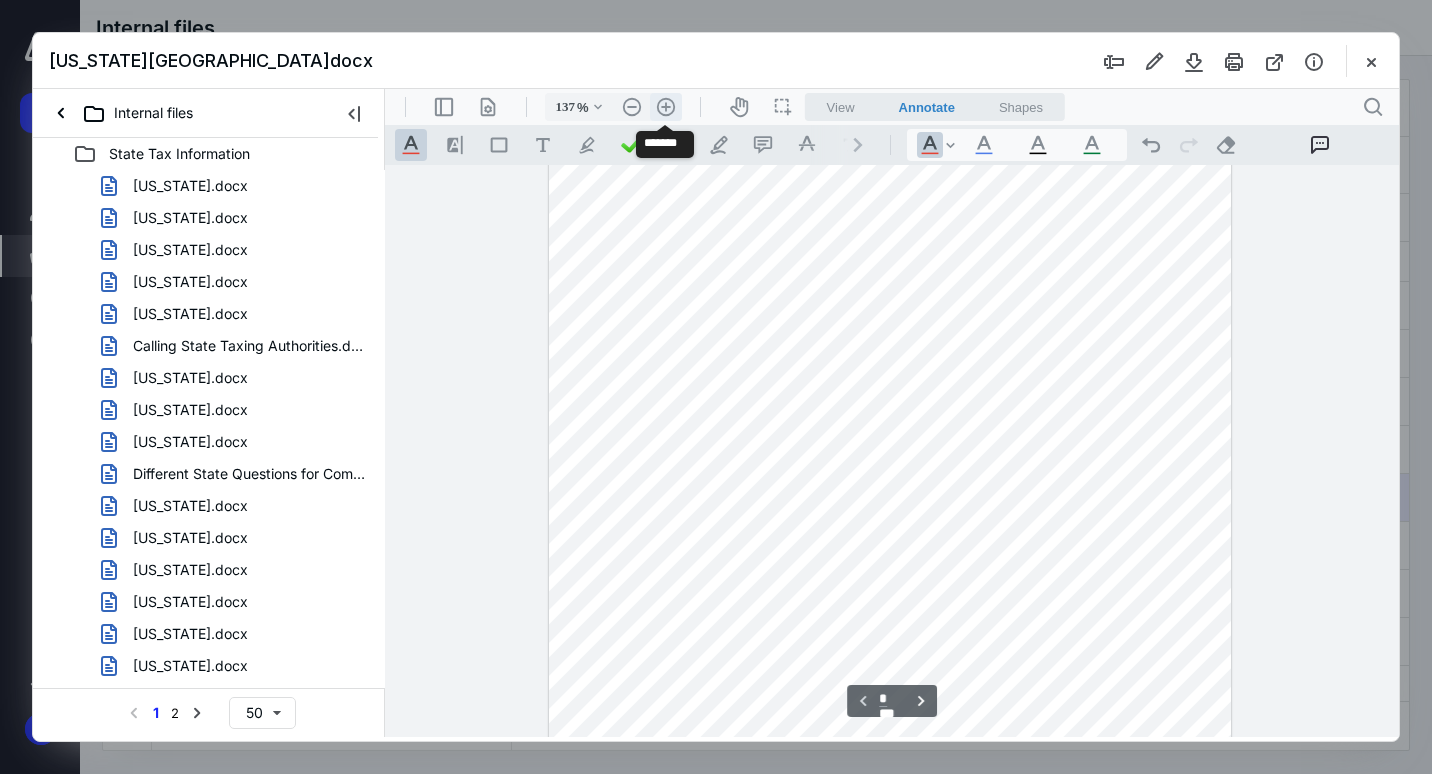 scroll, scrollTop: 226, scrollLeft: 0, axis: vertical 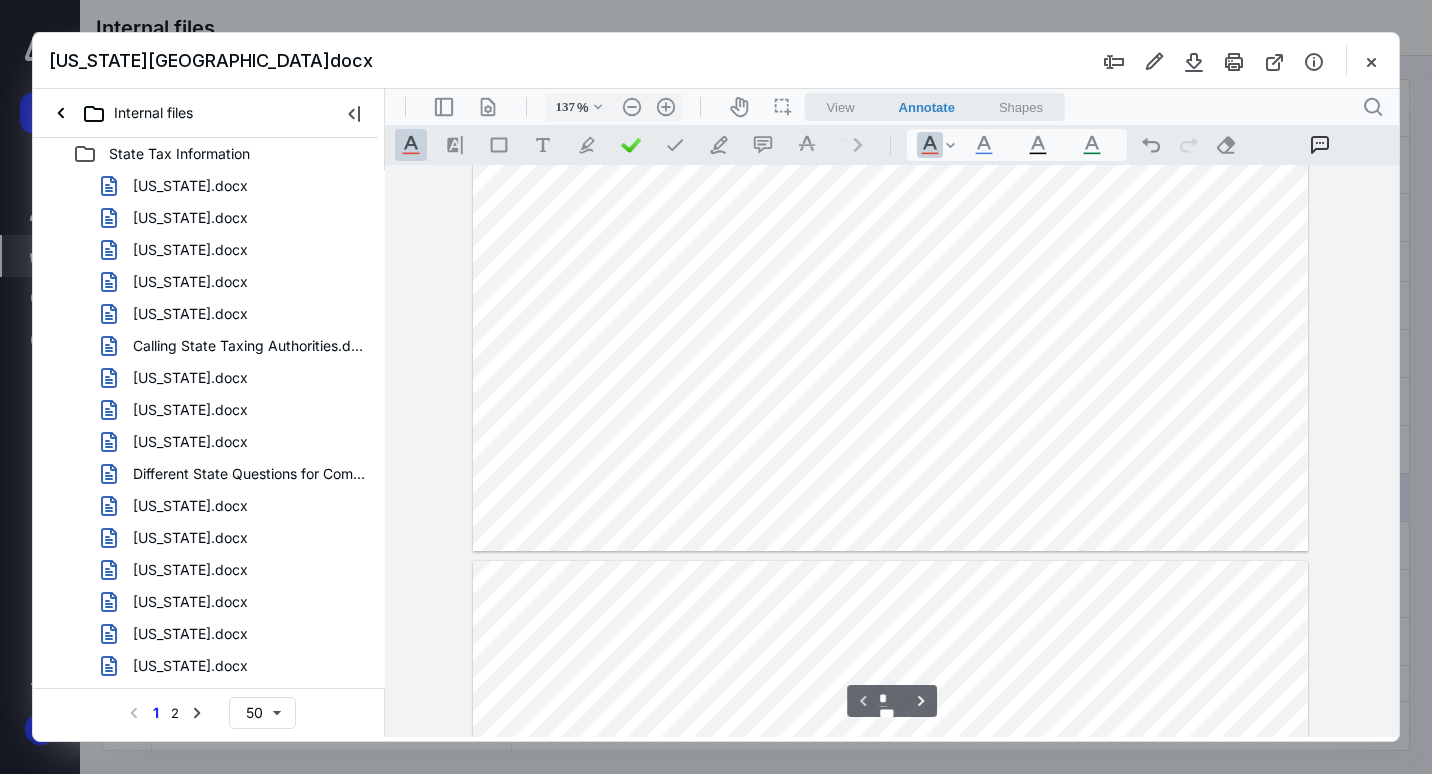 type on "*" 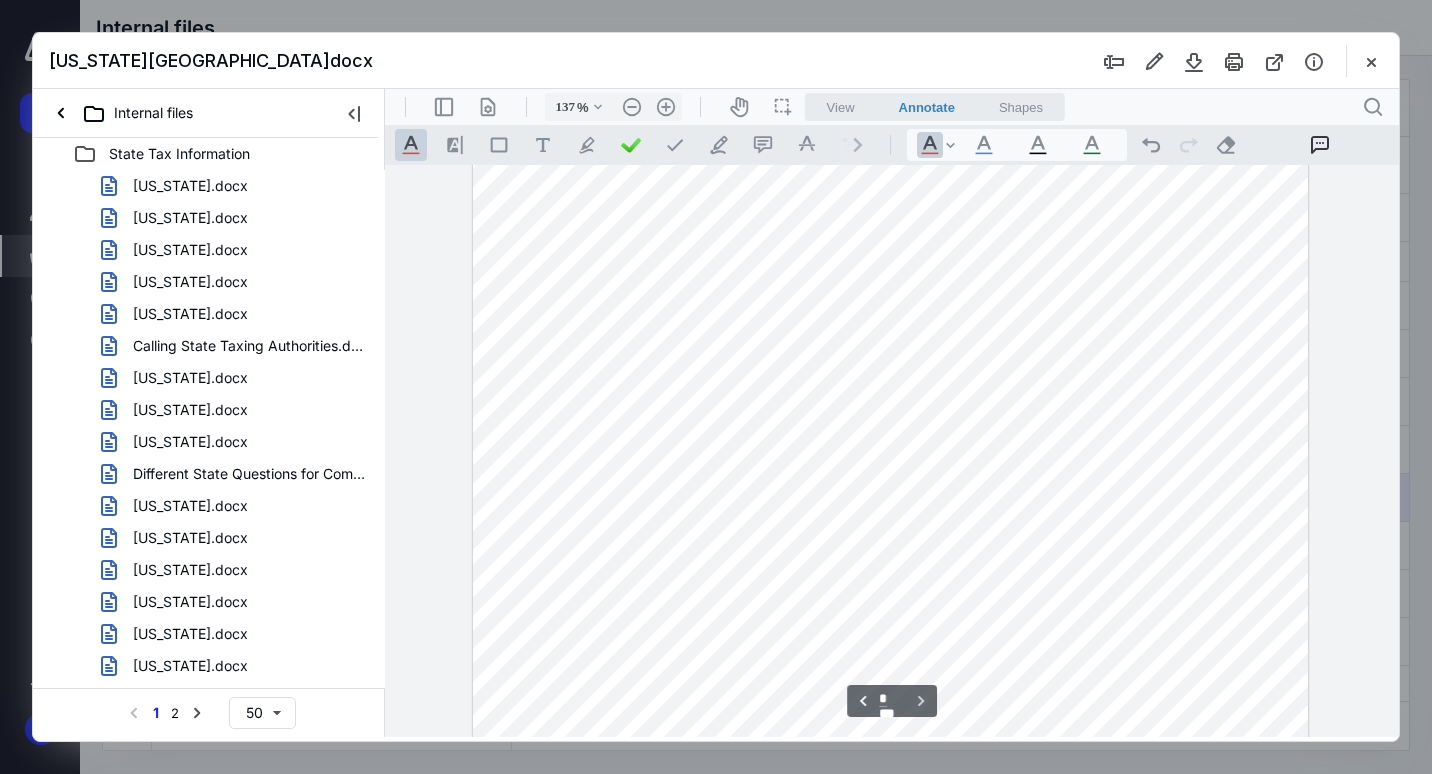 scroll, scrollTop: 1226, scrollLeft: 0, axis: vertical 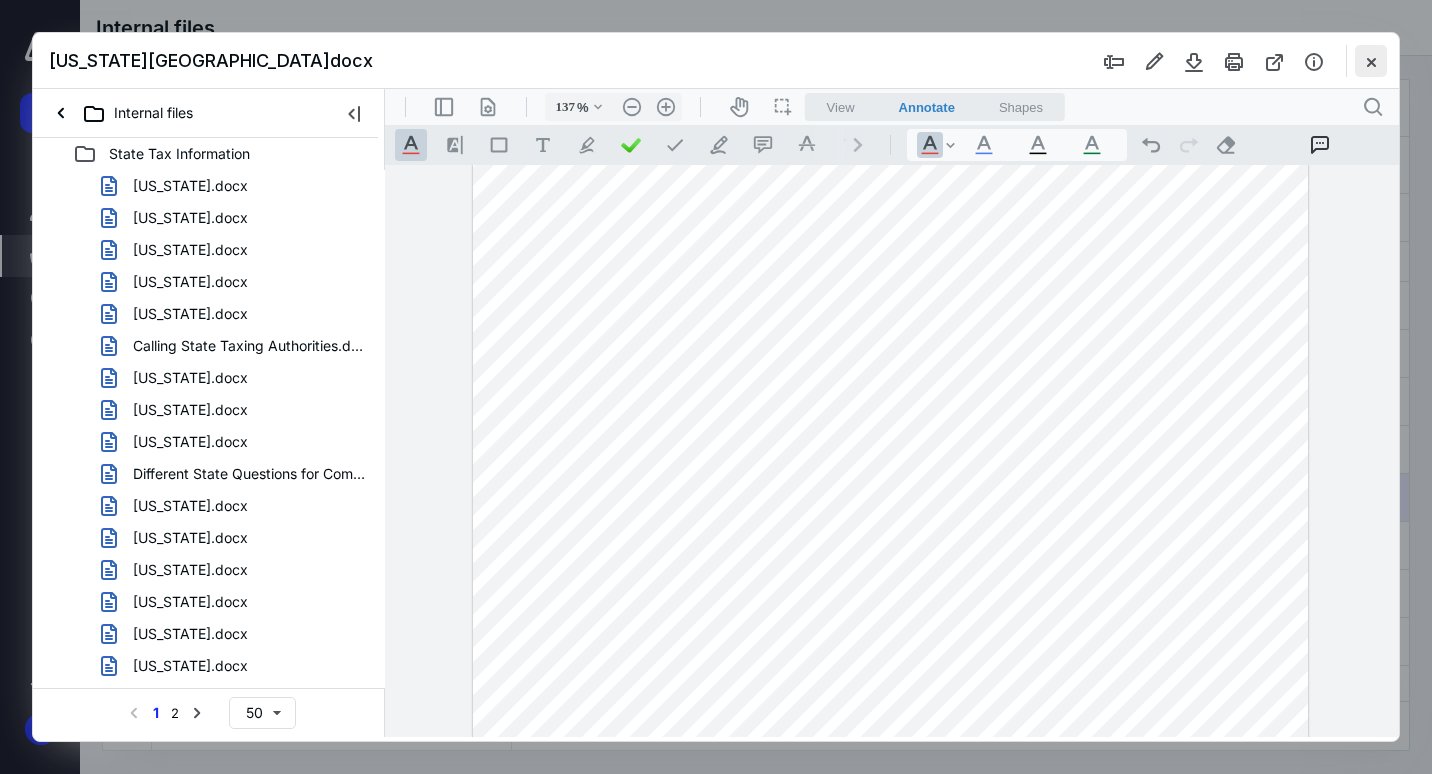 click at bounding box center [1371, 61] 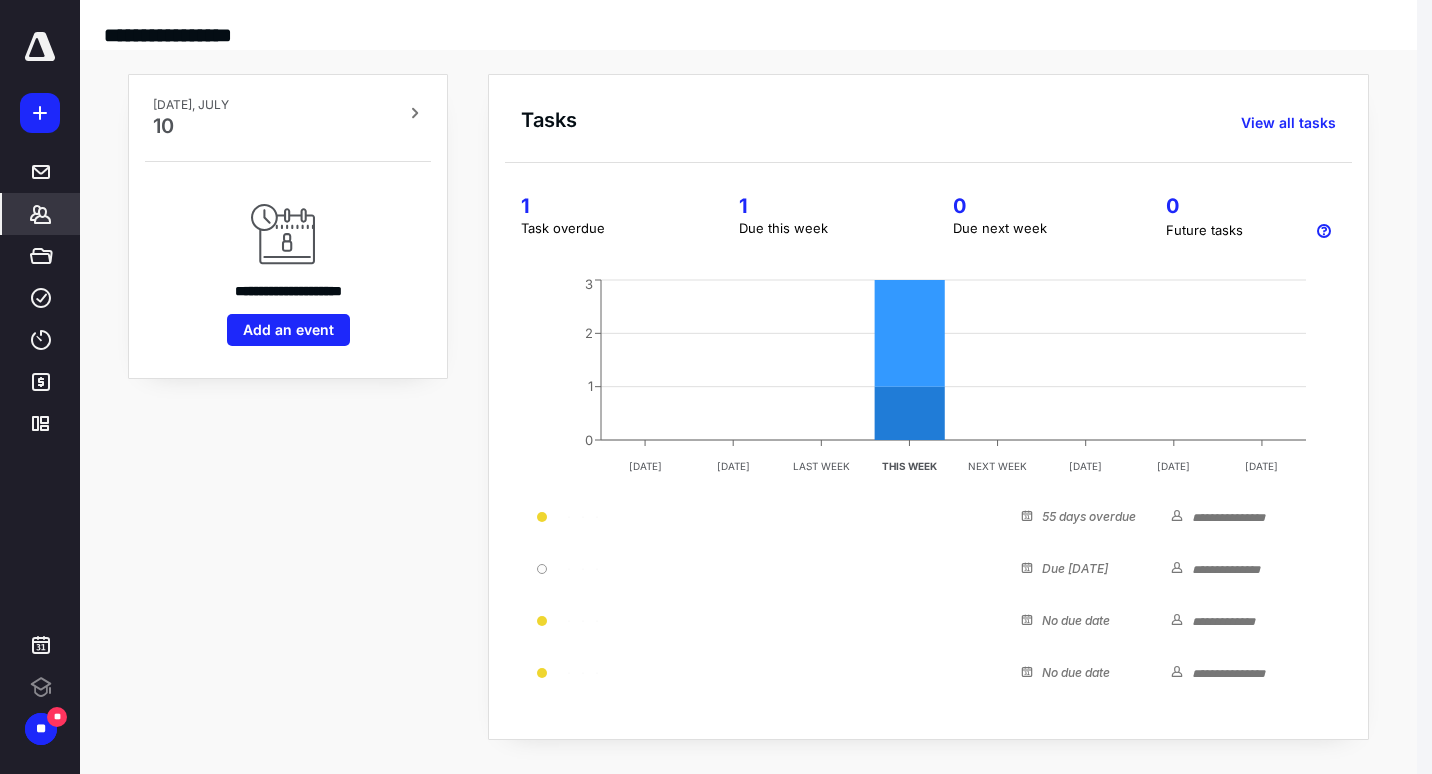 scroll, scrollTop: 0, scrollLeft: 0, axis: both 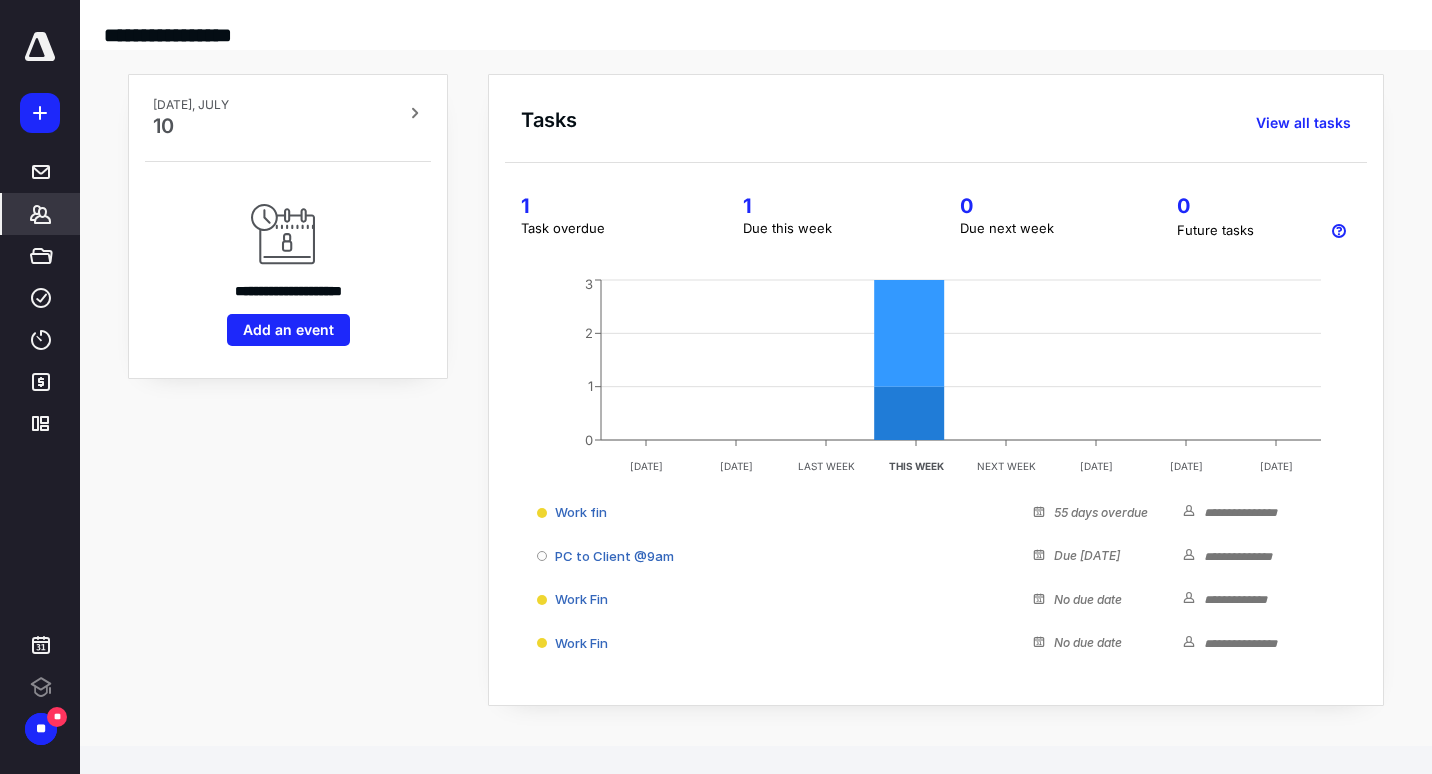 click 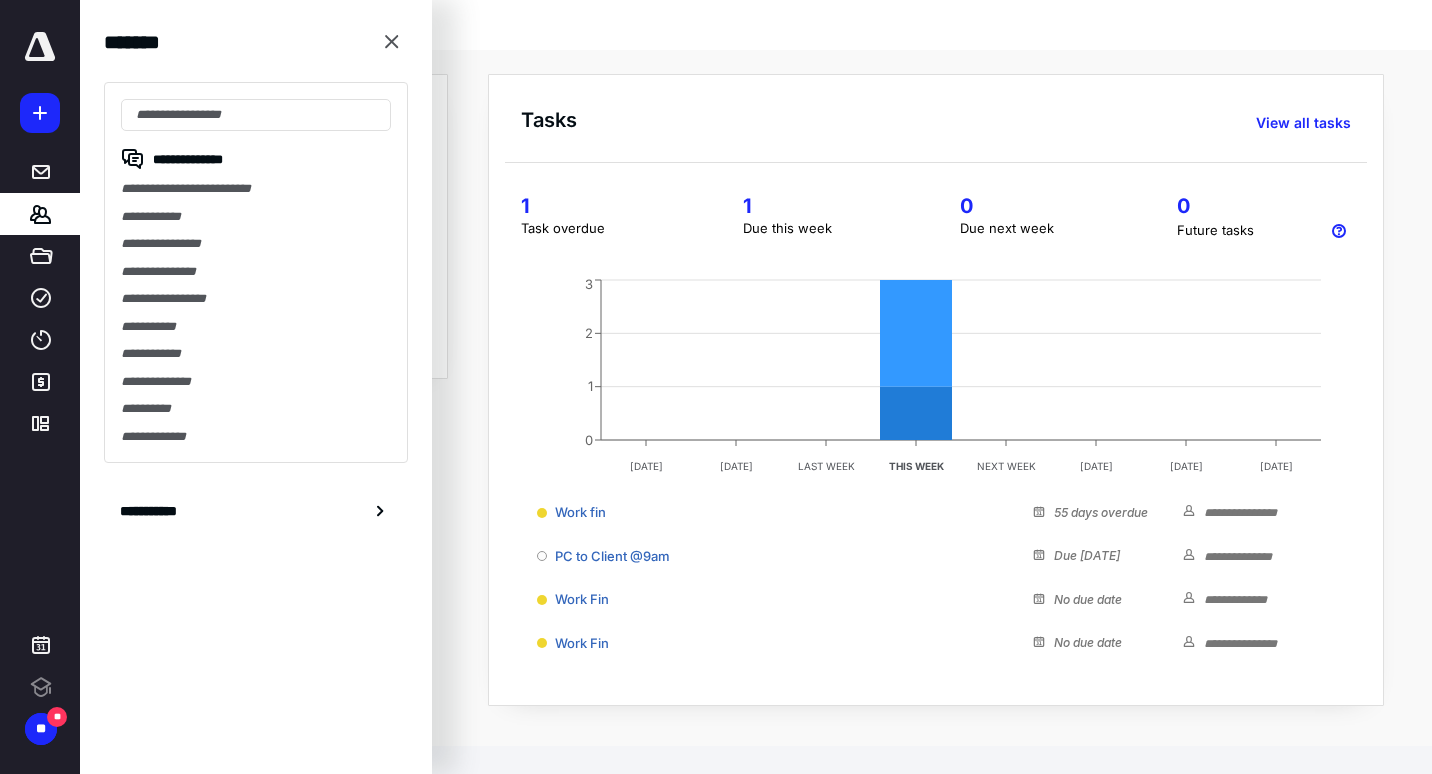 scroll, scrollTop: 0, scrollLeft: 0, axis: both 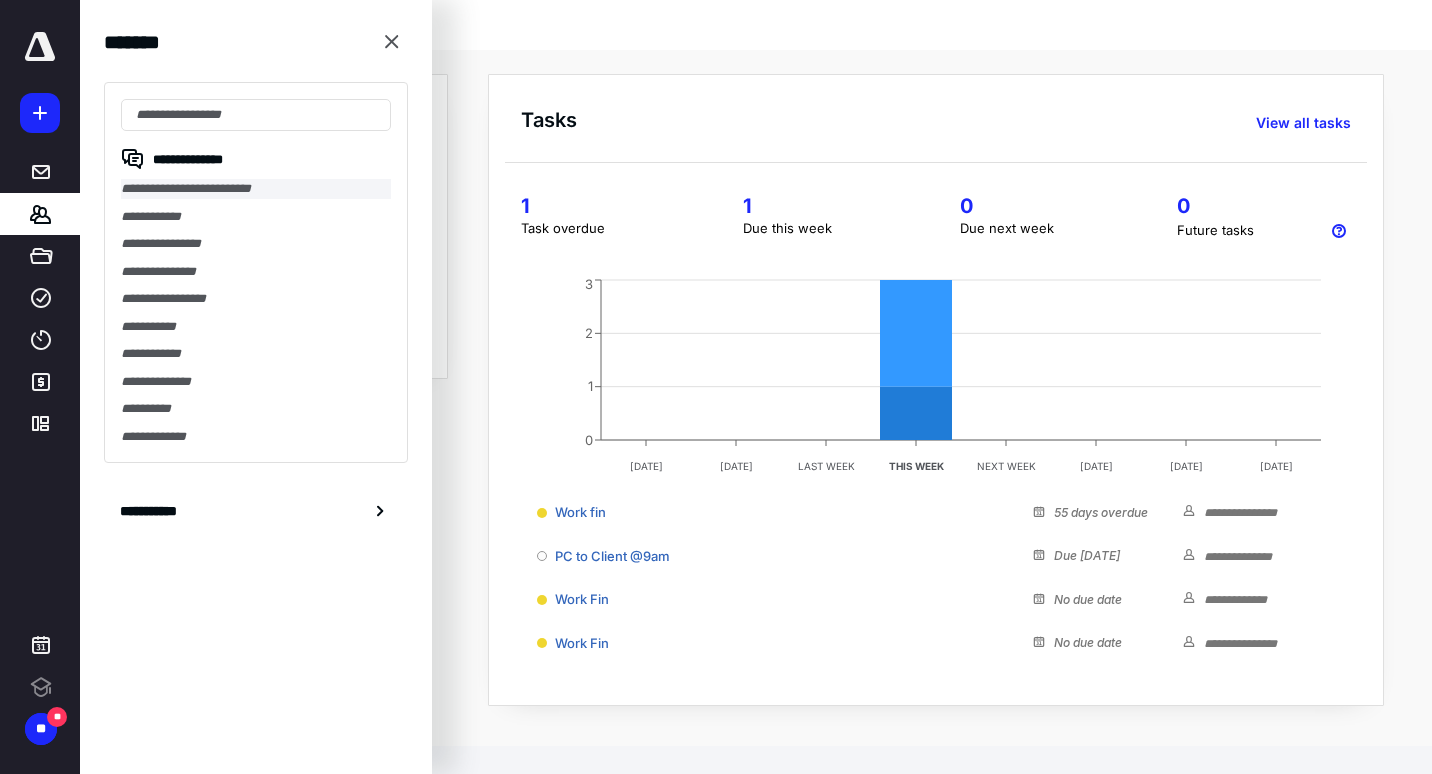 click on "**********" at bounding box center (256, 189) 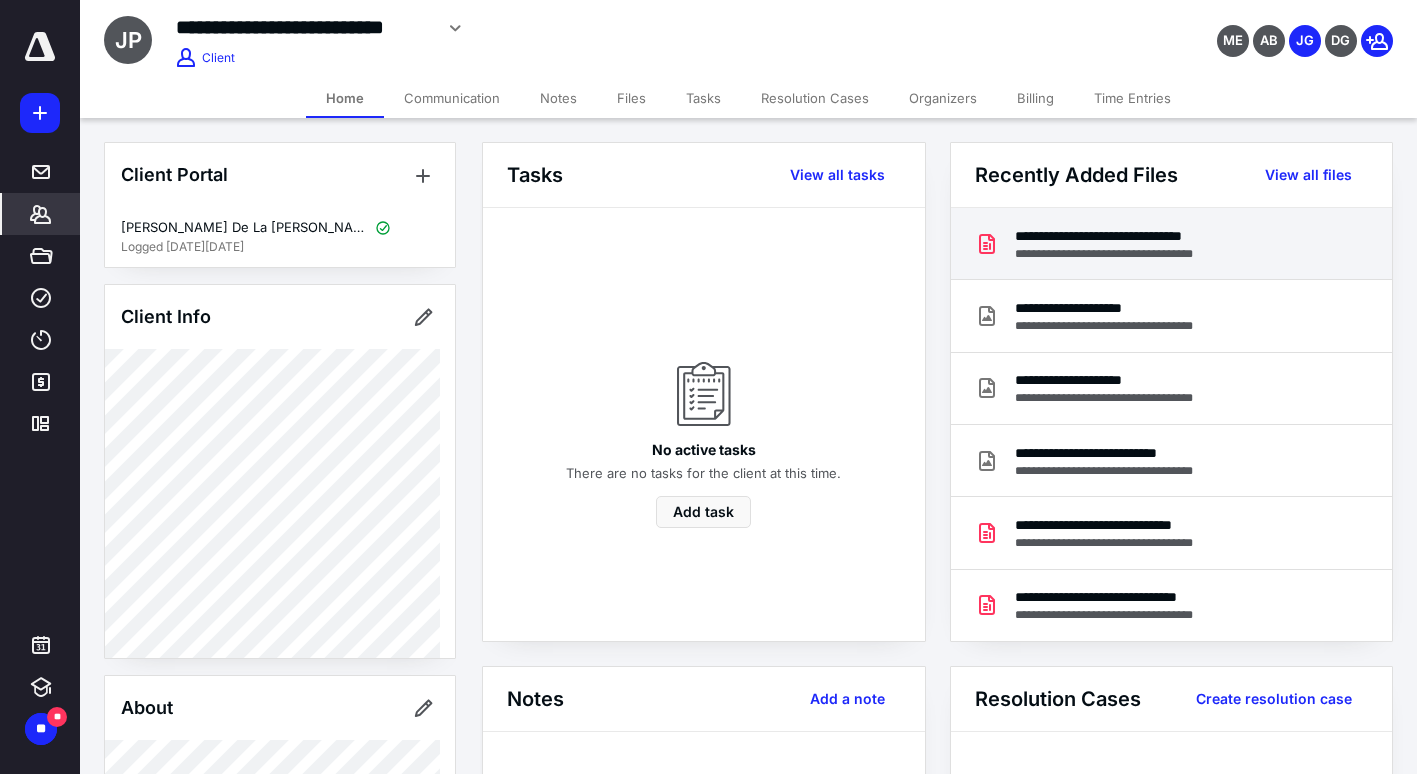 click on "**********" at bounding box center (1133, 236) 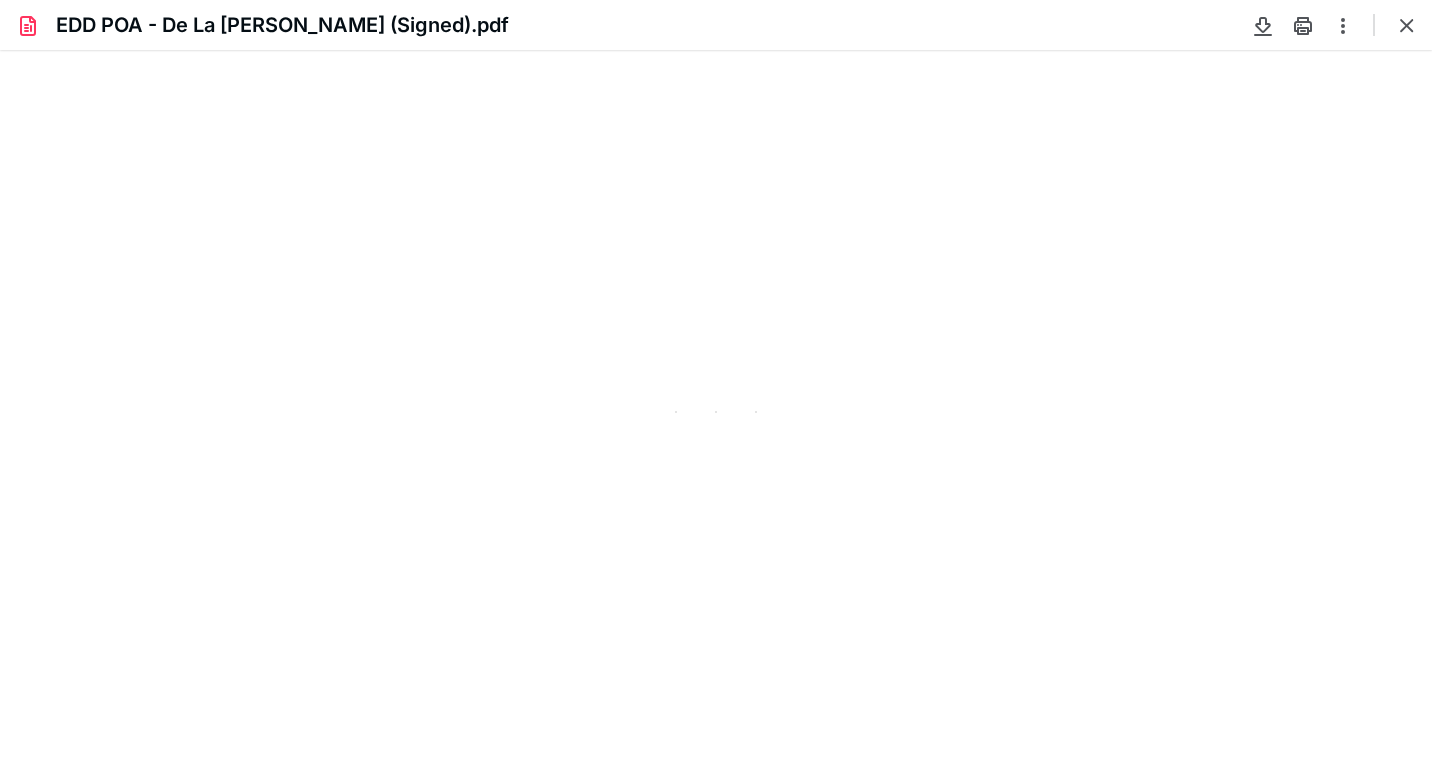 scroll, scrollTop: 0, scrollLeft: 0, axis: both 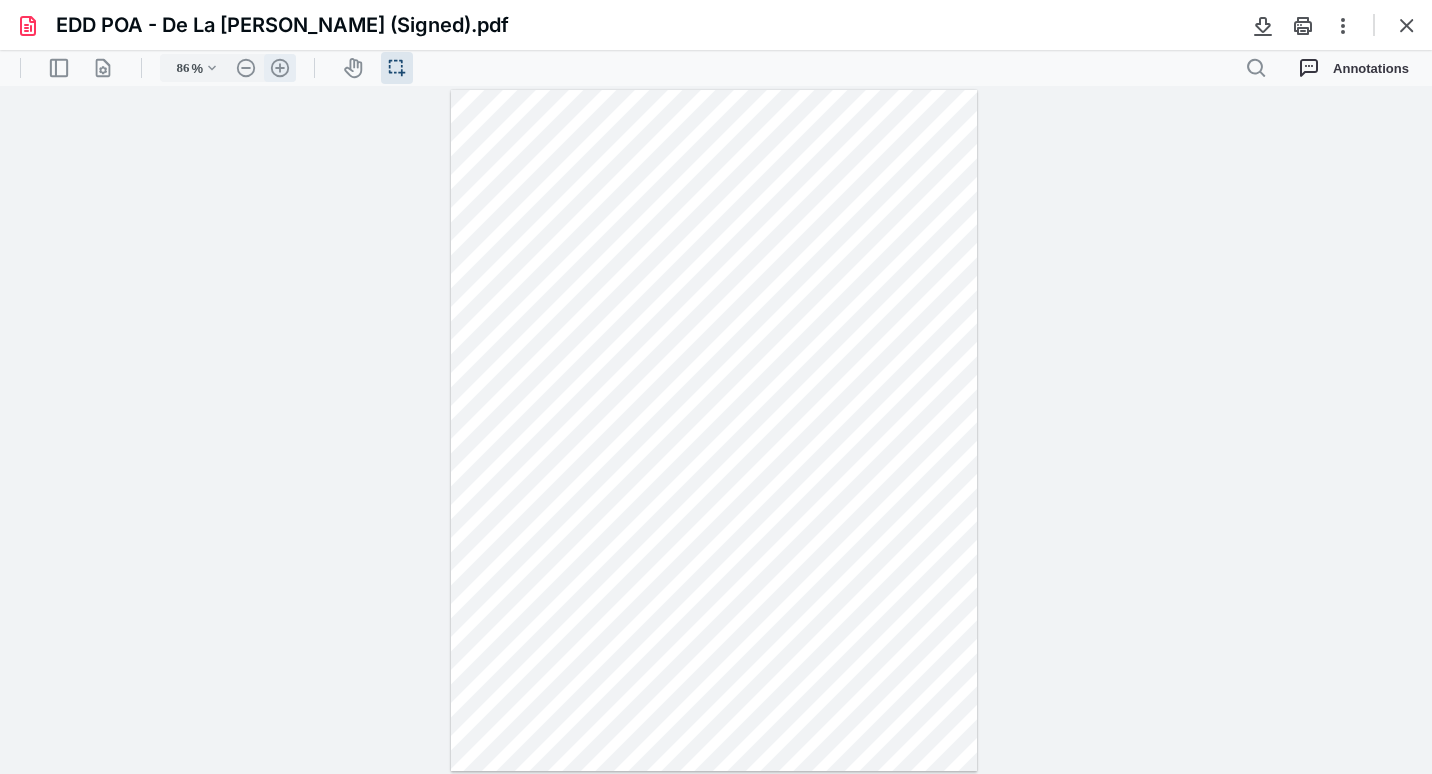 click on ".cls-1{fill:#abb0c4;} icon - header - zoom - in - line" at bounding box center [280, 68] 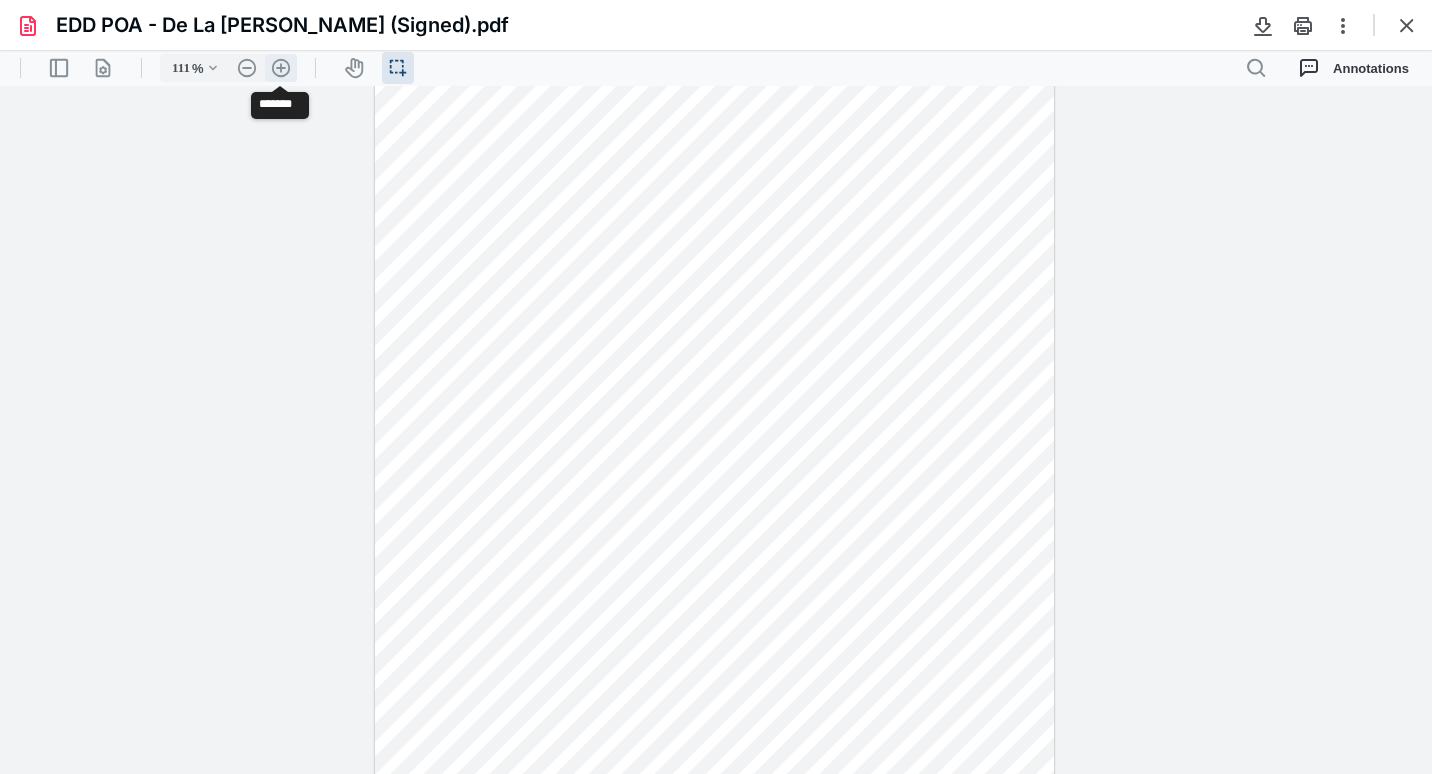 click on ".cls-1{fill:#abb0c4;} icon - header - zoom - in - line" at bounding box center [281, 68] 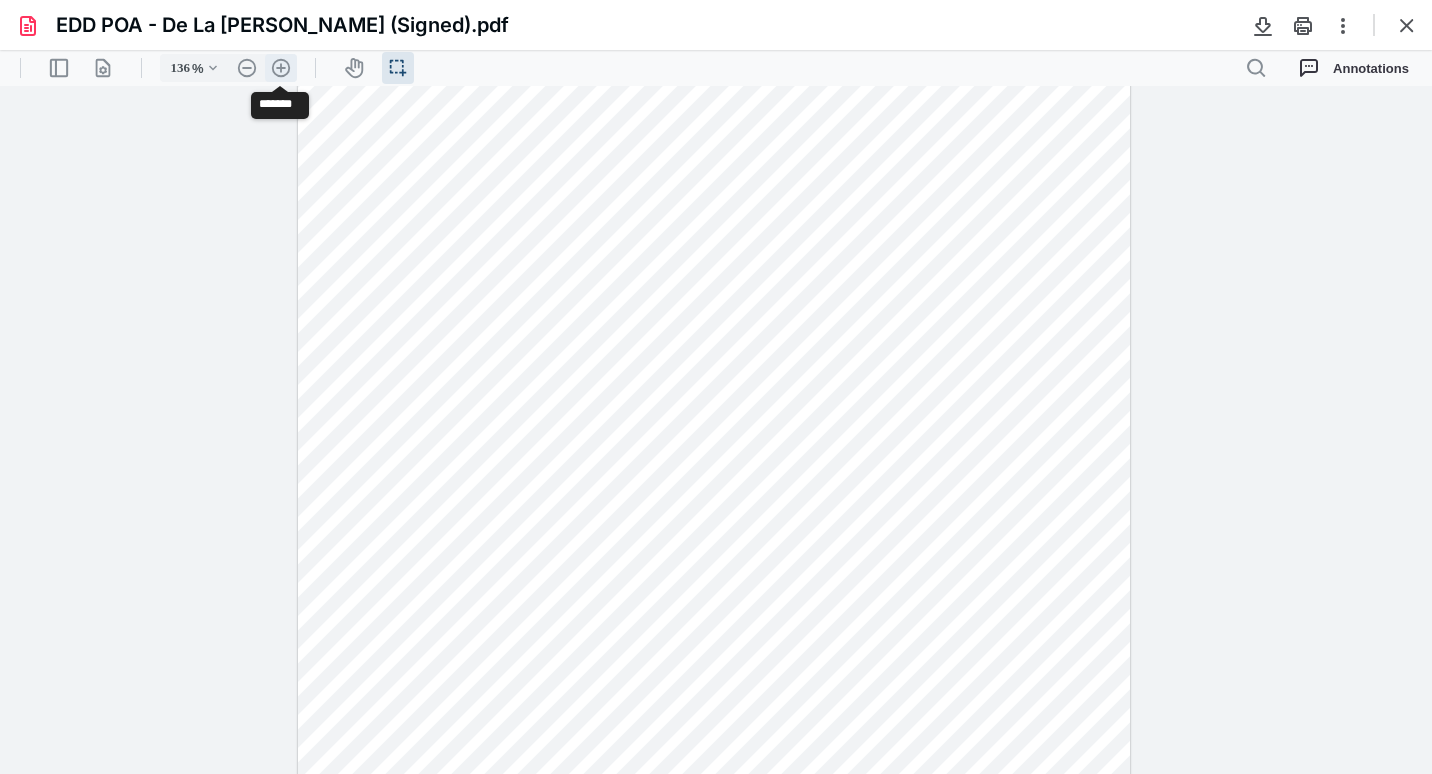 click on ".cls-1{fill:#abb0c4;} icon - header - zoom - in - line" at bounding box center (281, 68) 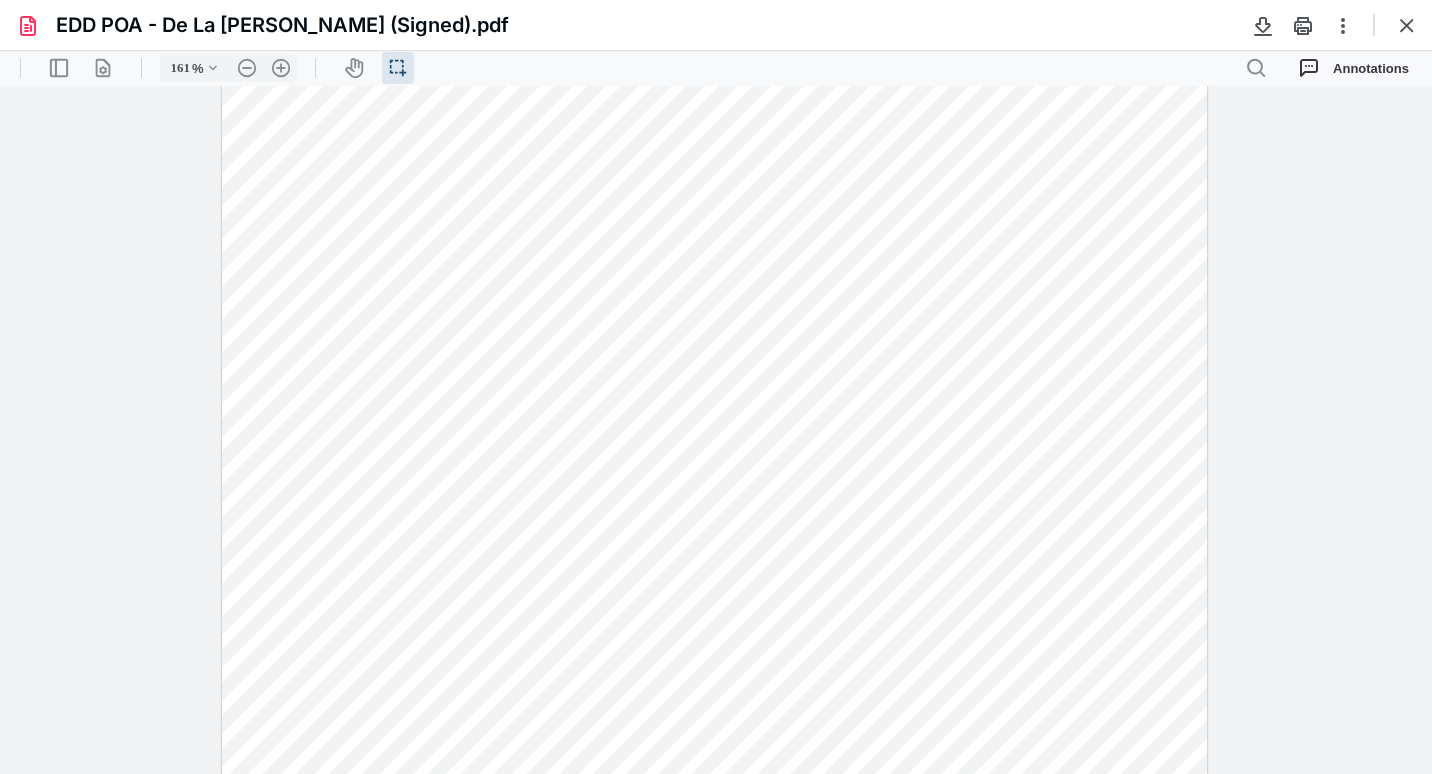 scroll, scrollTop: 299, scrollLeft: 0, axis: vertical 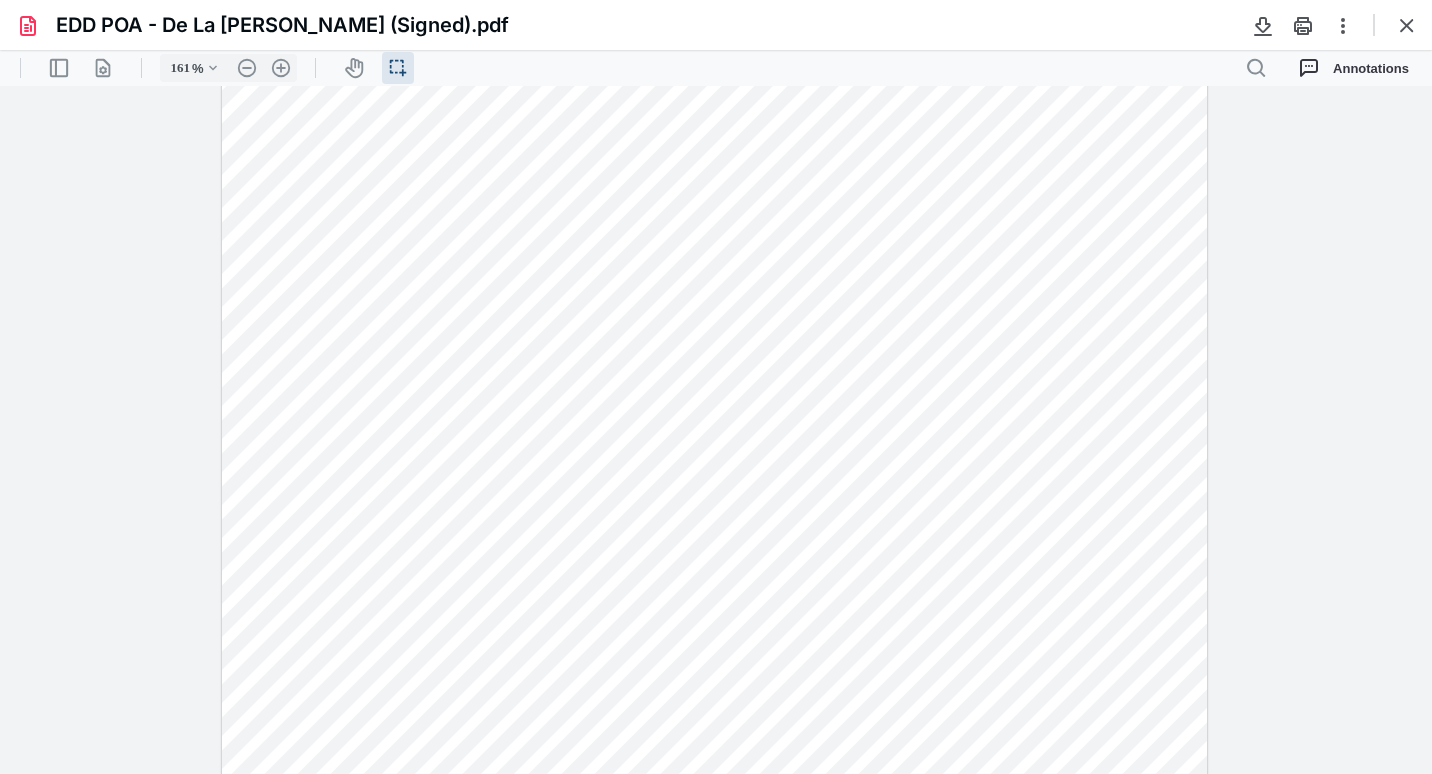 click at bounding box center (1383, 25) 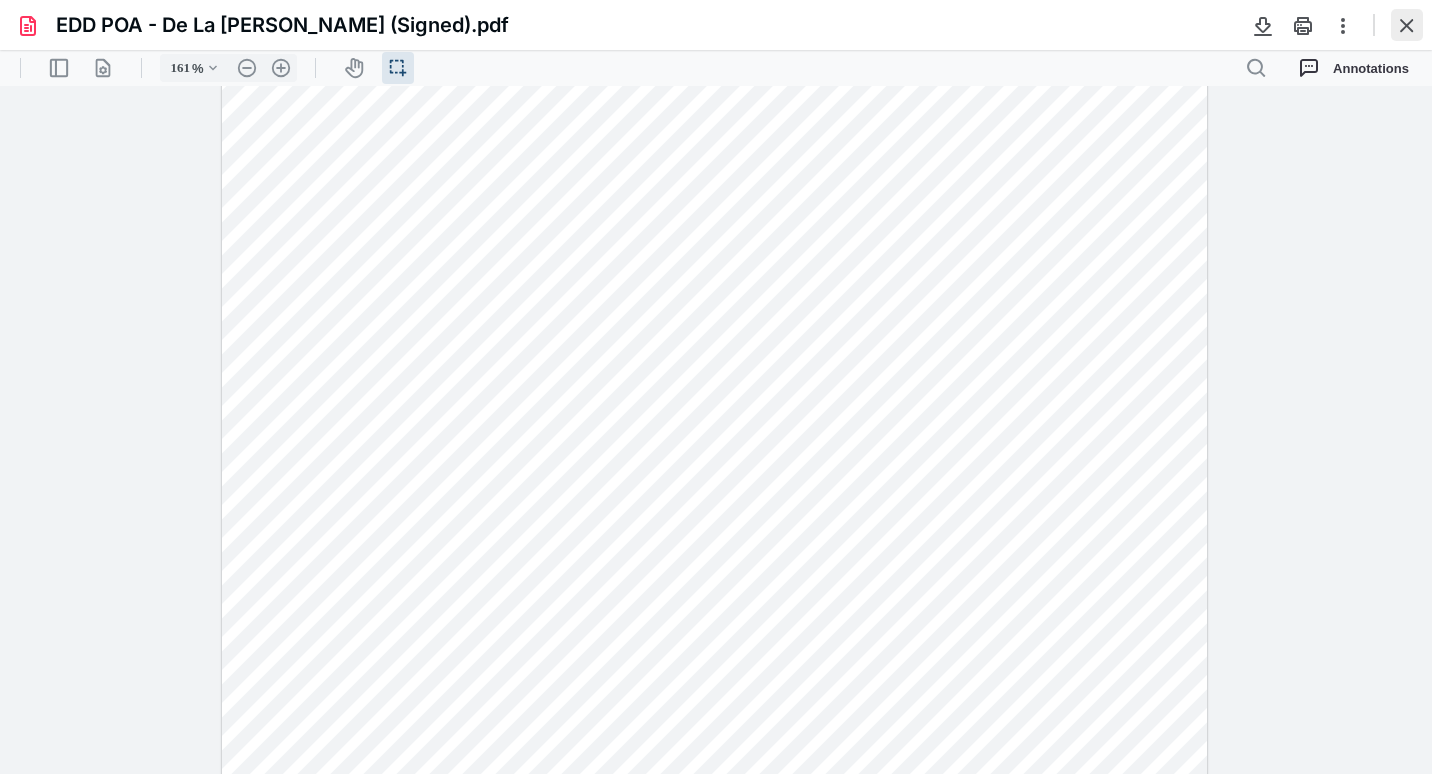click at bounding box center [1407, 25] 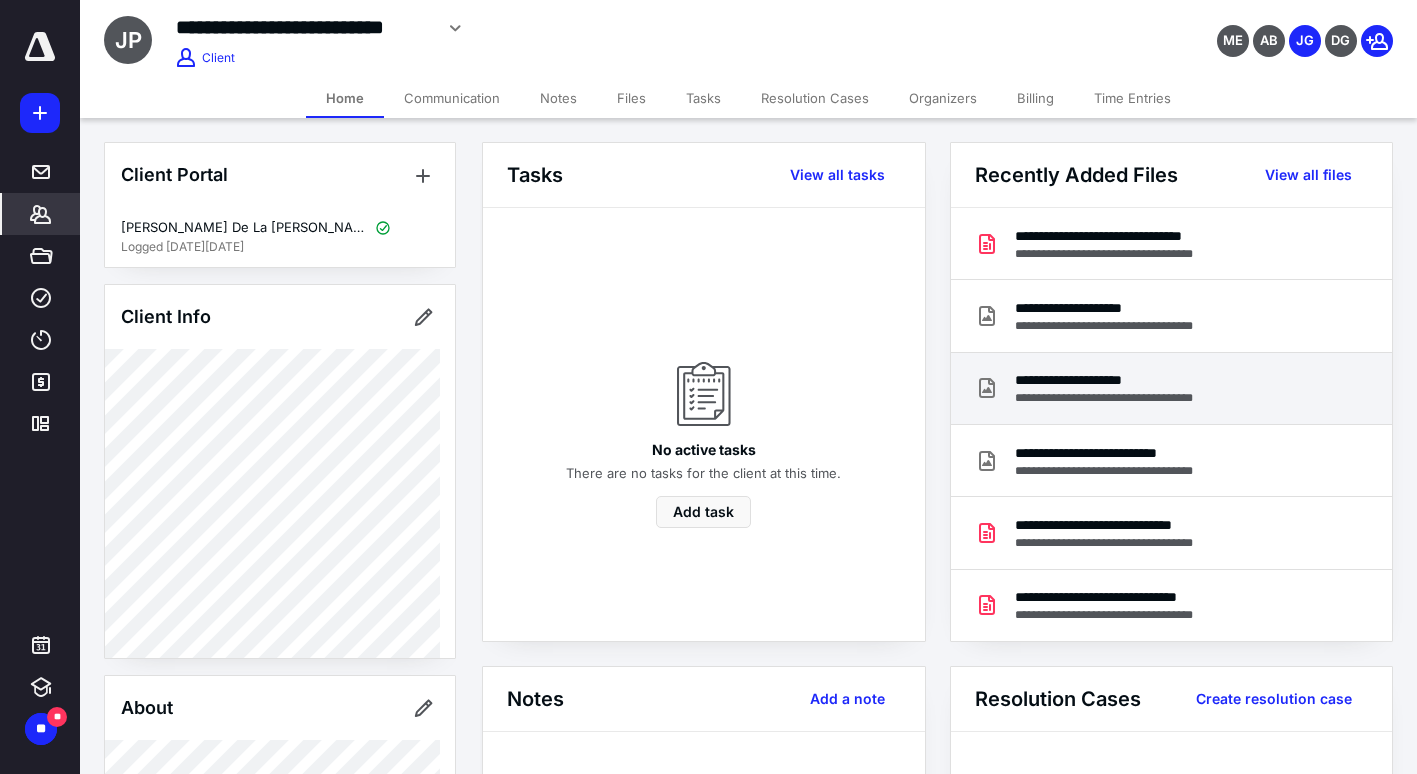 click on "**********" at bounding box center (1127, 380) 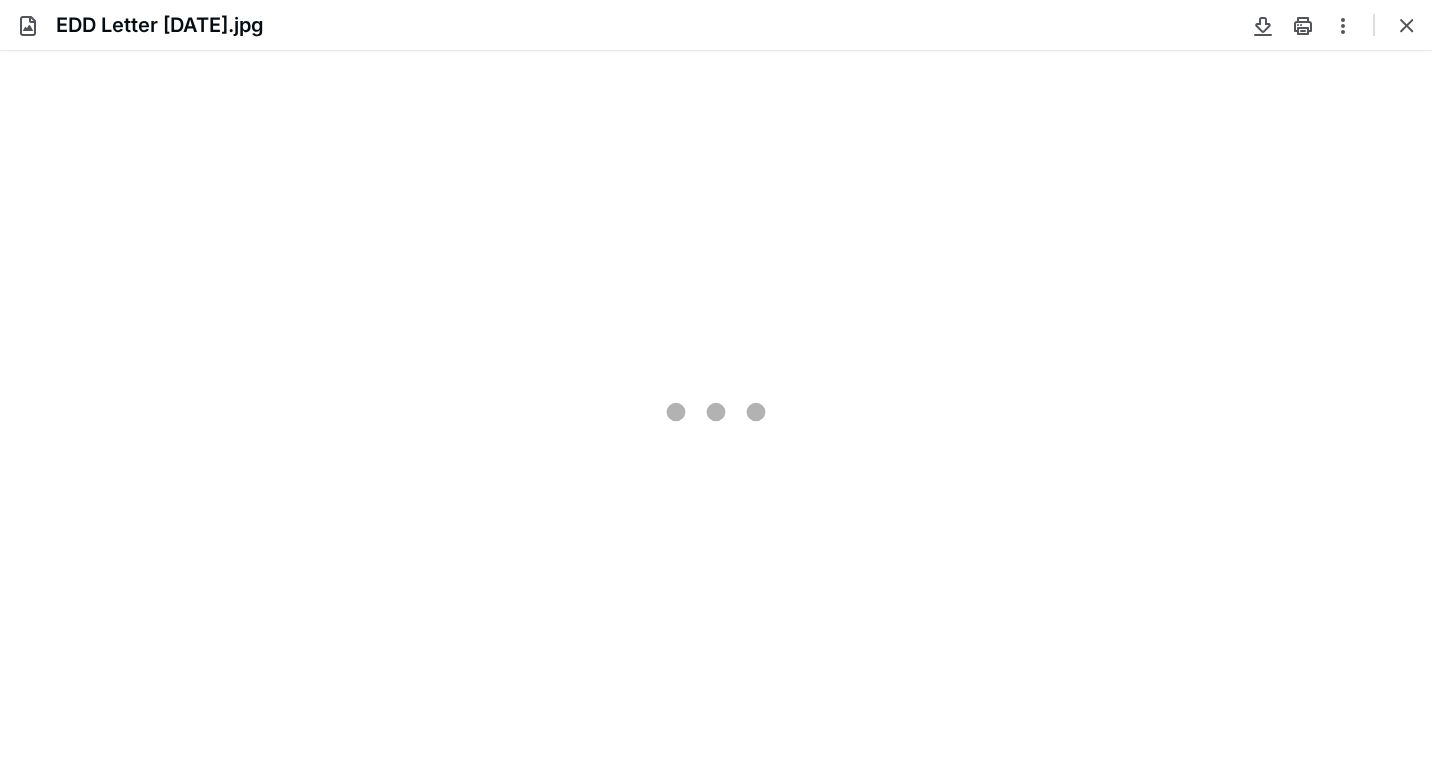scroll, scrollTop: 0, scrollLeft: 0, axis: both 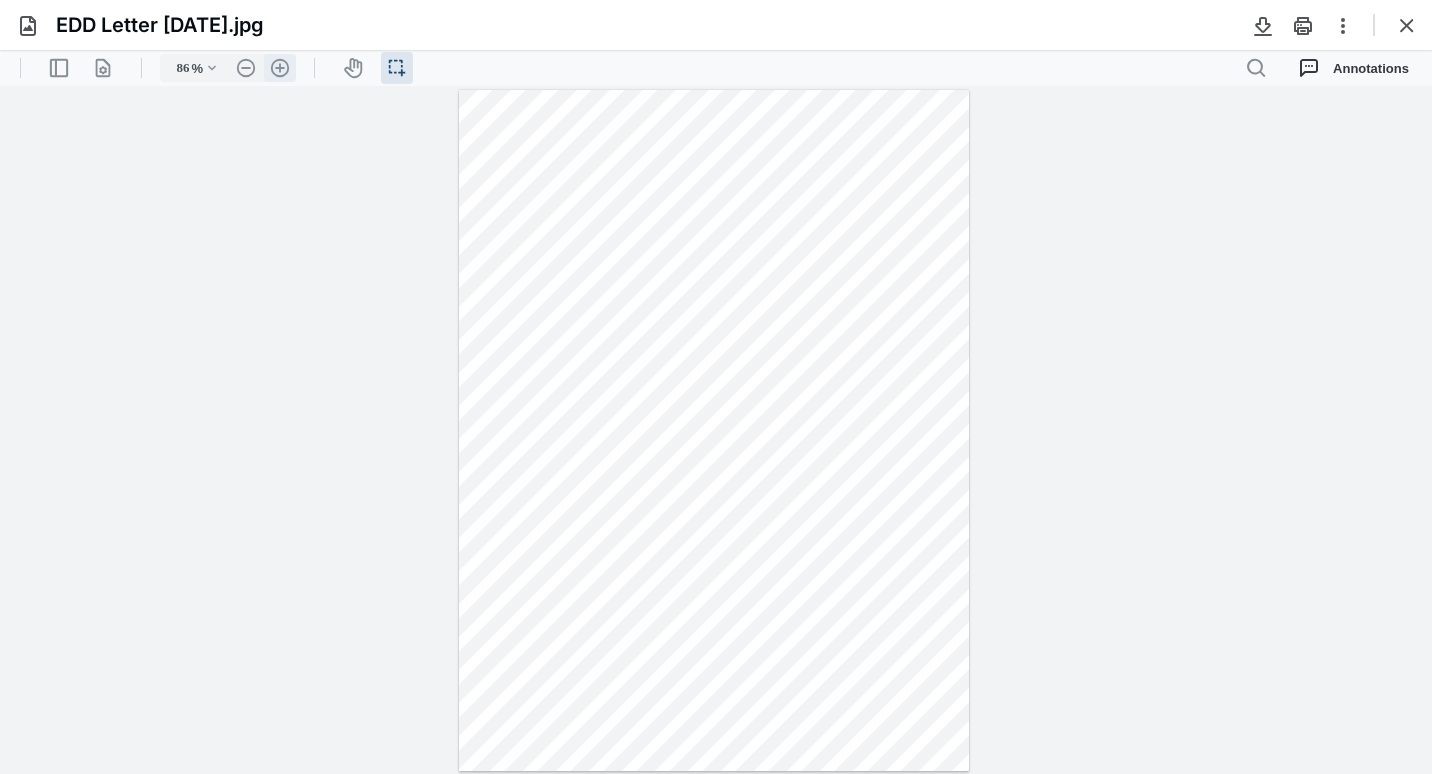 click on ".cls-1{fill:#abb0c4;} icon - header - zoom - in - line" at bounding box center (280, 68) 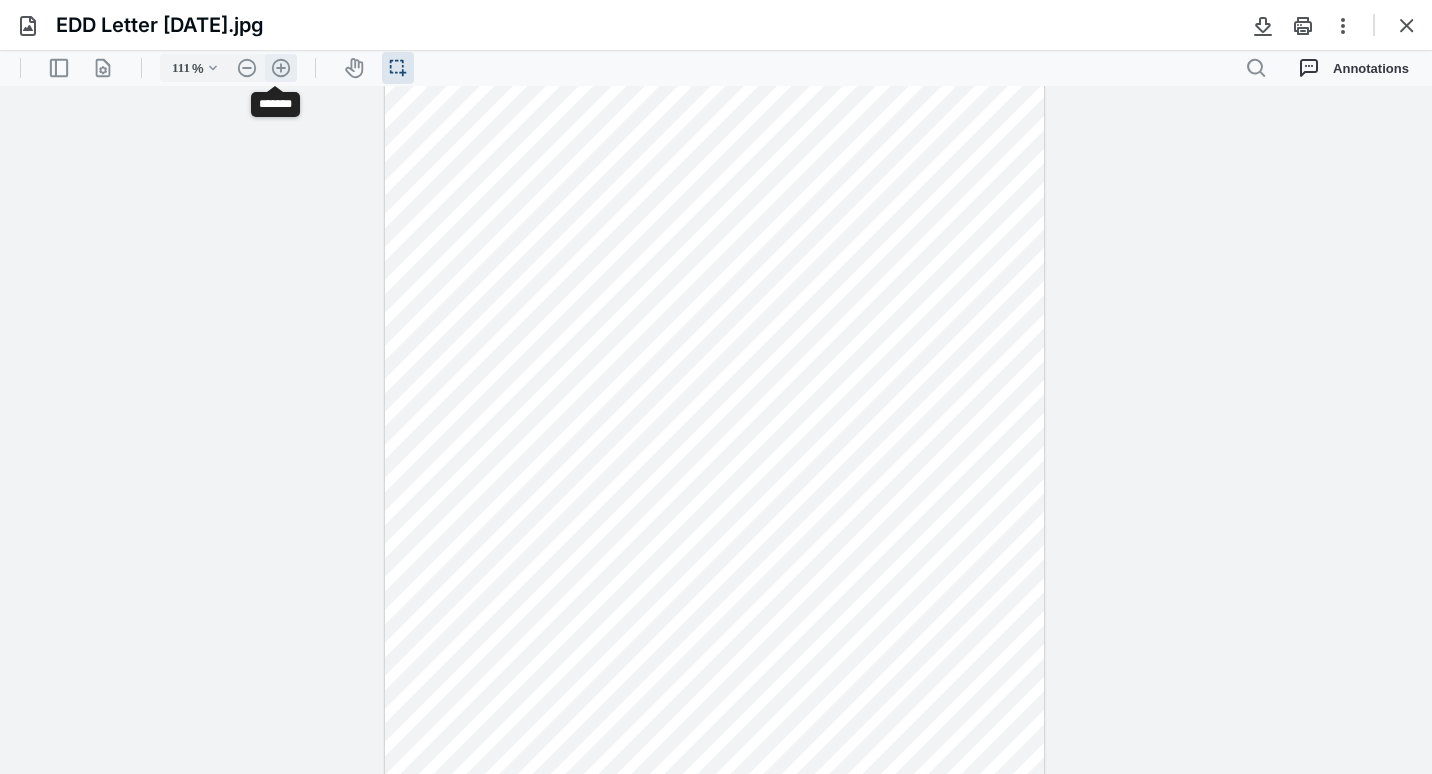 click on ".cls-1{fill:#abb0c4;} icon - header - zoom - in - line" at bounding box center (281, 68) 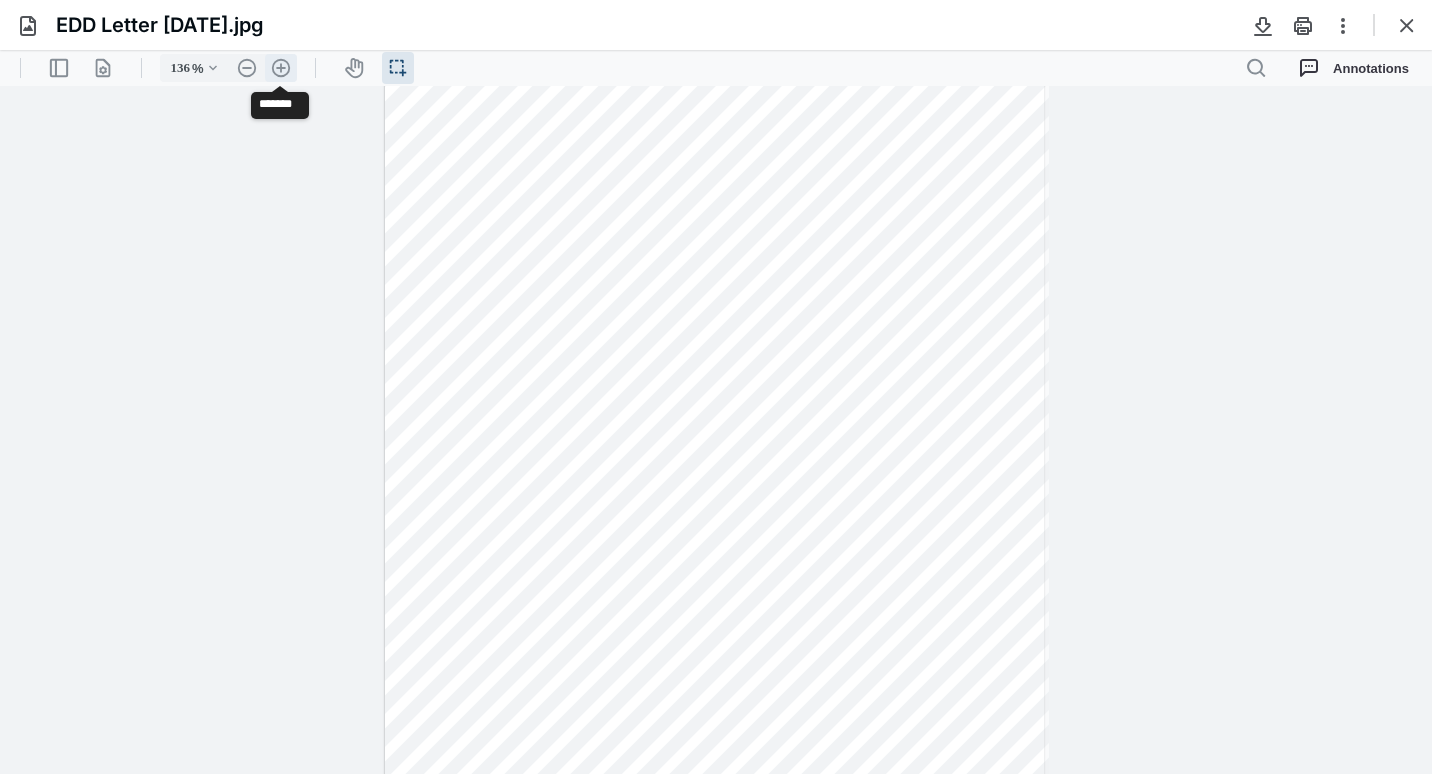 click on ".cls-1{fill:#abb0c4;} icon - header - zoom - in - line" at bounding box center (281, 68) 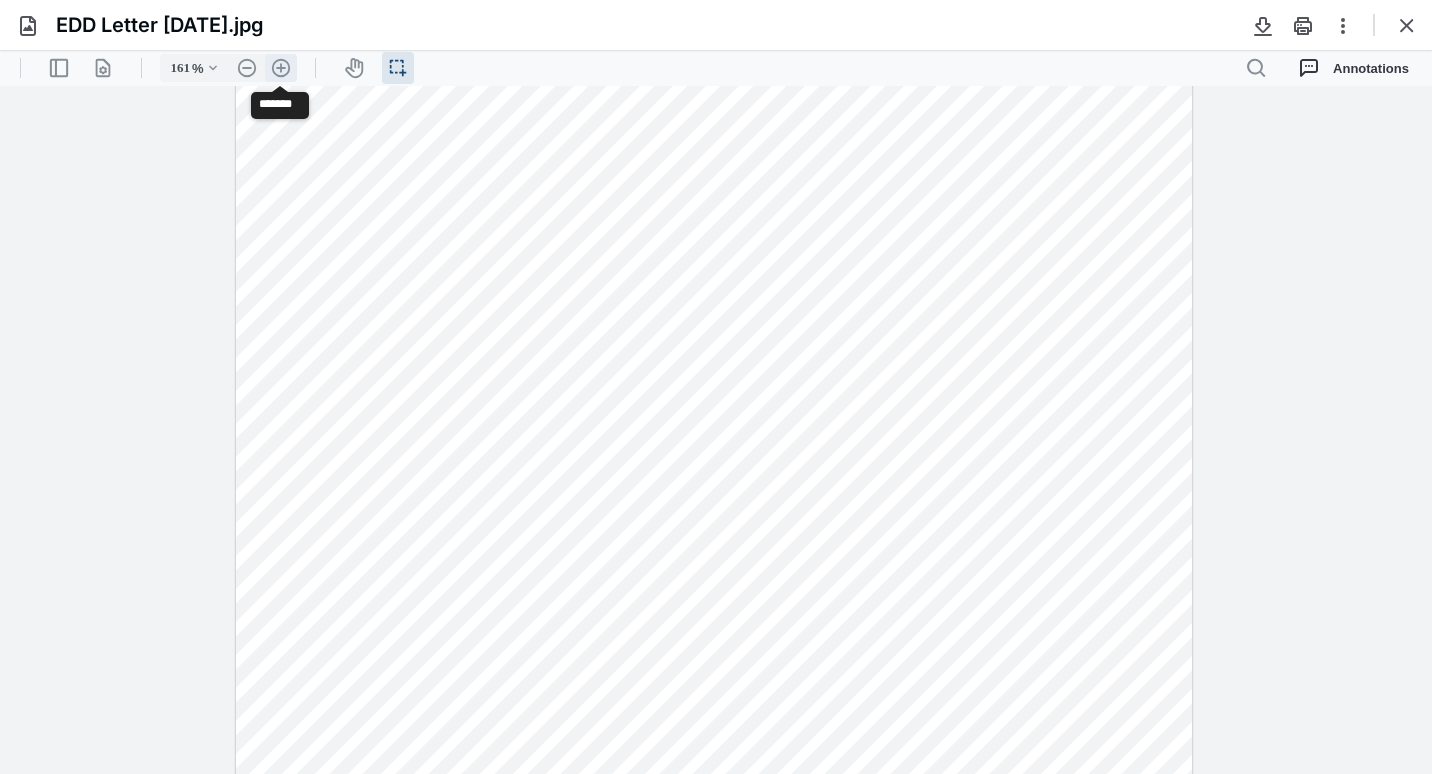 click on ".cls-1{fill:#abb0c4;} icon - header - zoom - in - line" at bounding box center [281, 68] 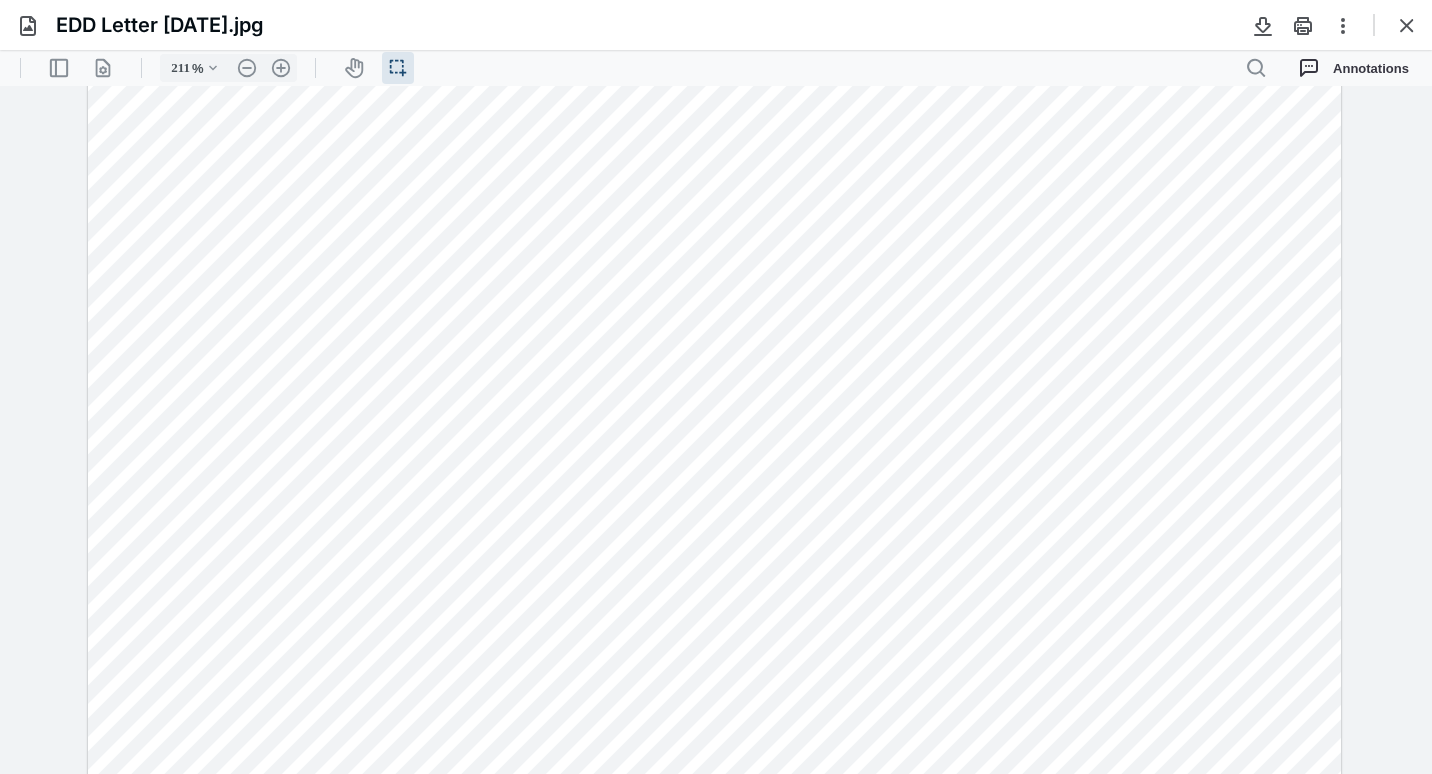 scroll, scrollTop: 400, scrollLeft: 0, axis: vertical 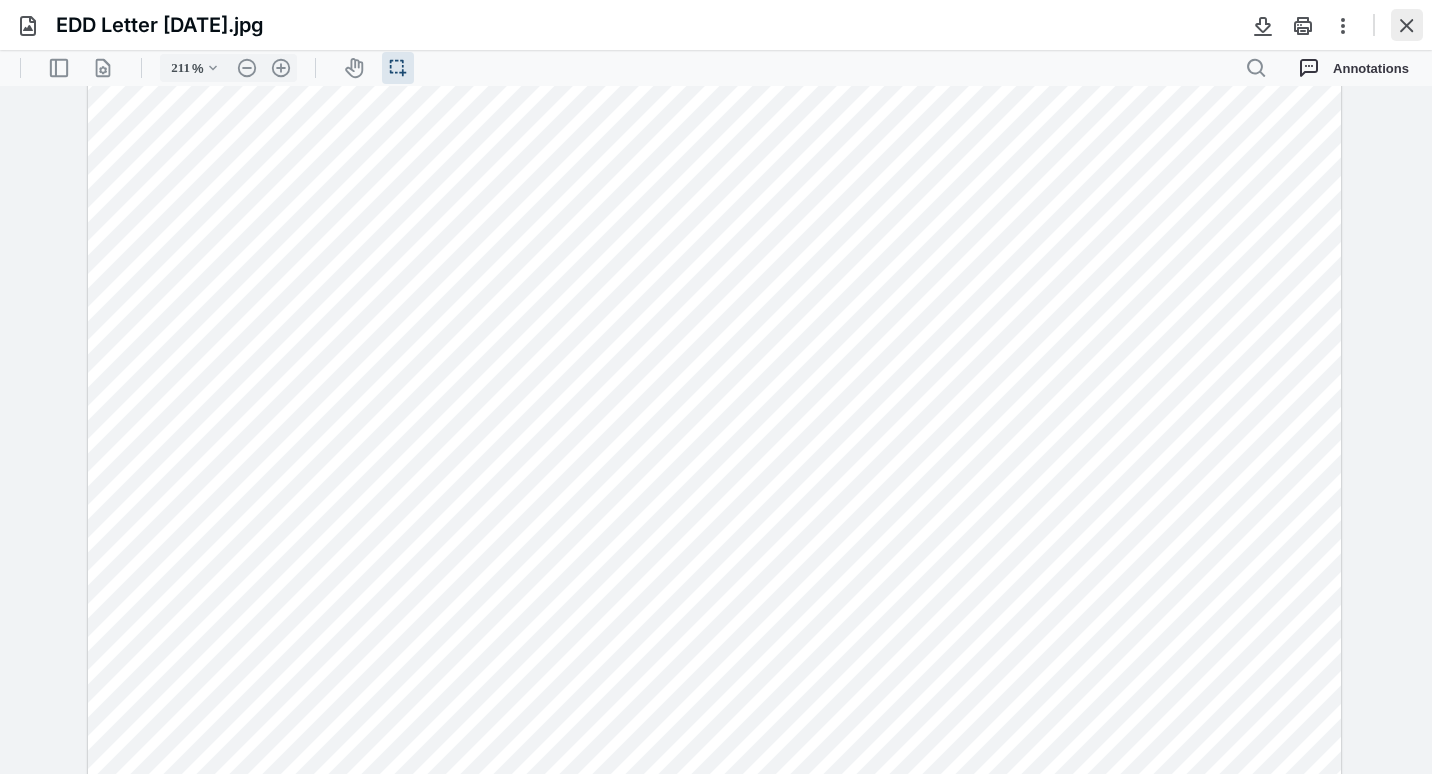 click at bounding box center [1407, 25] 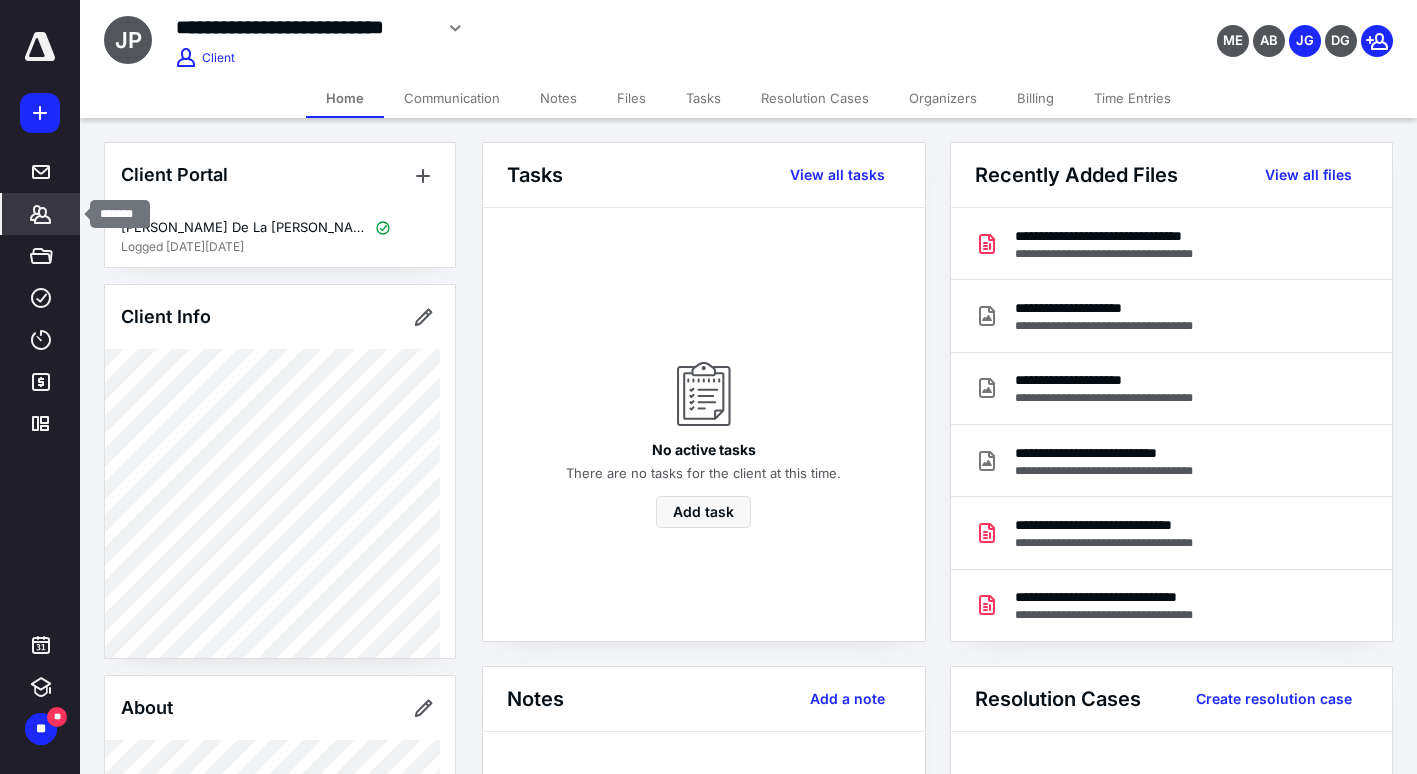 drag, startPoint x: 43, startPoint y: 211, endPoint x: 70, endPoint y: 213, distance: 27.073973 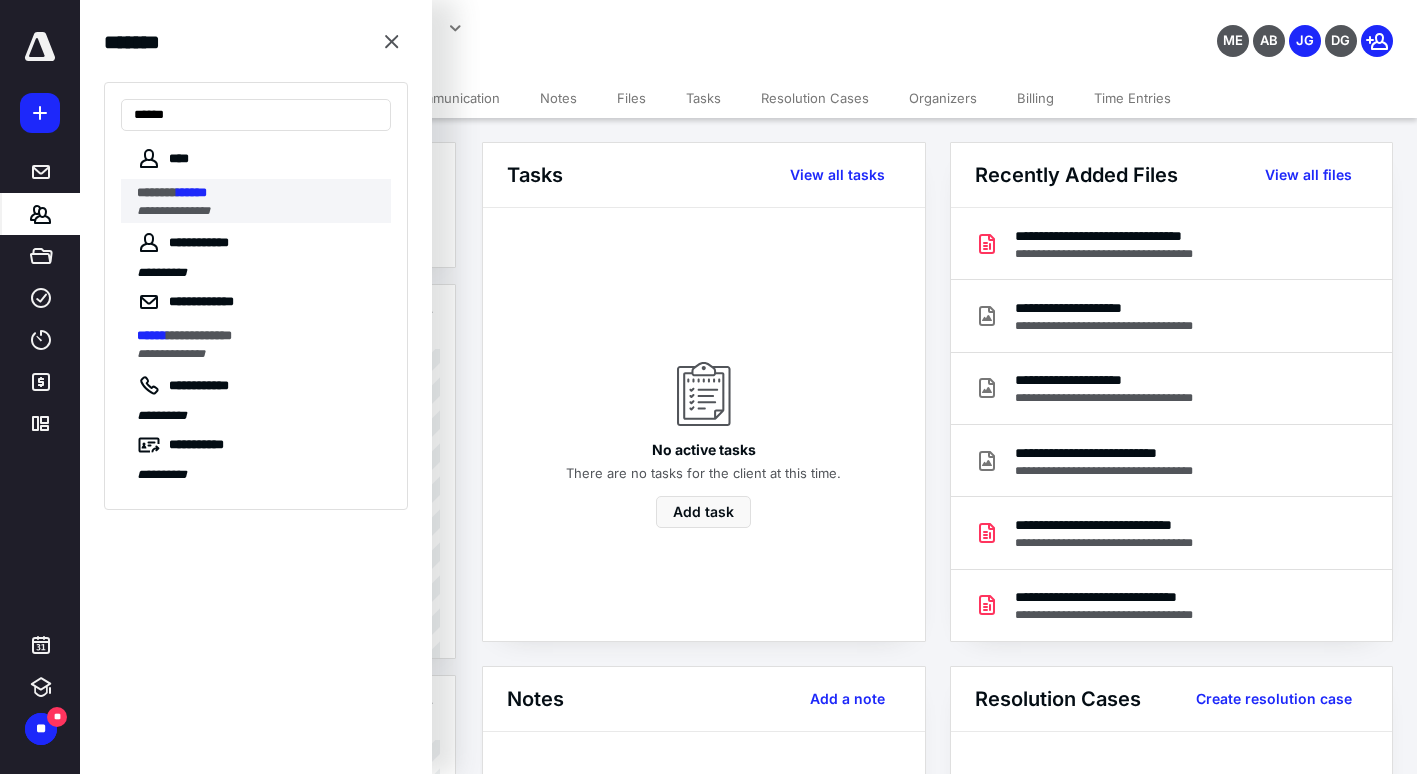 type on "******" 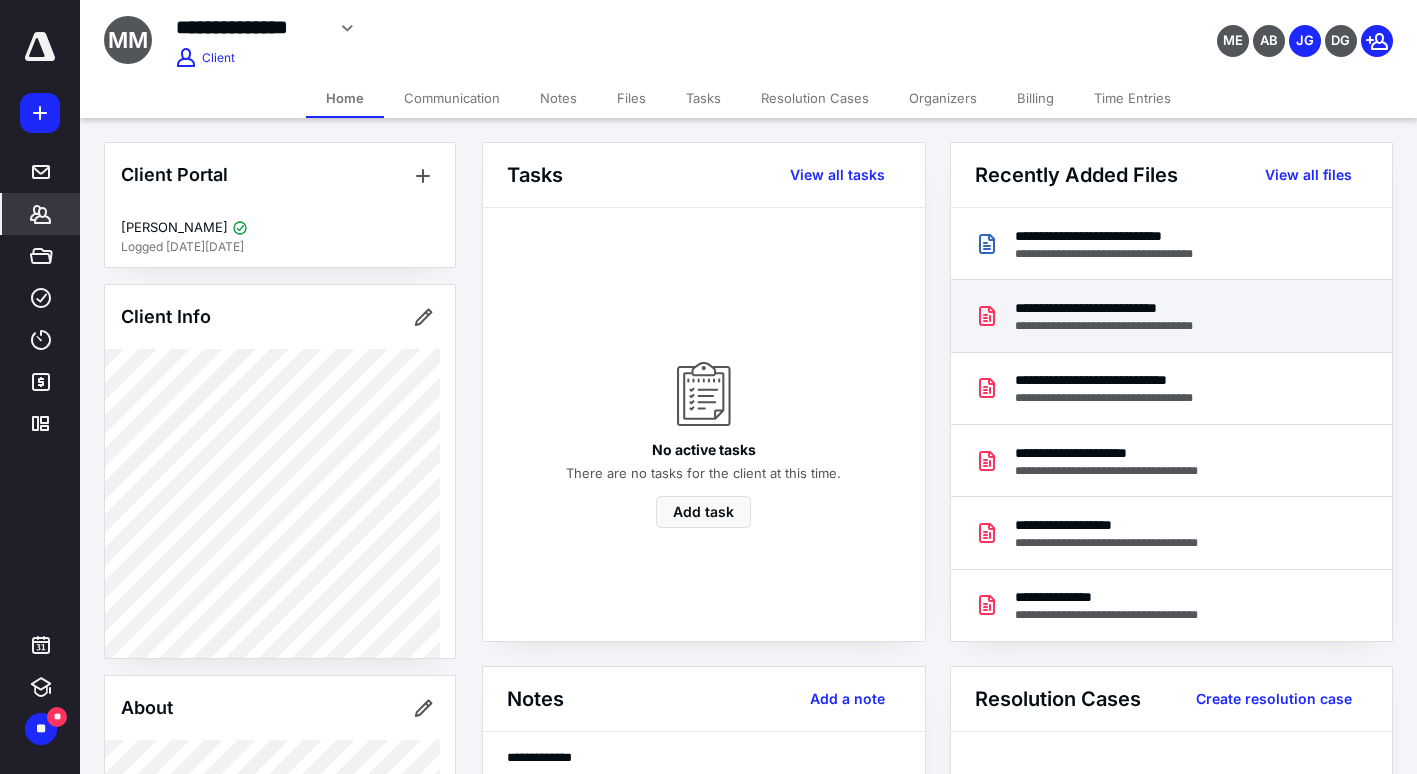 click on "**********" at bounding box center [1128, 308] 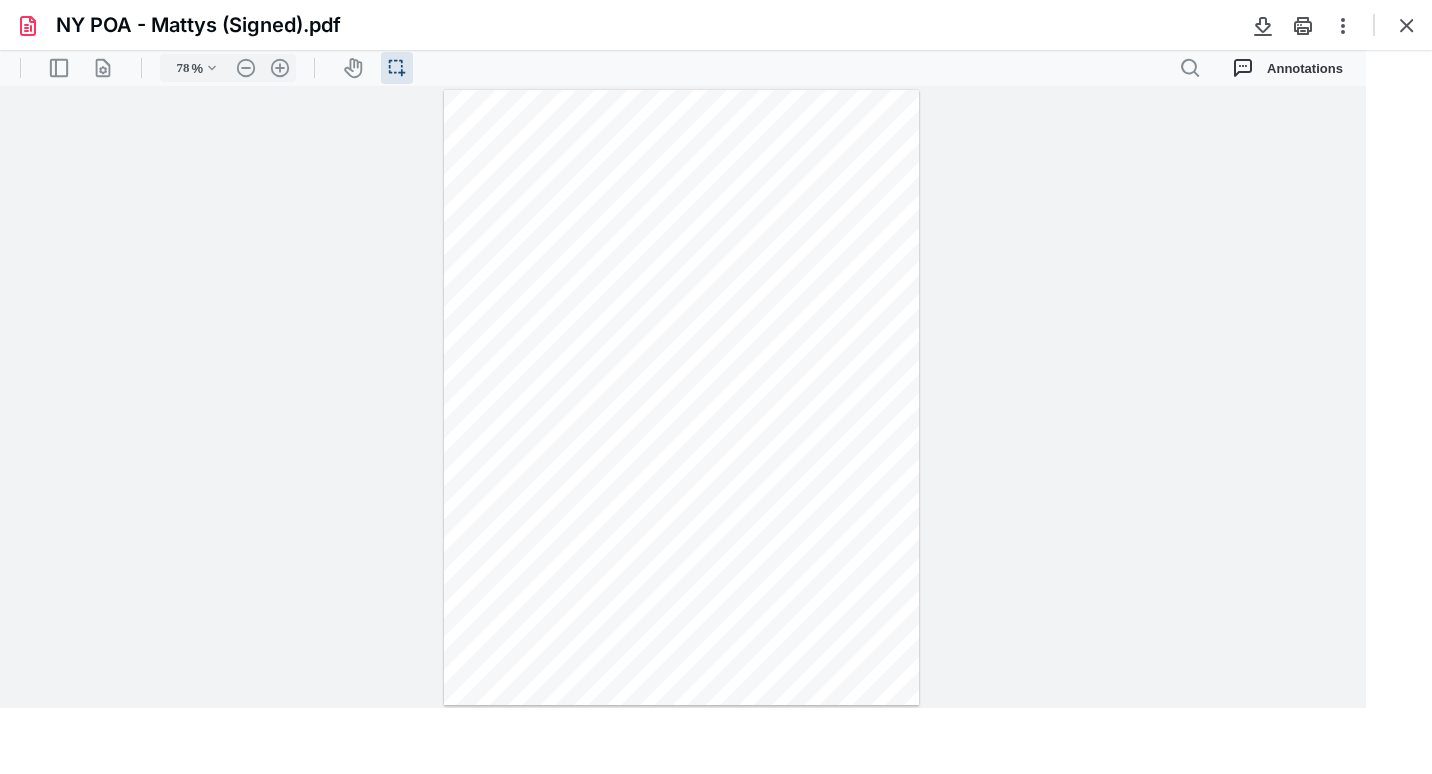 scroll, scrollTop: 0, scrollLeft: 0, axis: both 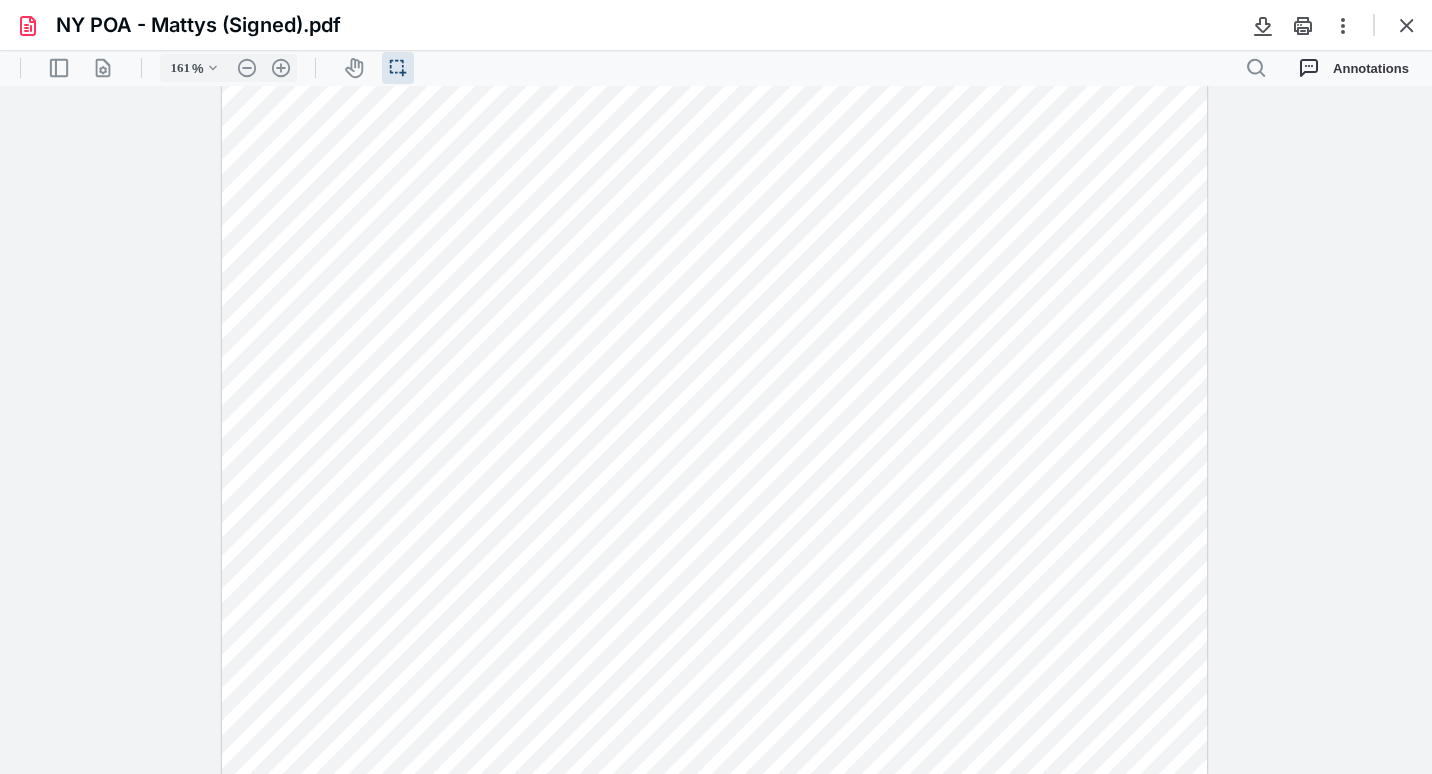 type on "211" 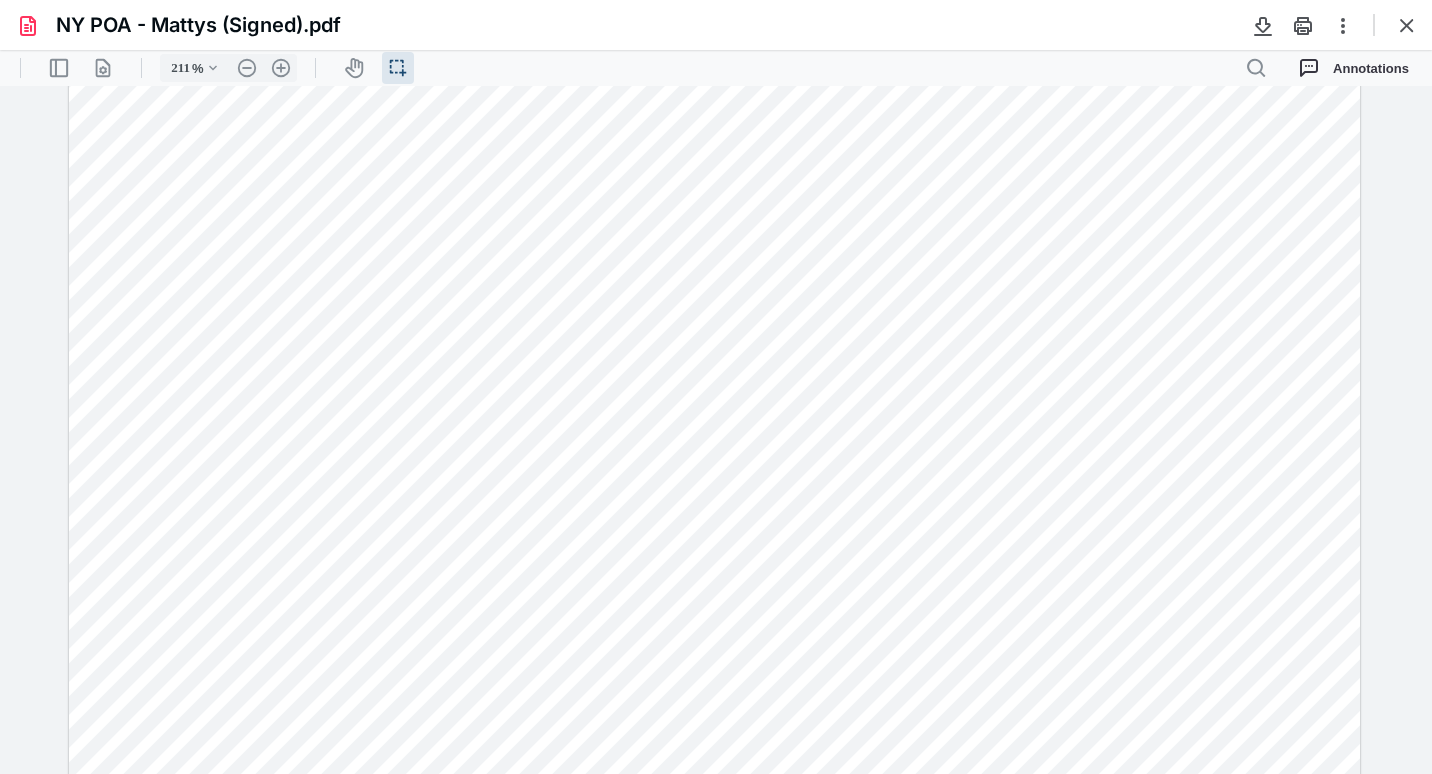 scroll, scrollTop: 199, scrollLeft: 0, axis: vertical 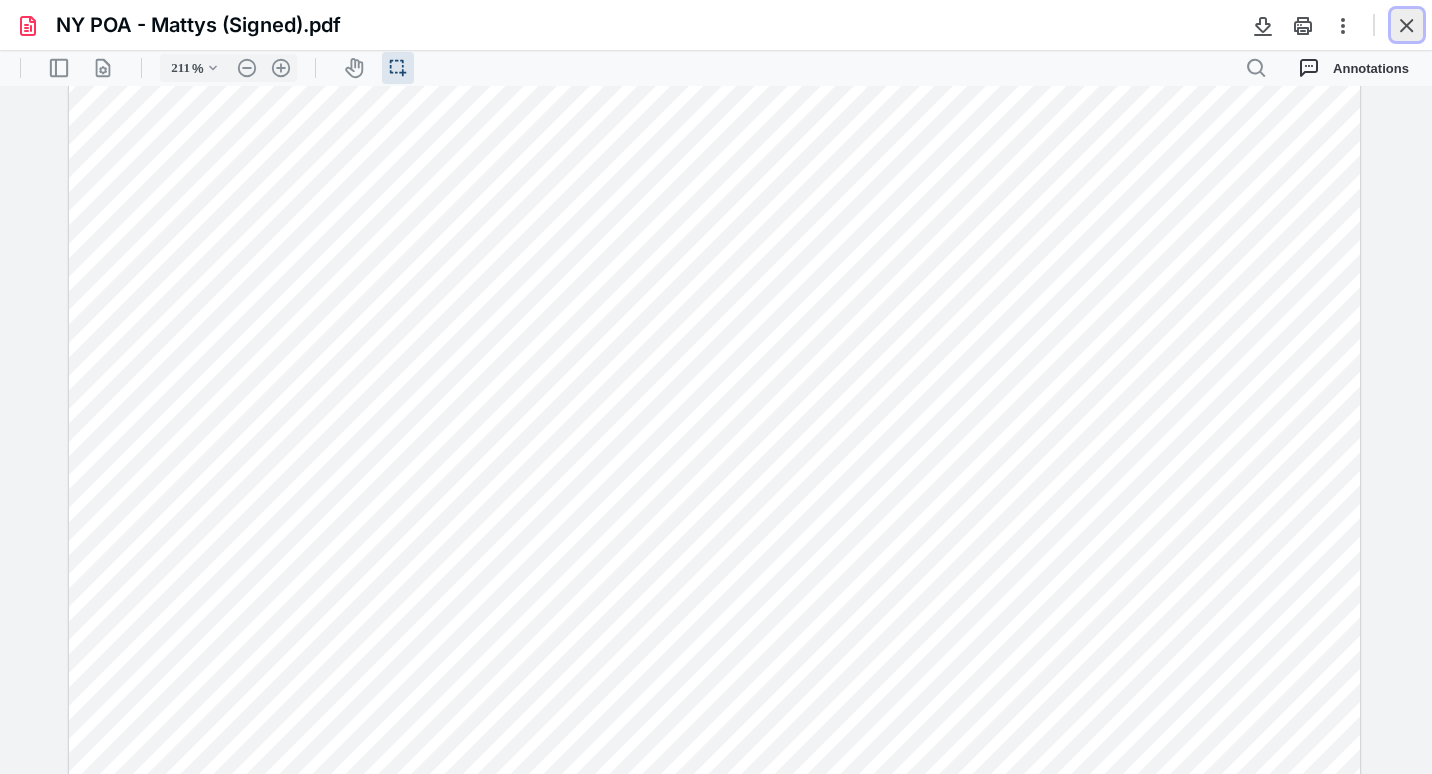 click at bounding box center [1407, 25] 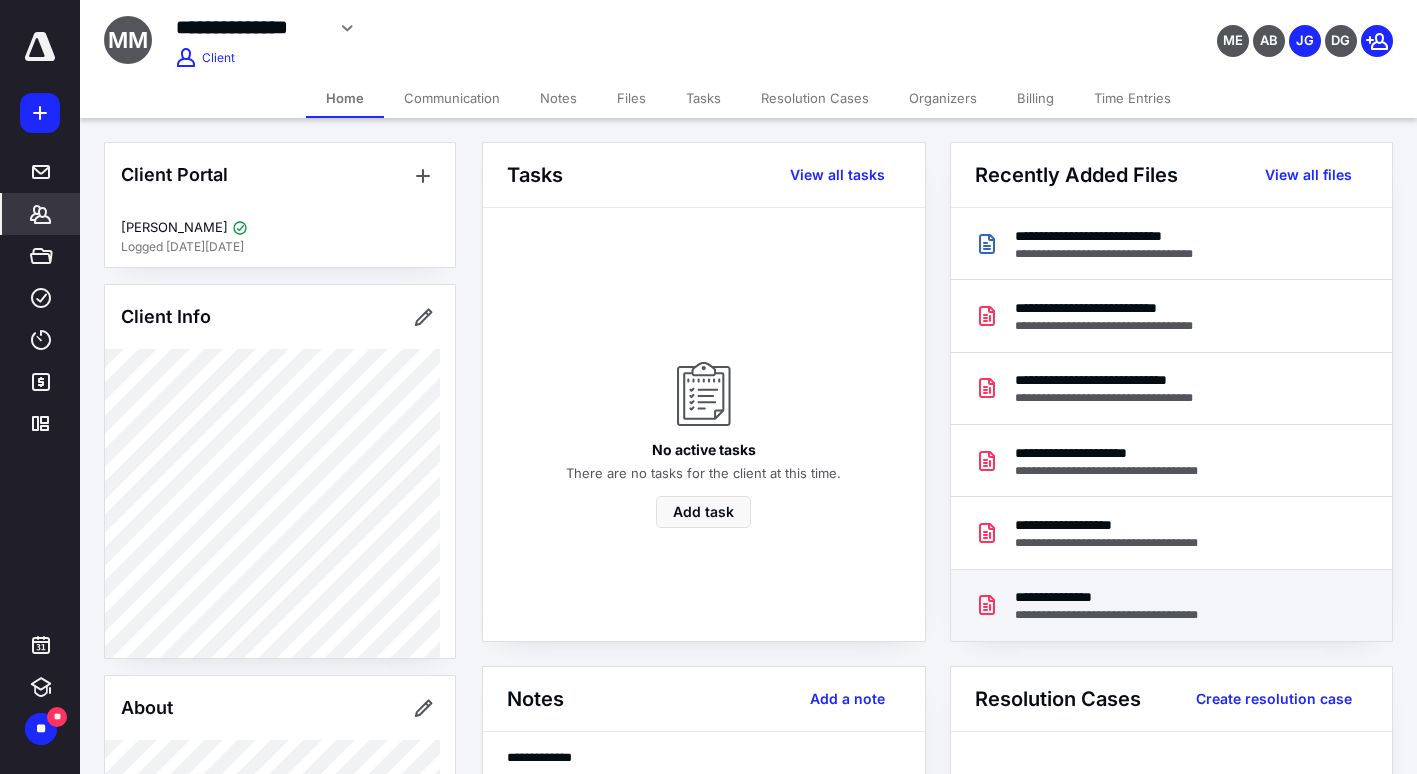 click on "**********" at bounding box center [1132, 615] 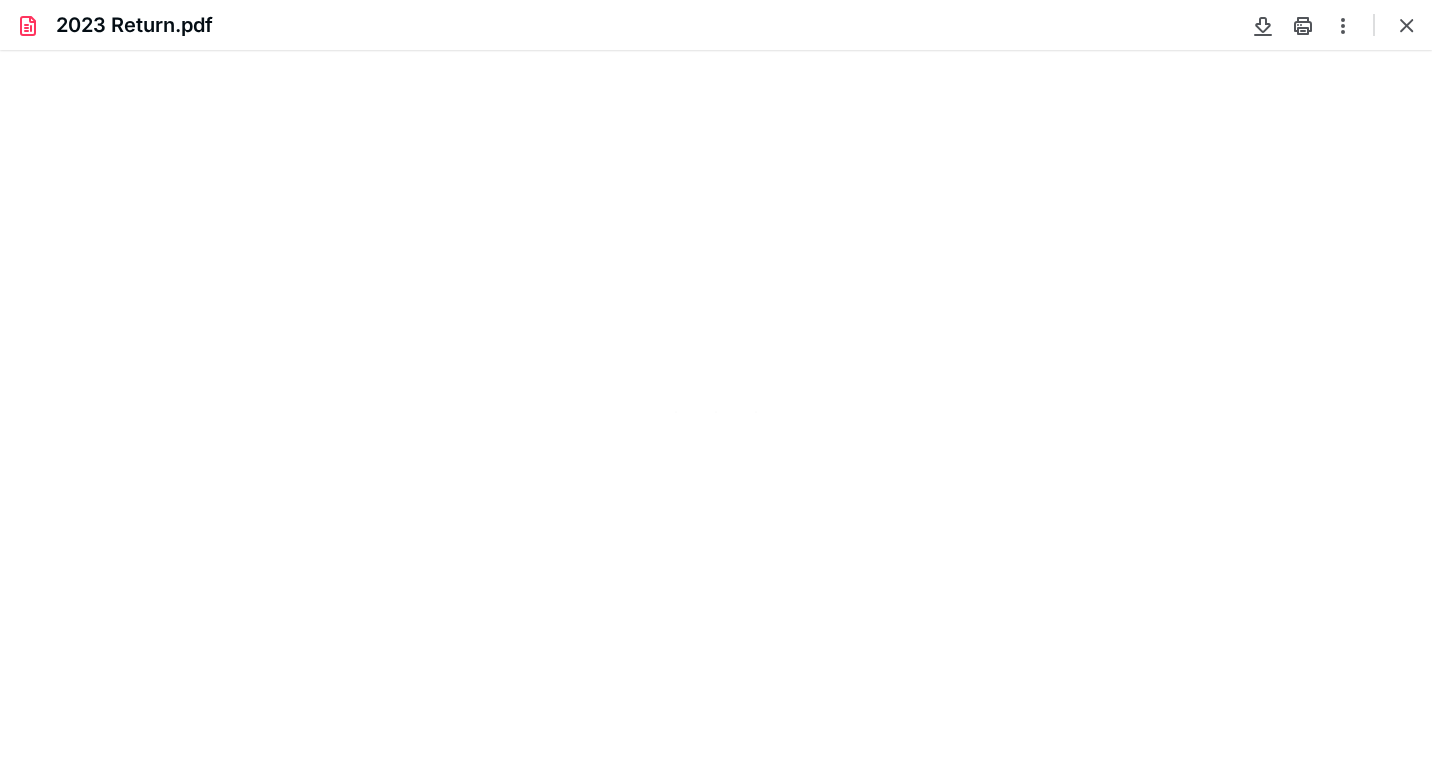scroll, scrollTop: 0, scrollLeft: 0, axis: both 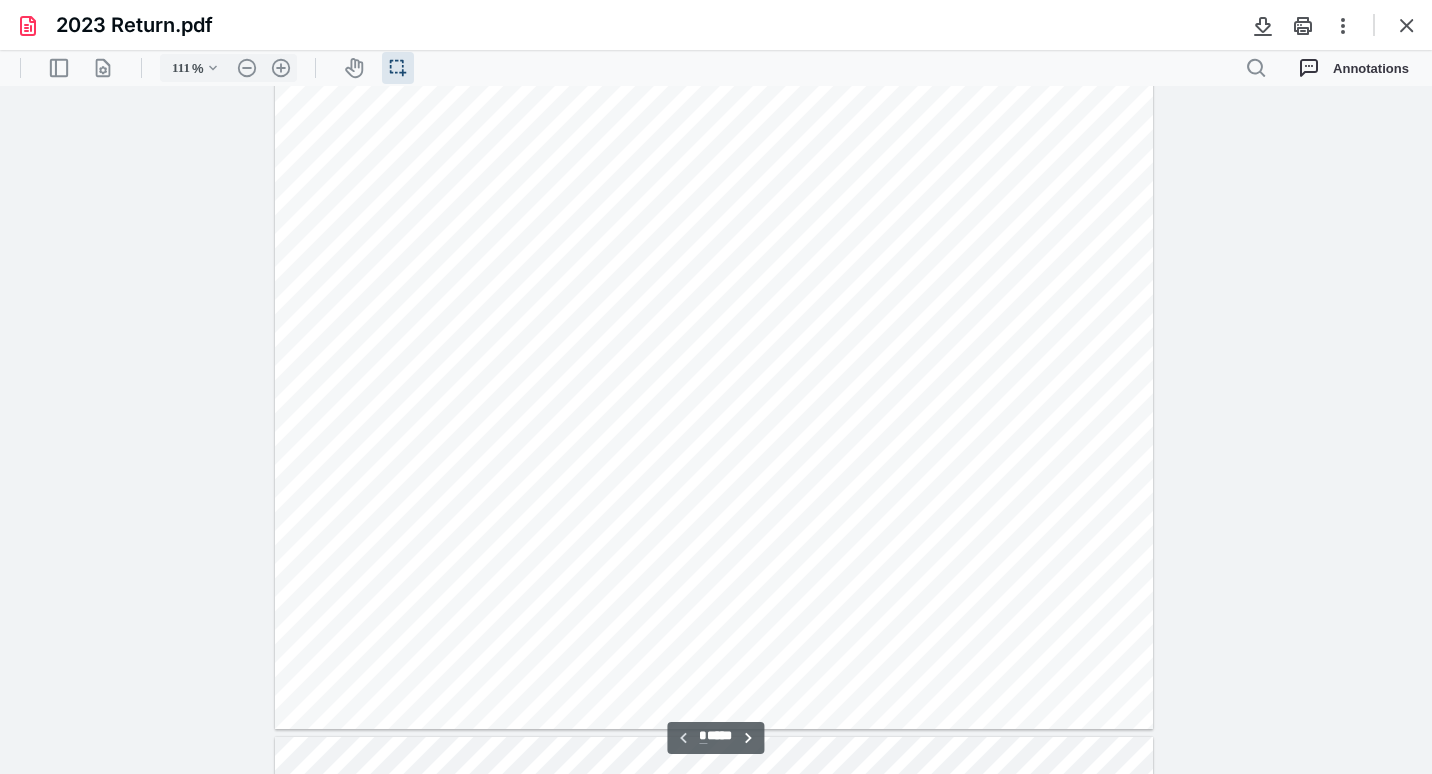 type on "136" 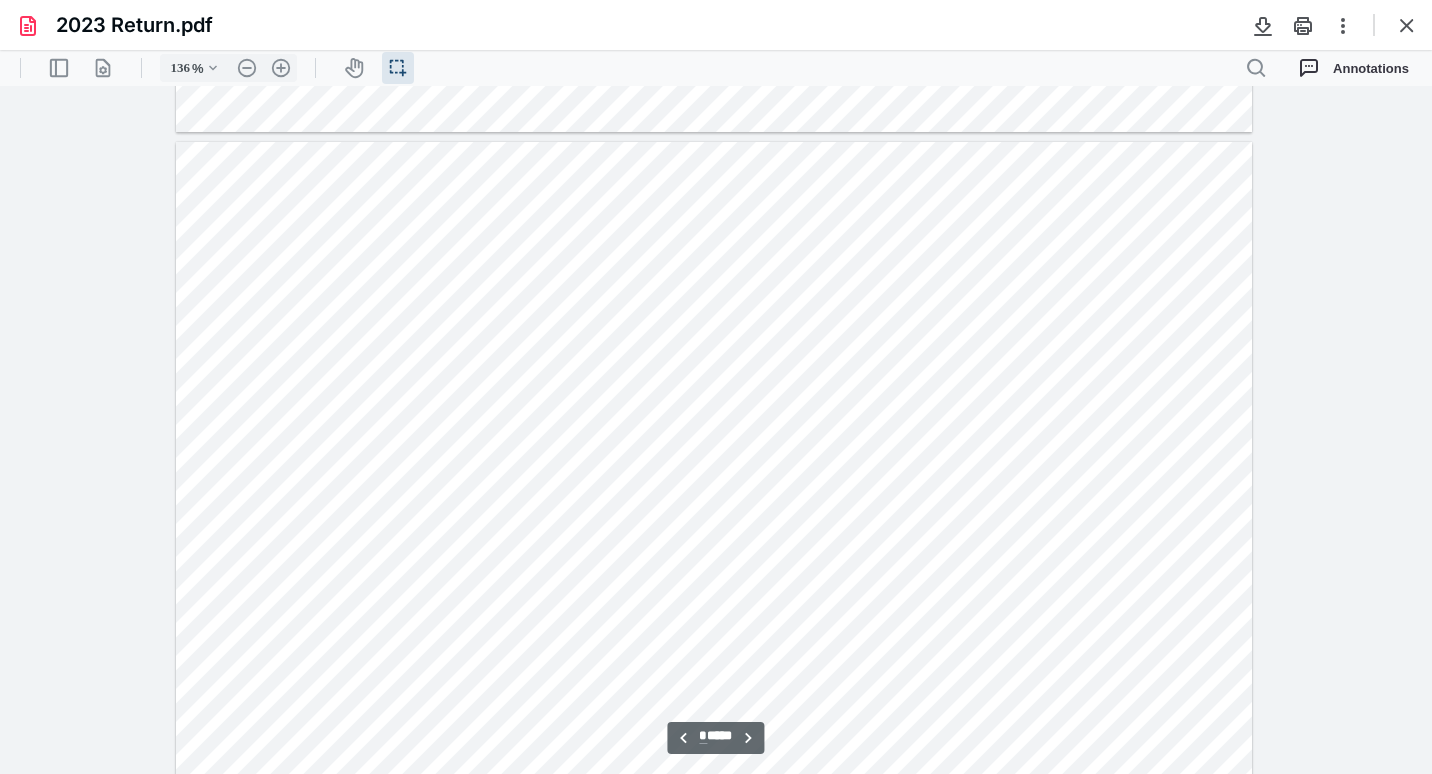 scroll, scrollTop: 2504, scrollLeft: 0, axis: vertical 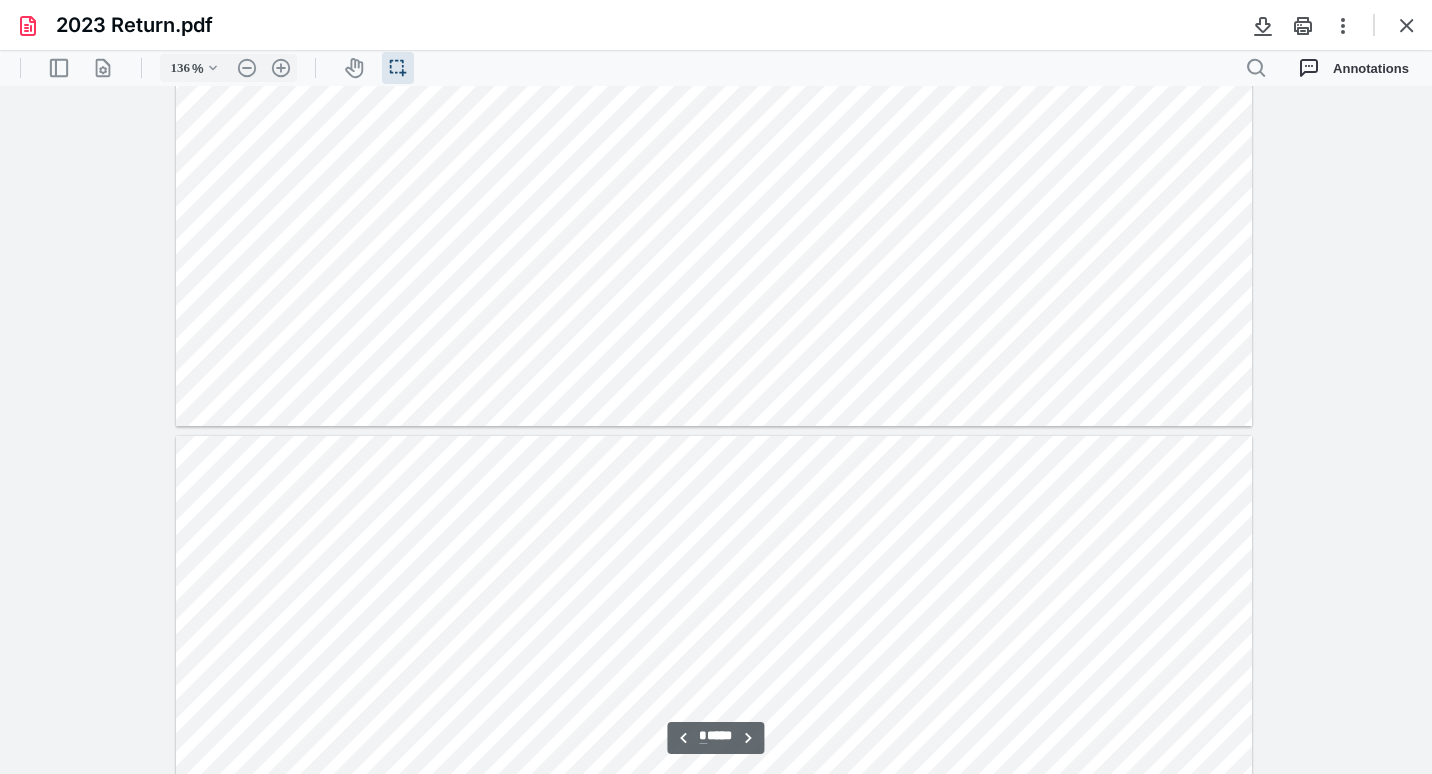 type on "*" 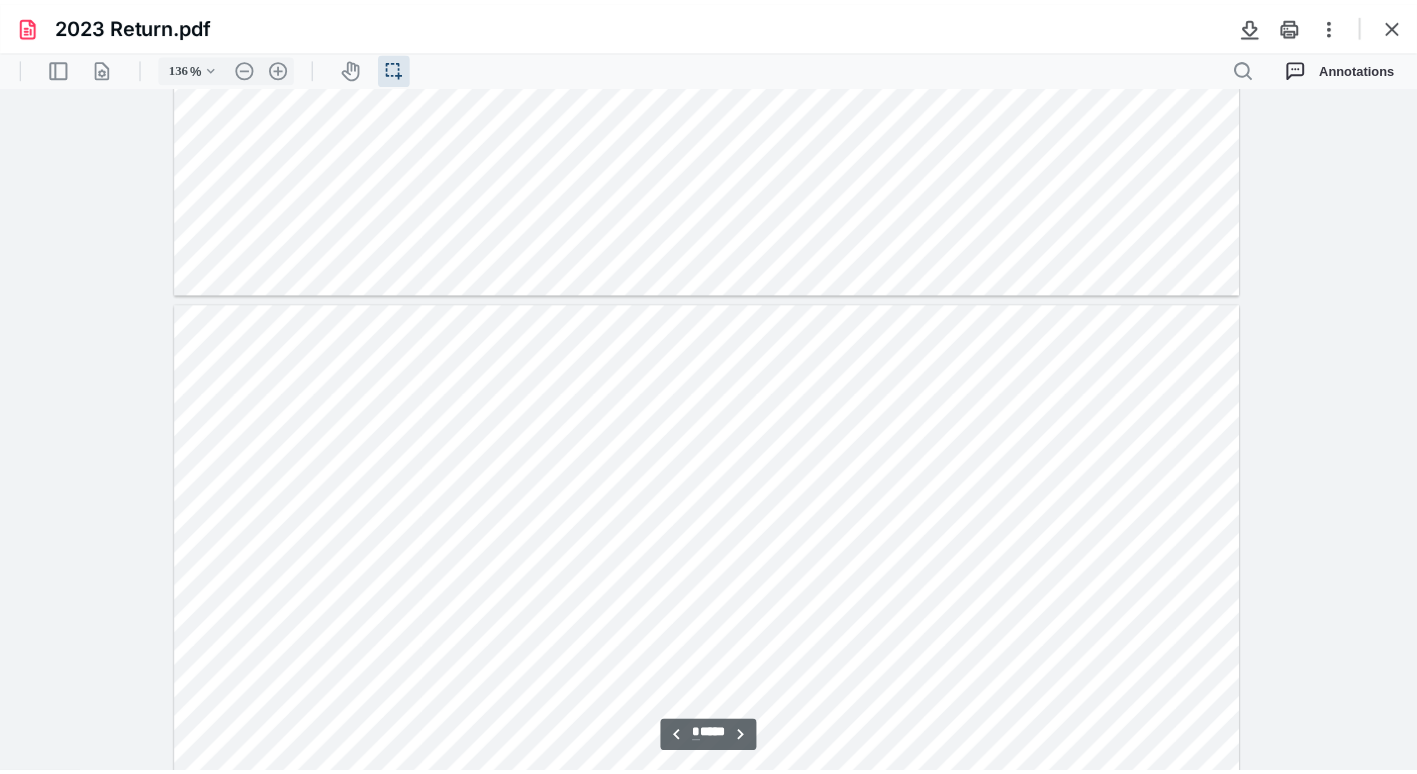scroll, scrollTop: 1404, scrollLeft: 0, axis: vertical 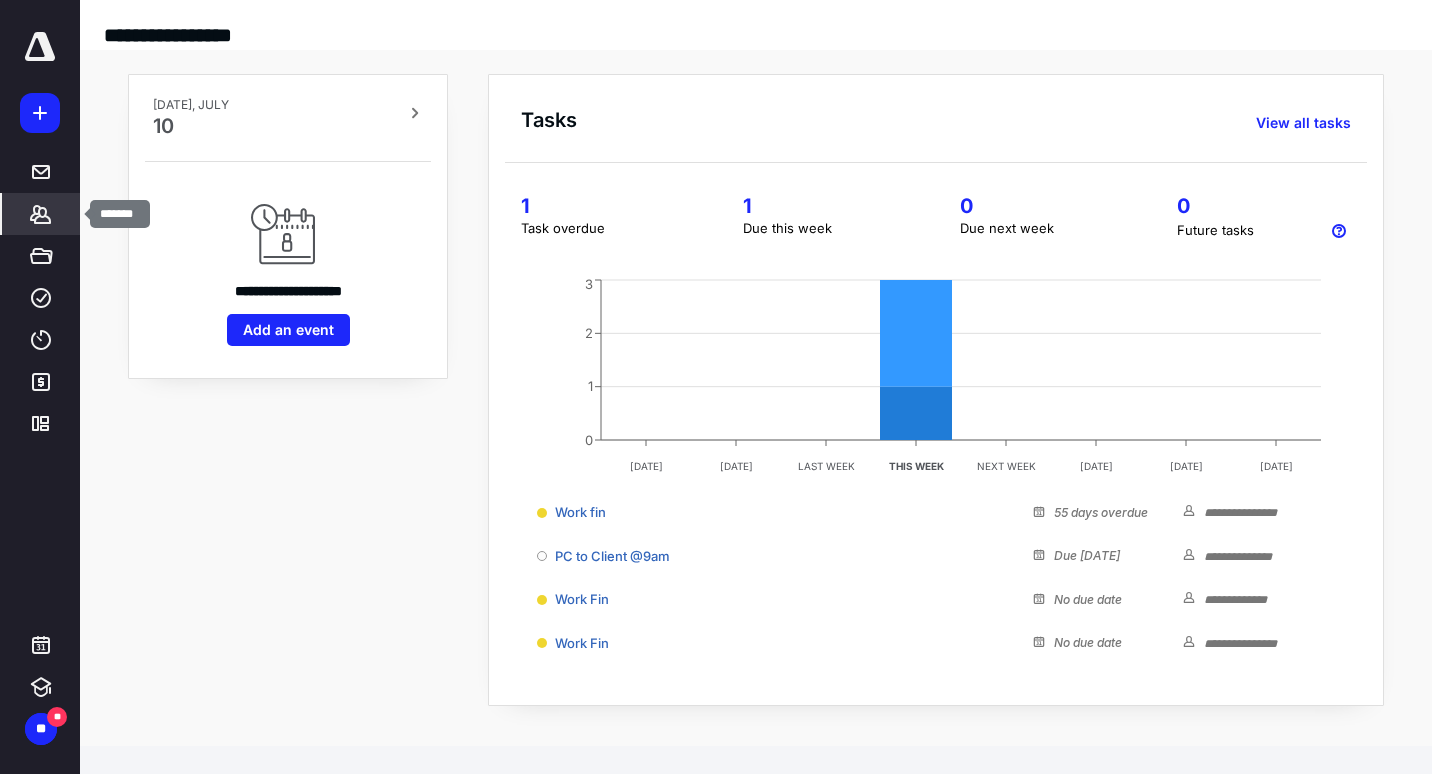 drag, startPoint x: 58, startPoint y: 226, endPoint x: 74, endPoint y: 212, distance: 21.260292 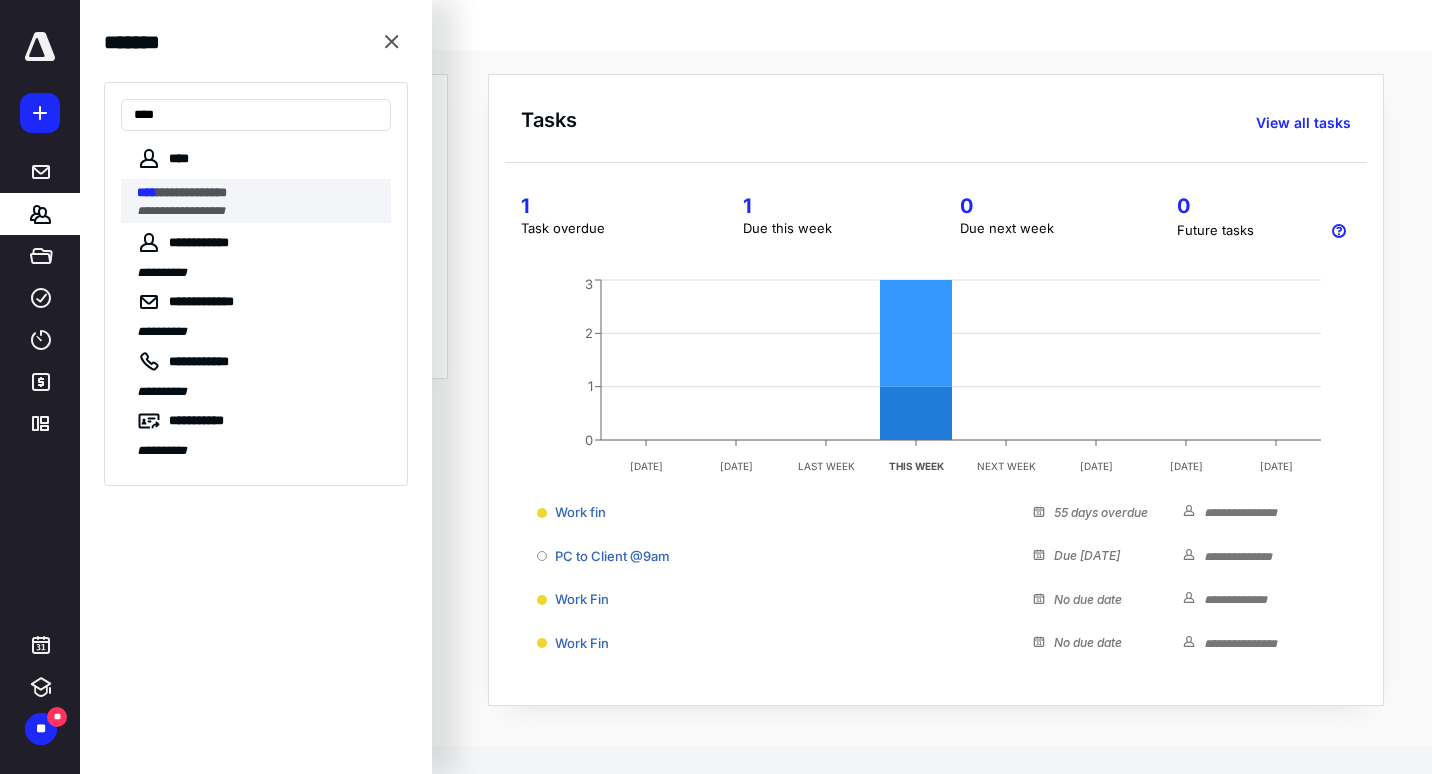 type on "****" 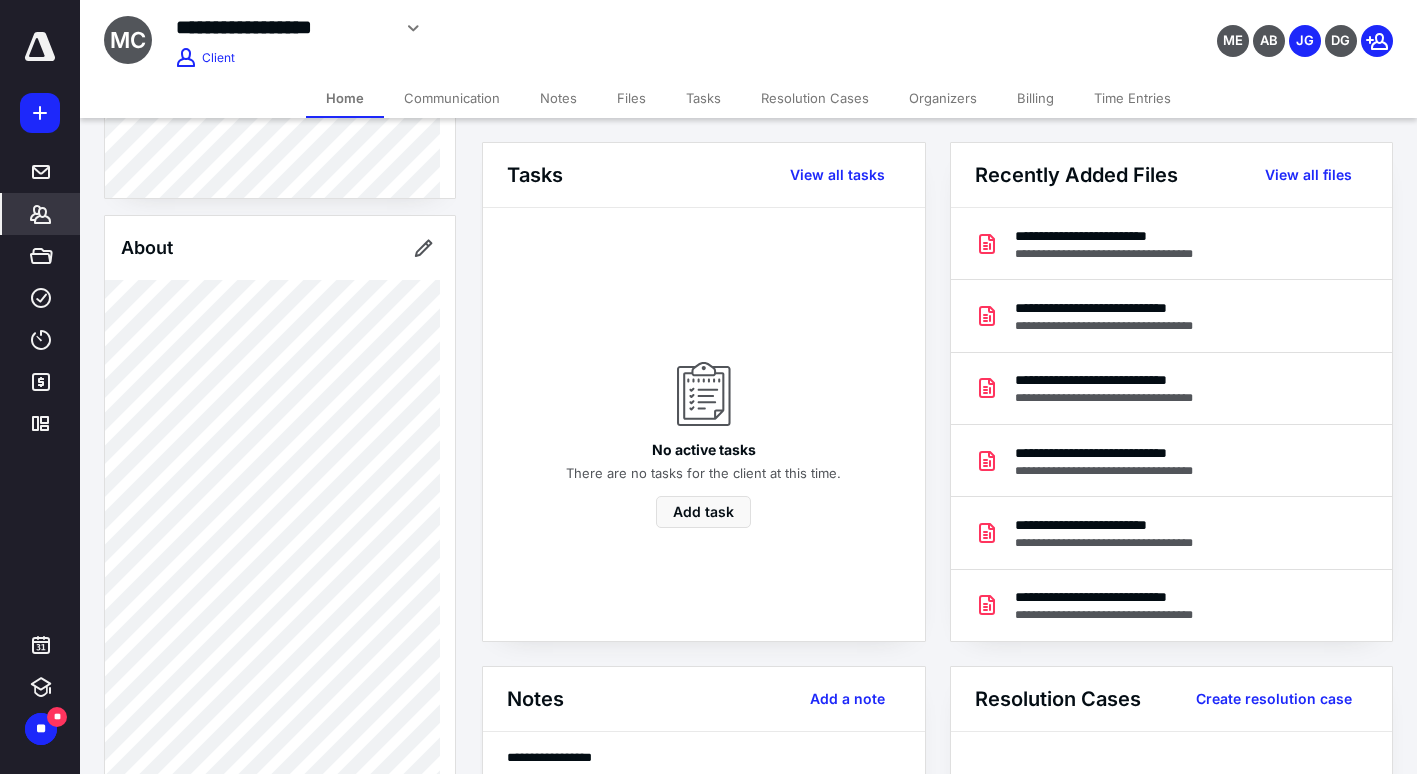 scroll, scrollTop: 500, scrollLeft: 0, axis: vertical 